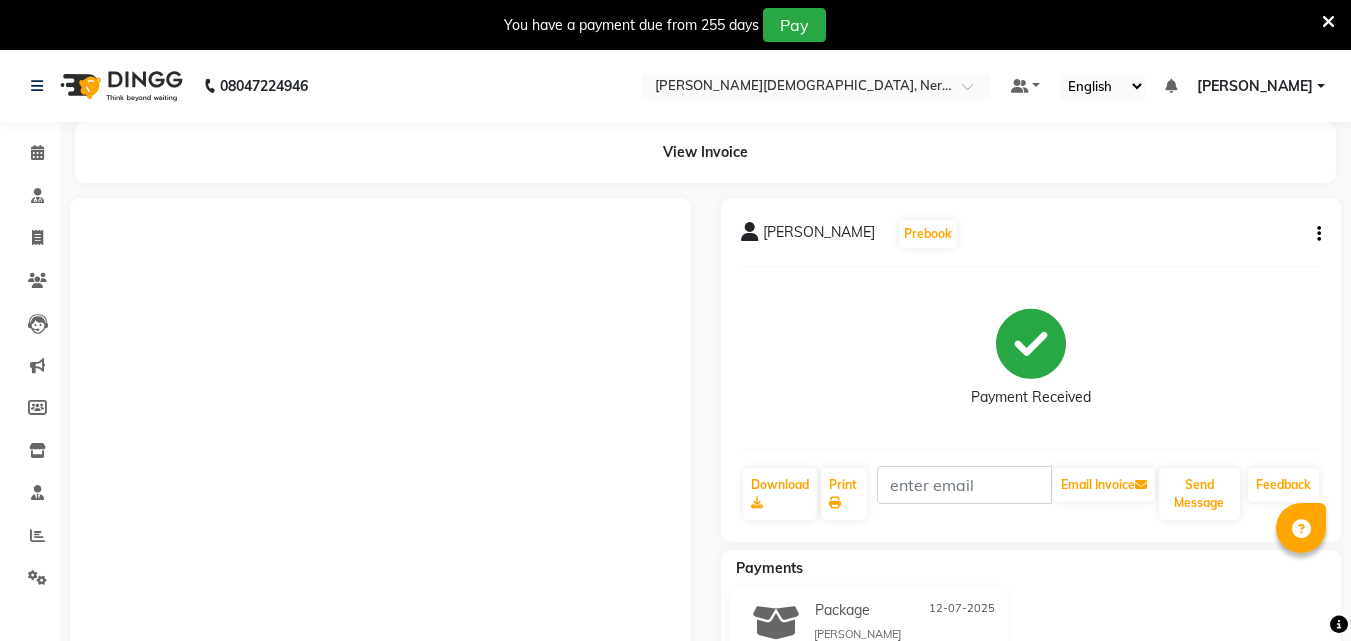 scroll, scrollTop: 189, scrollLeft: 0, axis: vertical 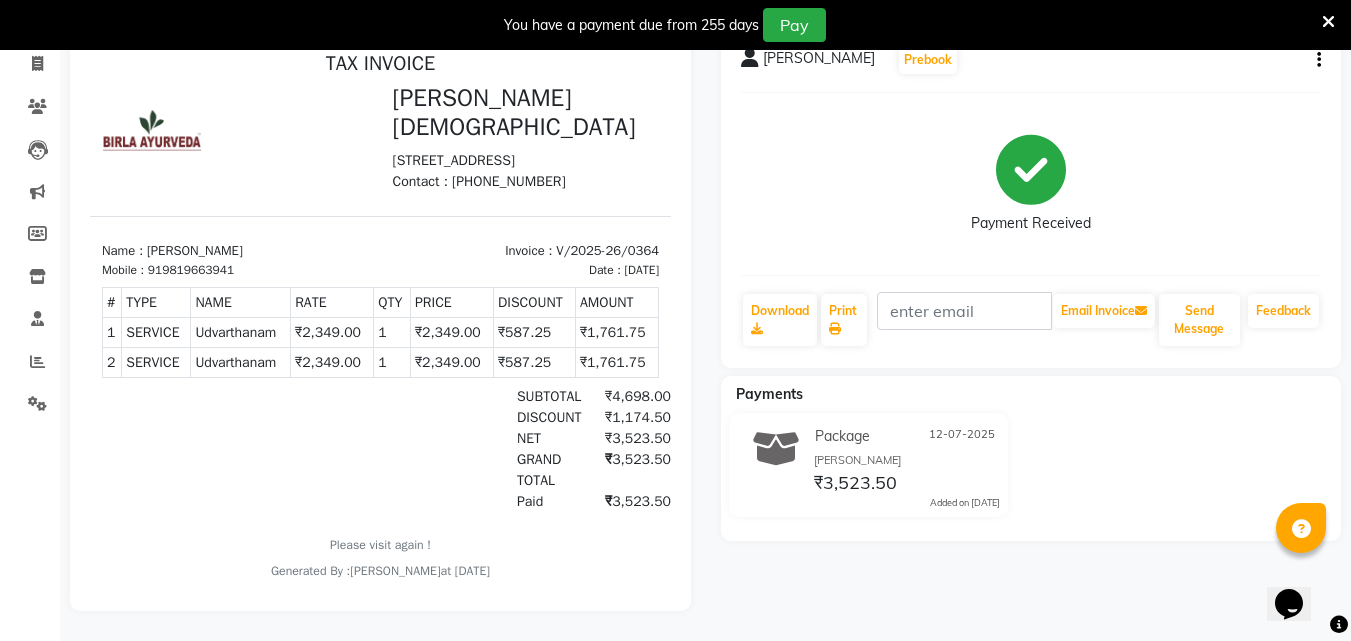 select on "6808" 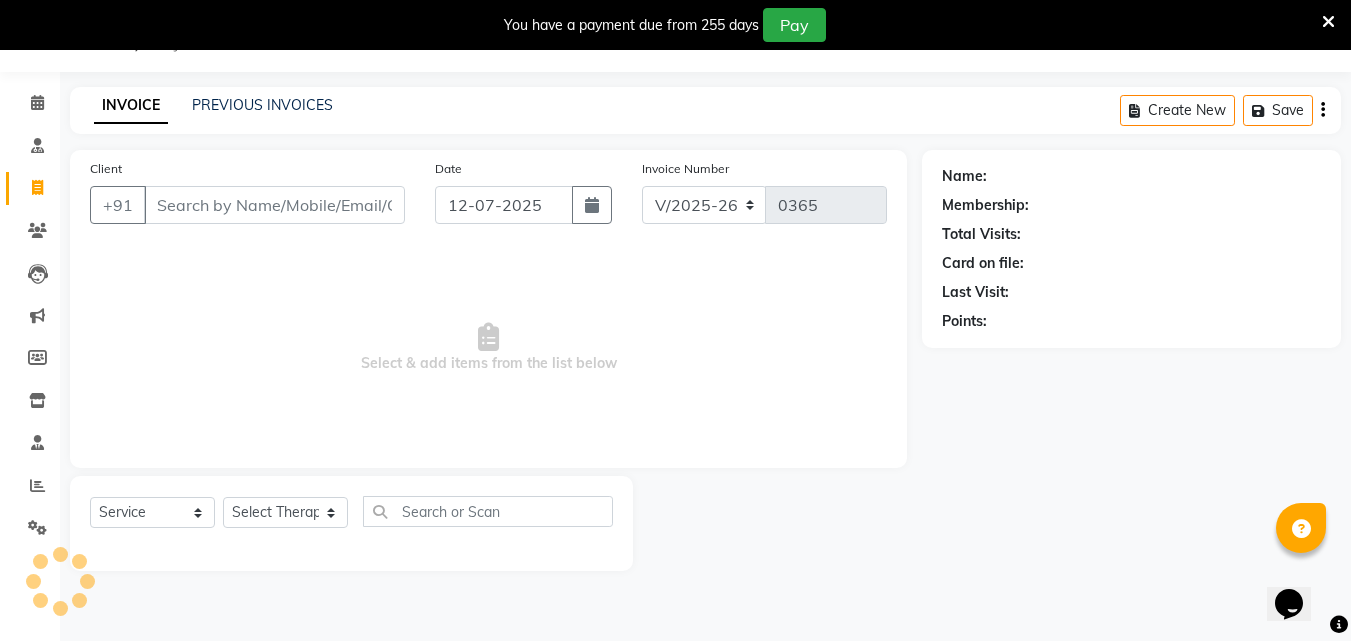 scroll, scrollTop: 50, scrollLeft: 0, axis: vertical 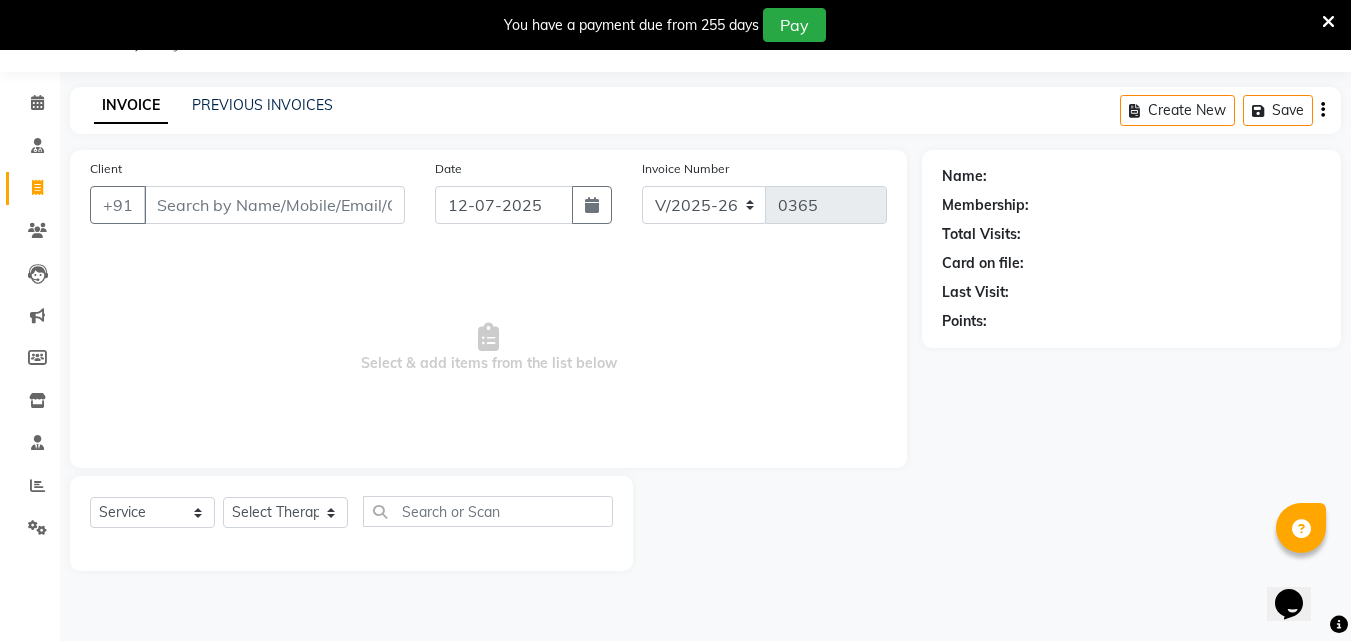 type on "9819663941" 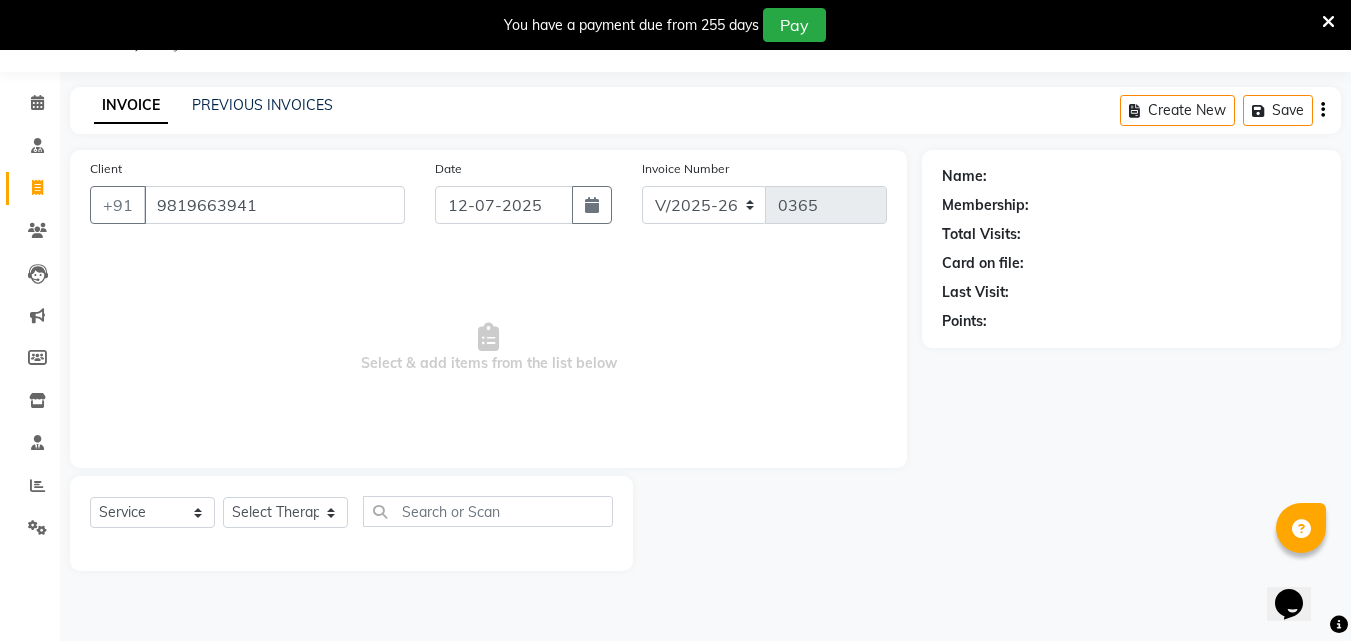 scroll, scrollTop: 210, scrollLeft: 0, axis: vertical 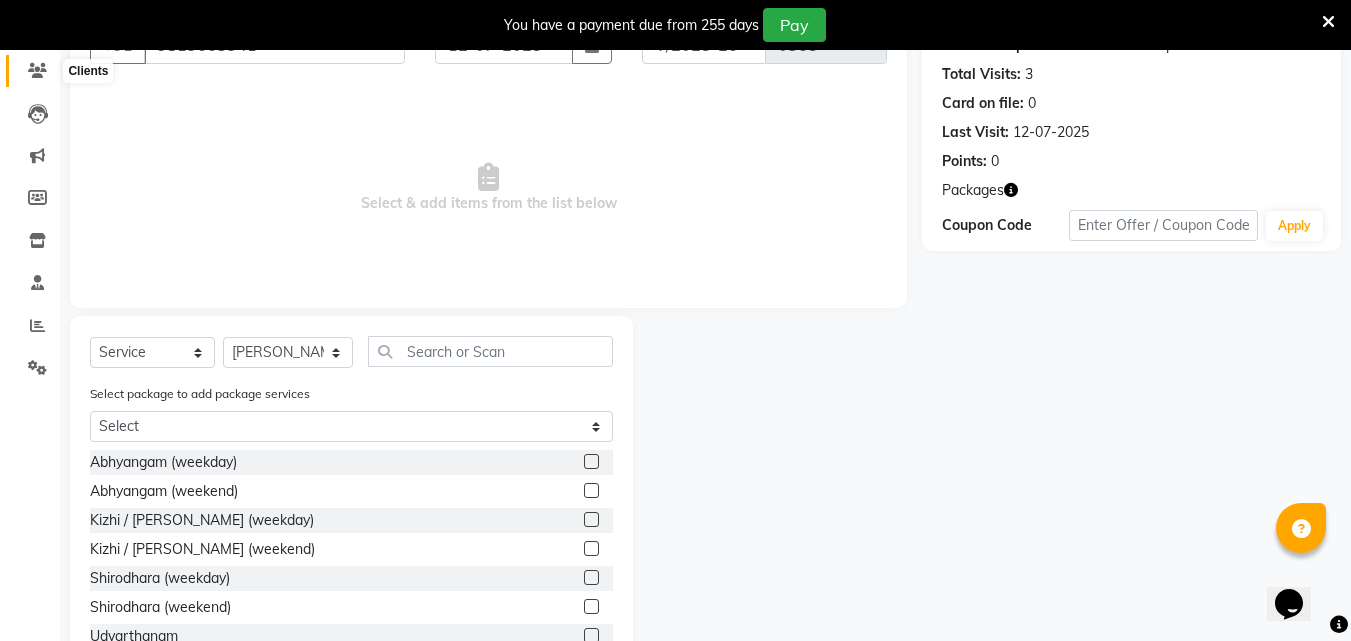 click 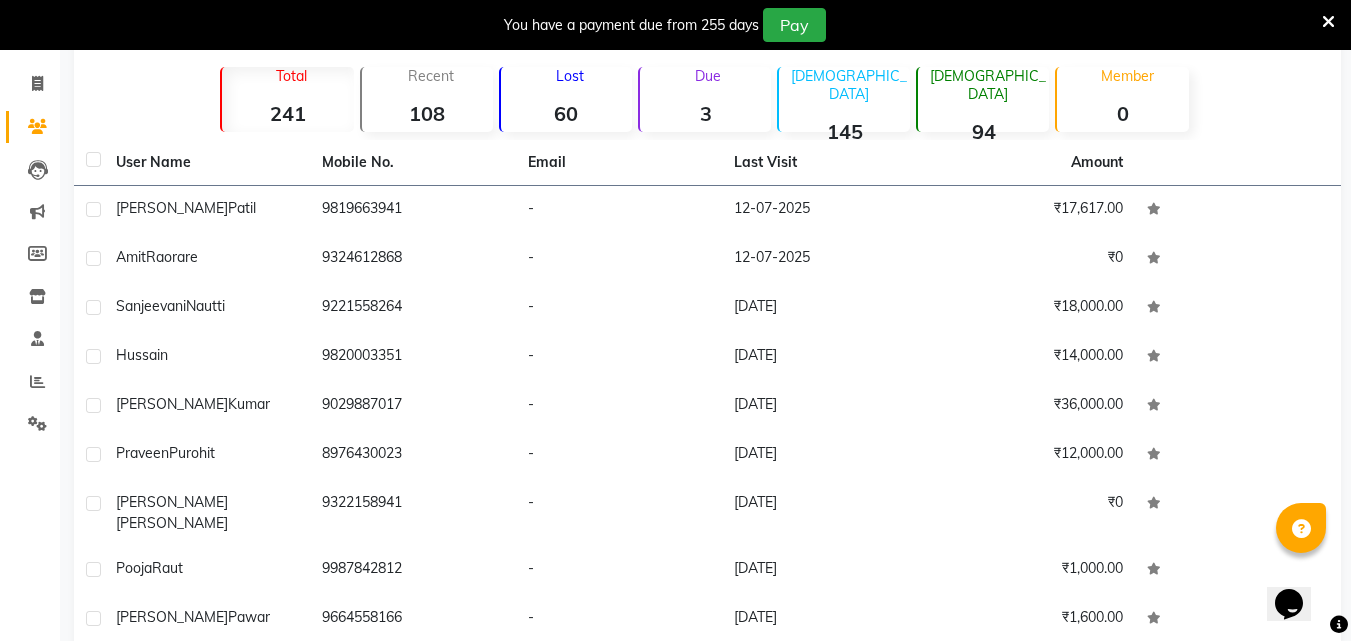 scroll, scrollTop: 0, scrollLeft: 0, axis: both 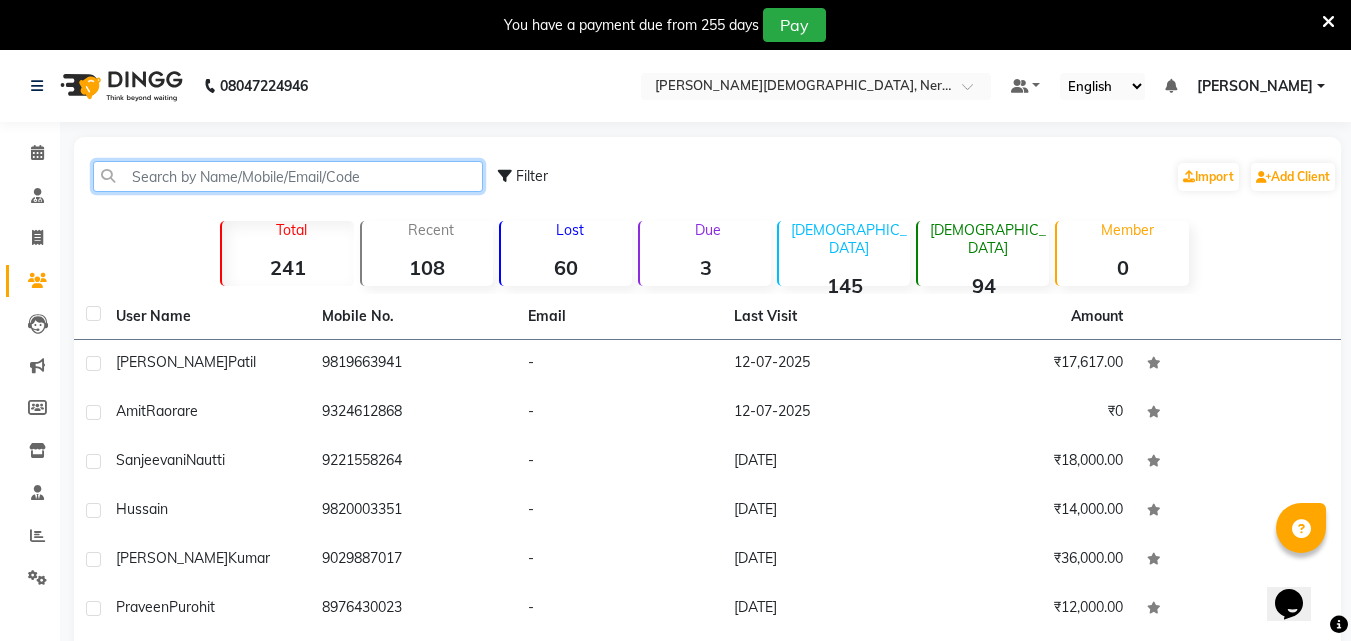 click 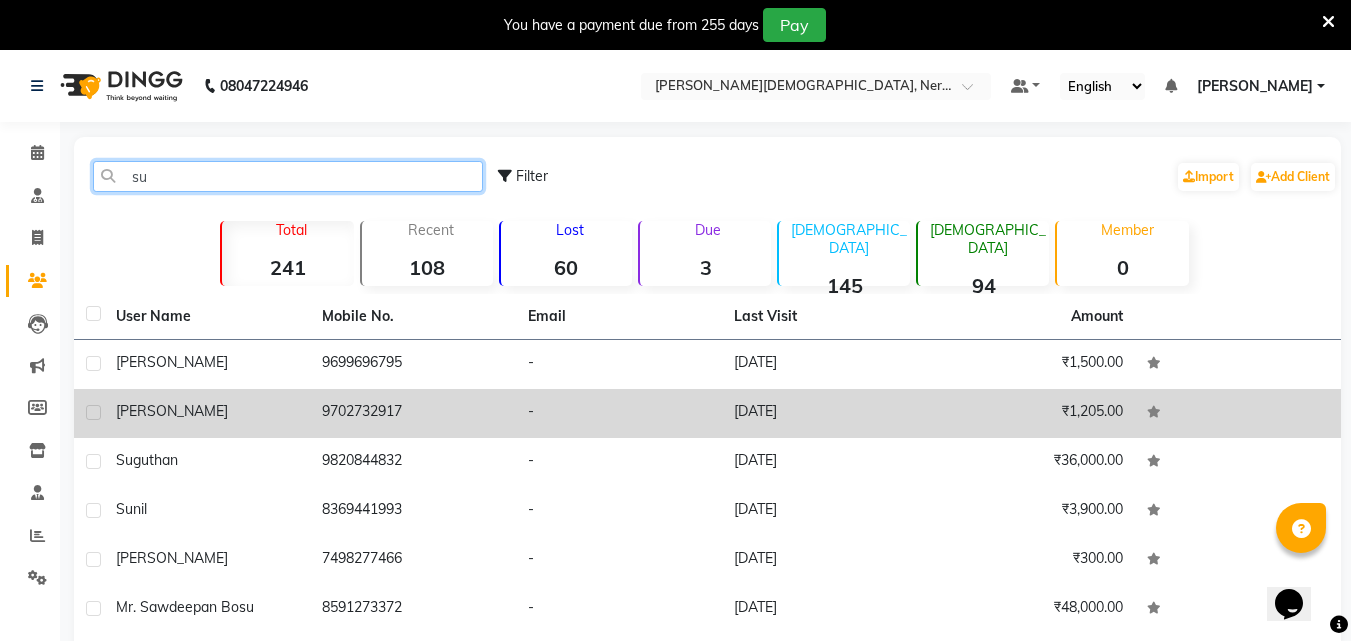 type on "su" 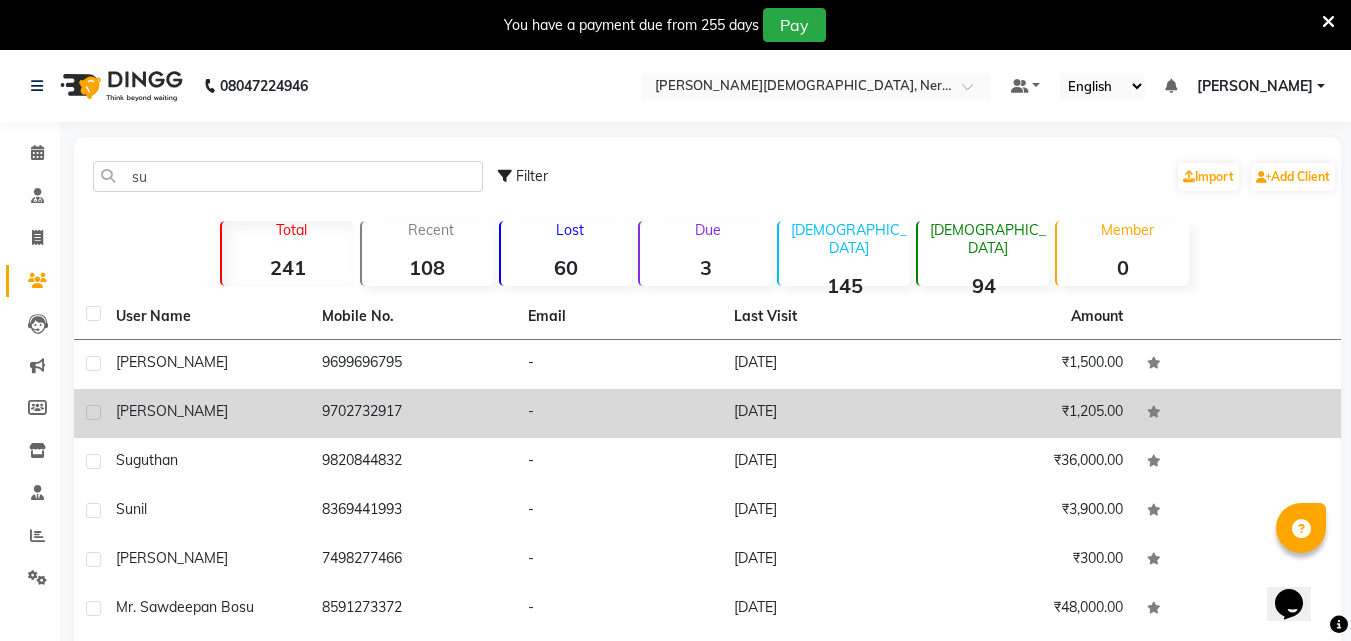 click on "[PERSON_NAME]" 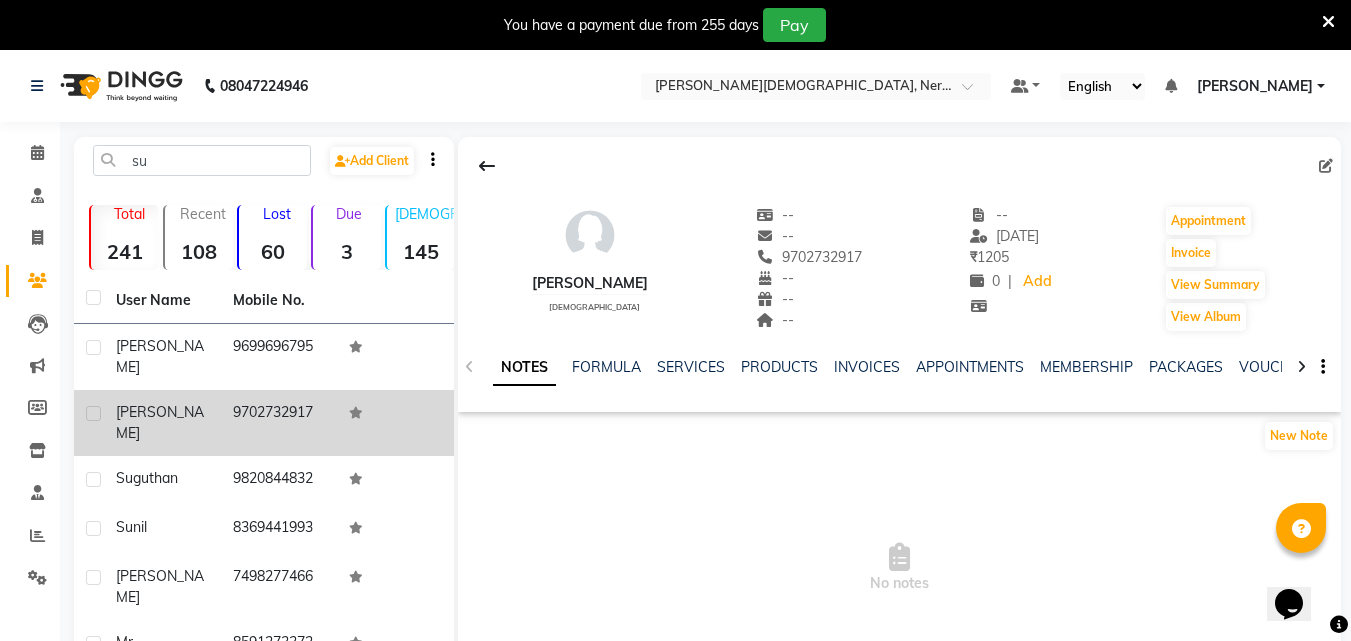 click on "9702732917" 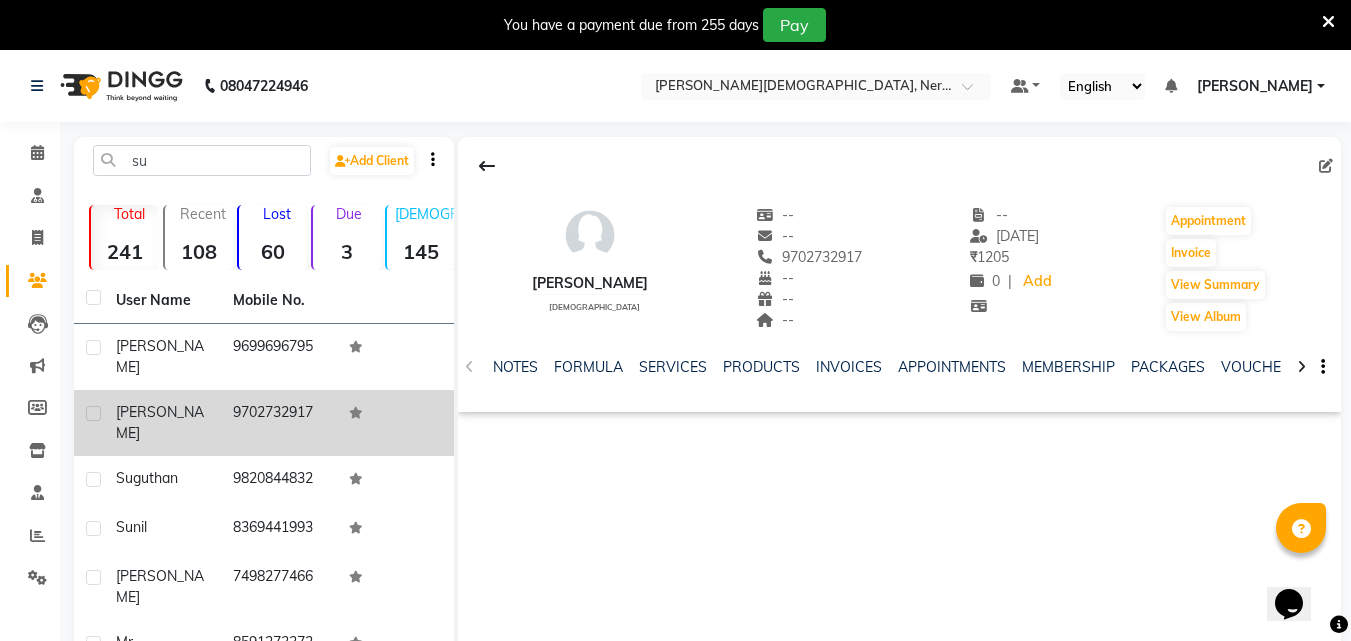 click on "9702732917" 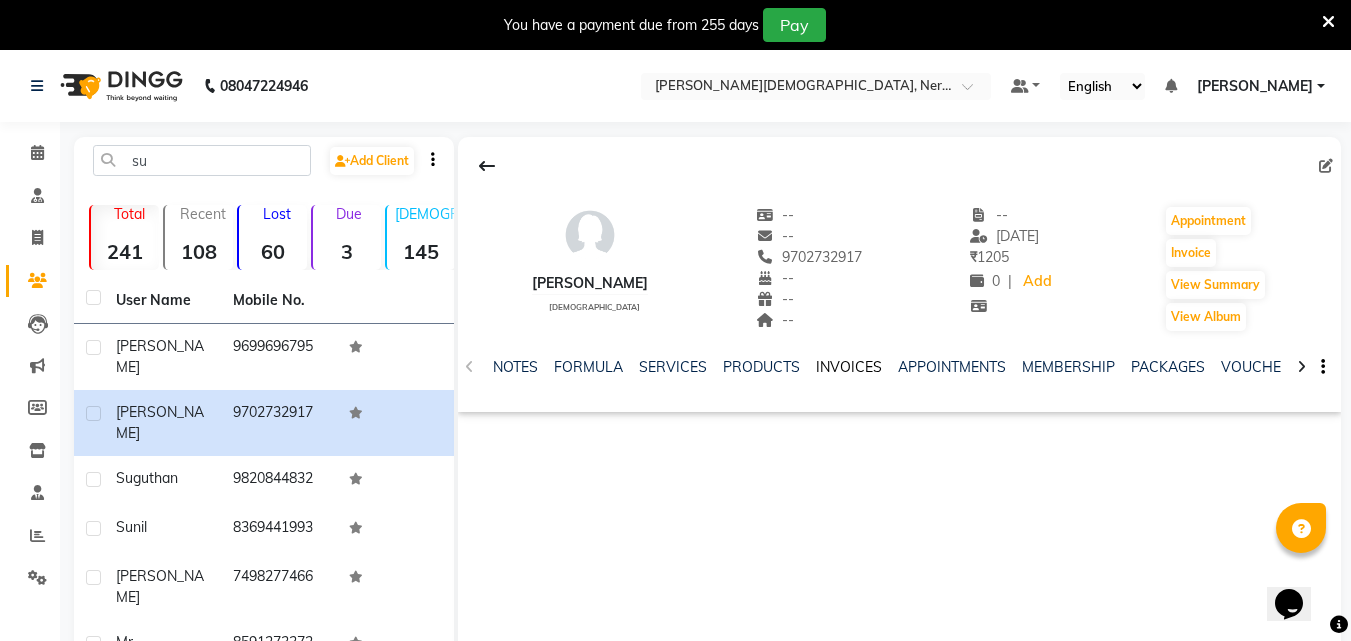 click on "INVOICES" 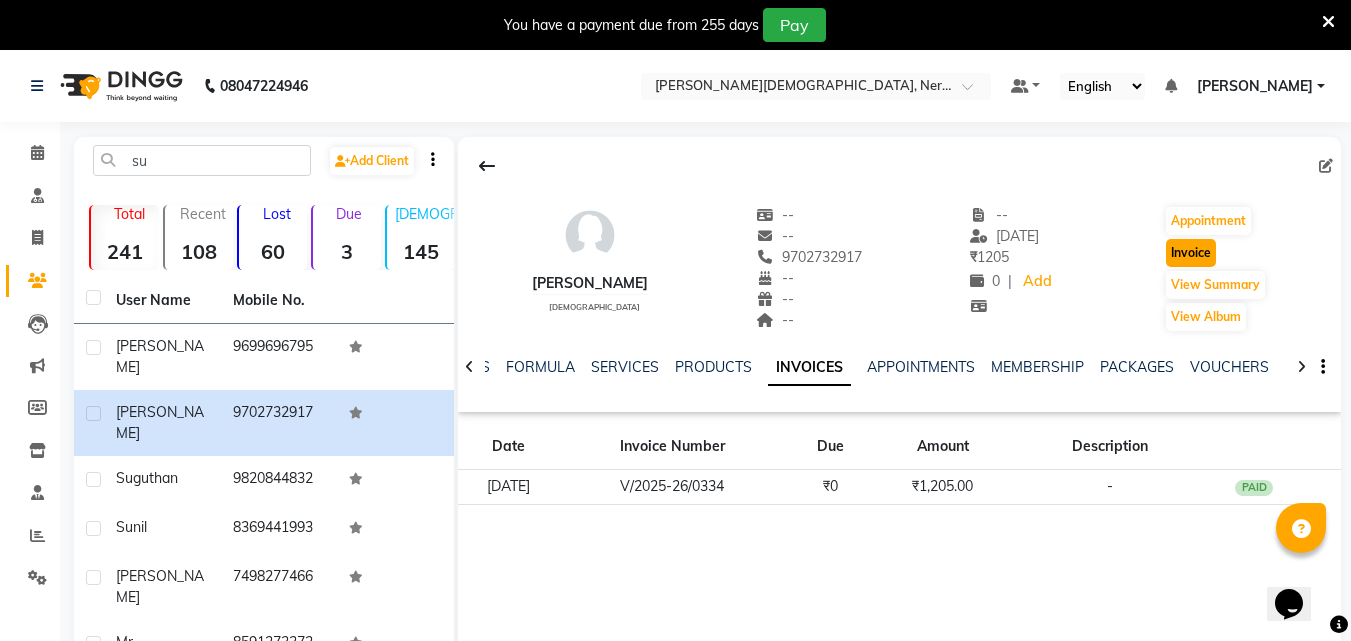 click on "Invoice" 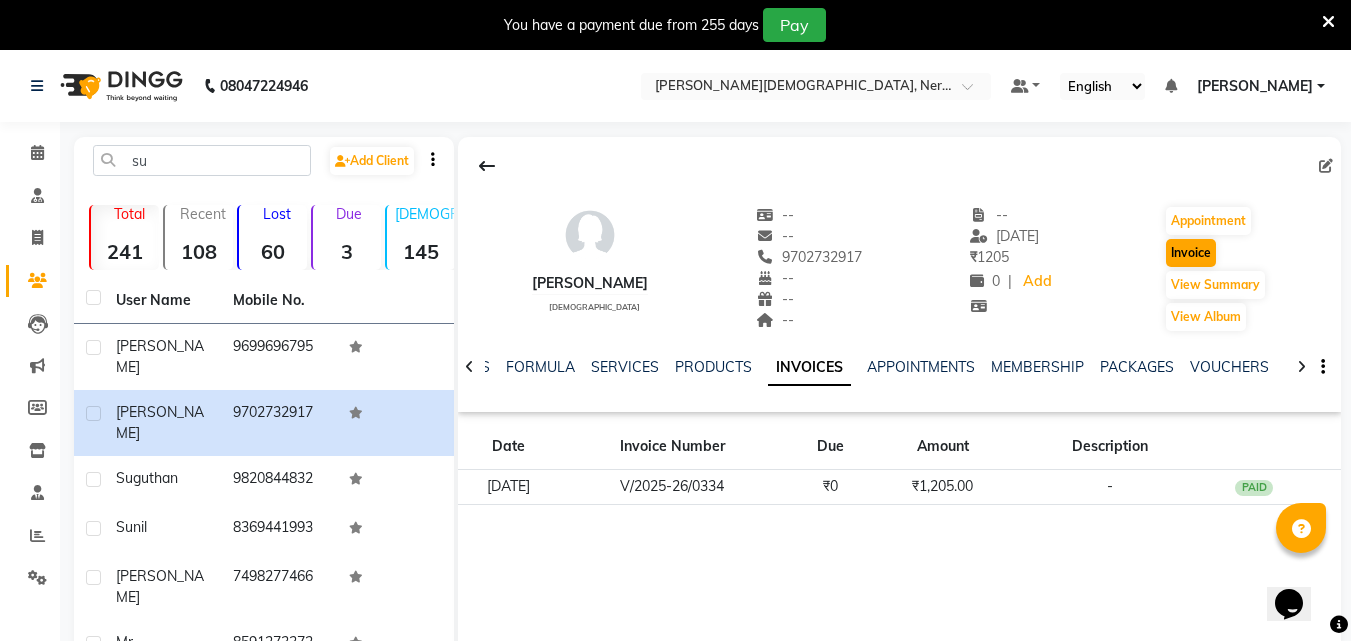 select on "service" 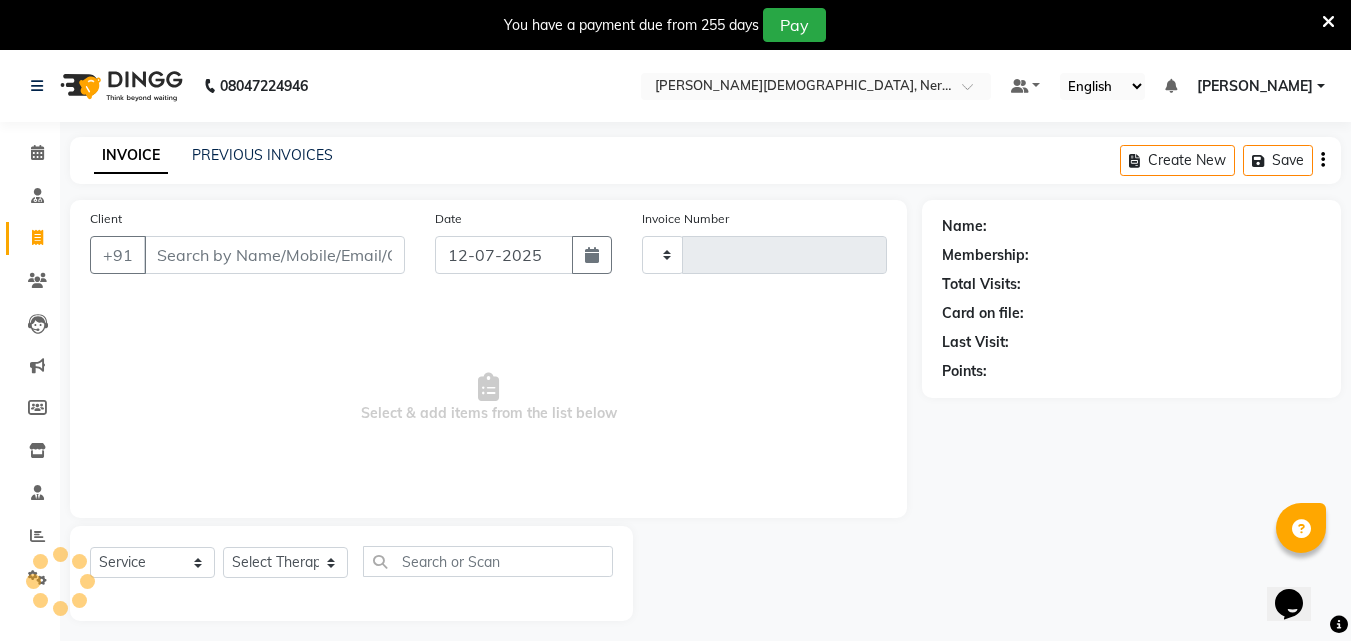 scroll, scrollTop: 50, scrollLeft: 0, axis: vertical 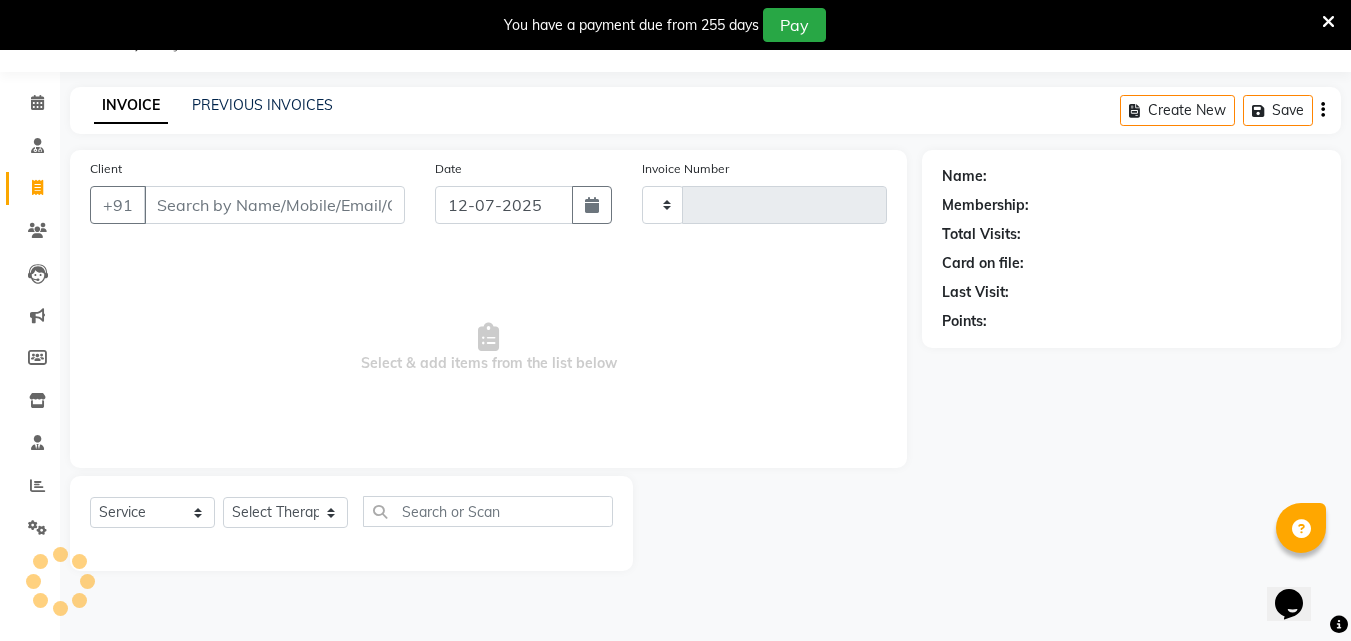type on "9702732917" 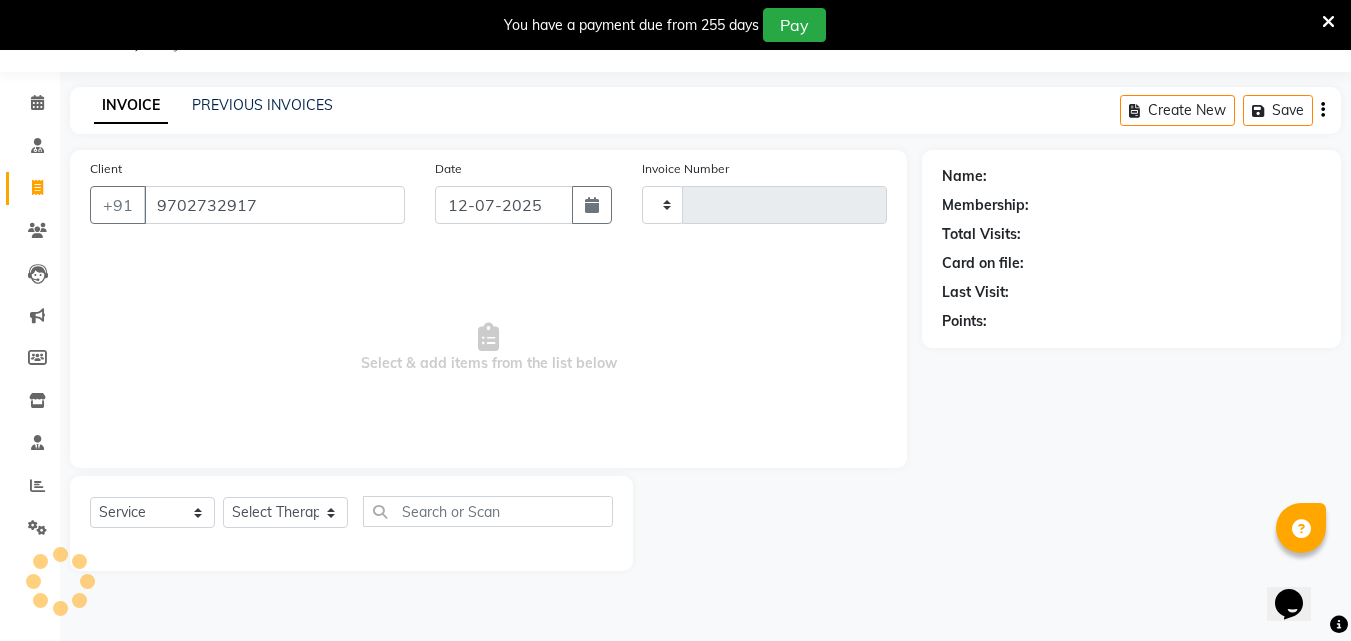 select on "57056" 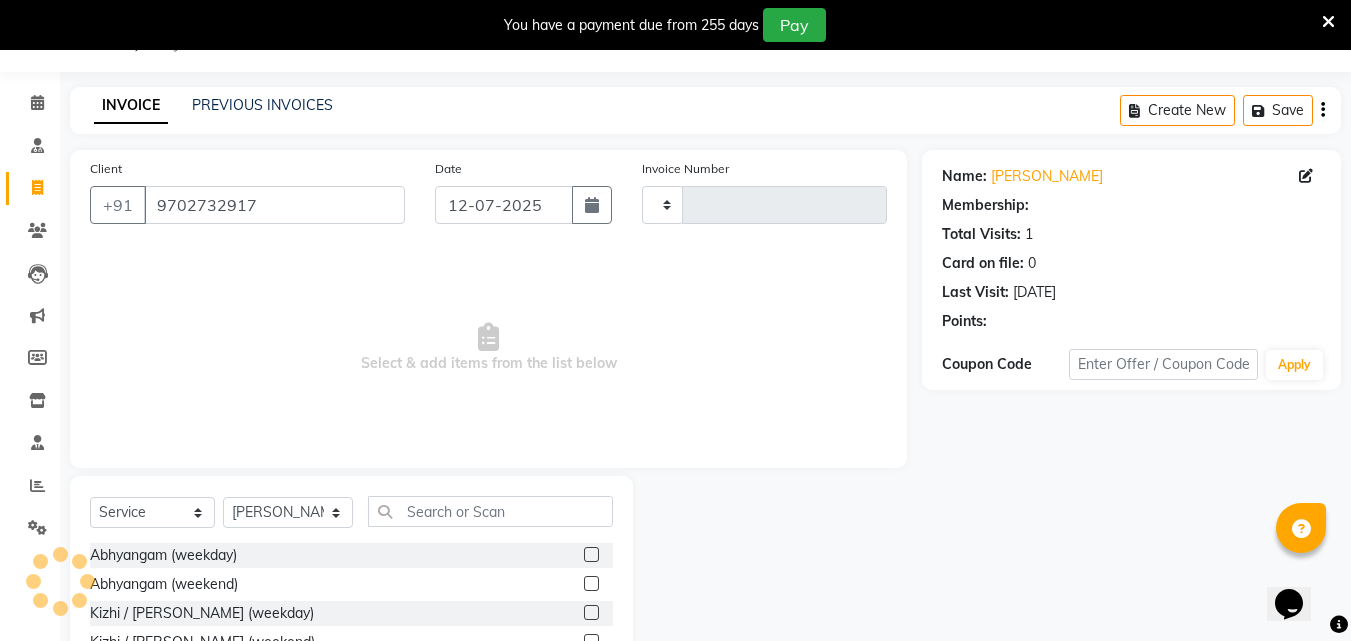 type on "0365" 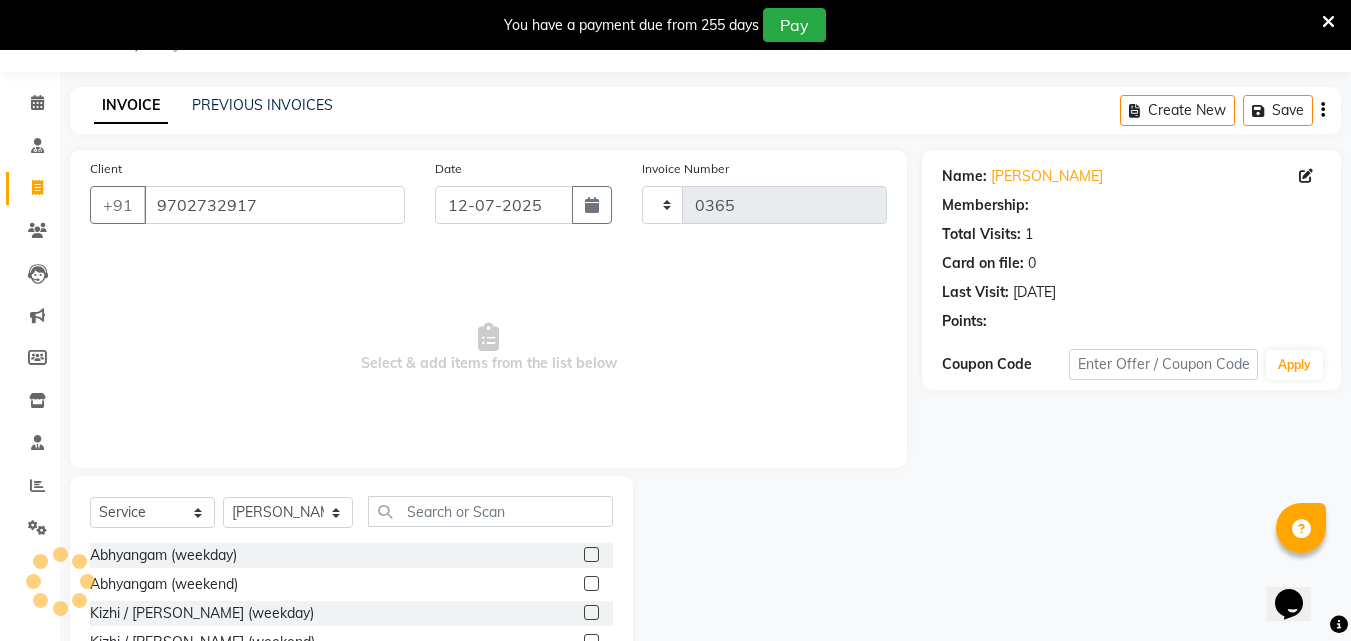 select on "6808" 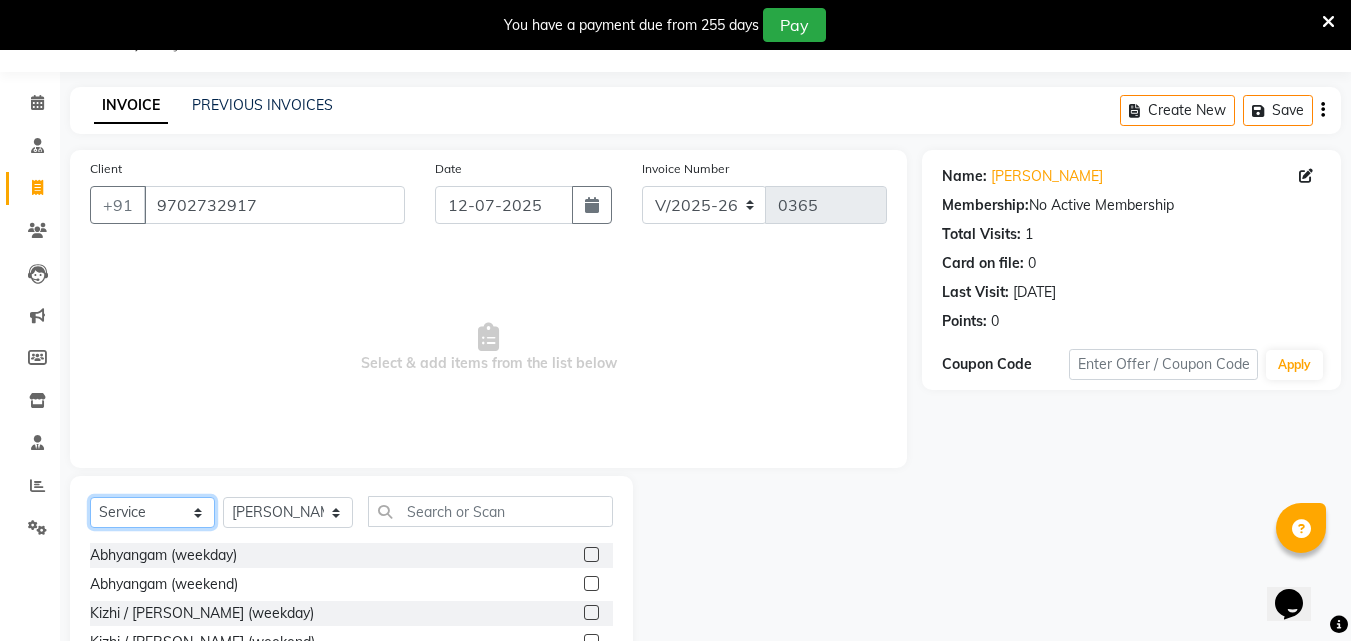 click on "Select  Service  Product  Membership  Package Voucher Prepaid Gift Card" 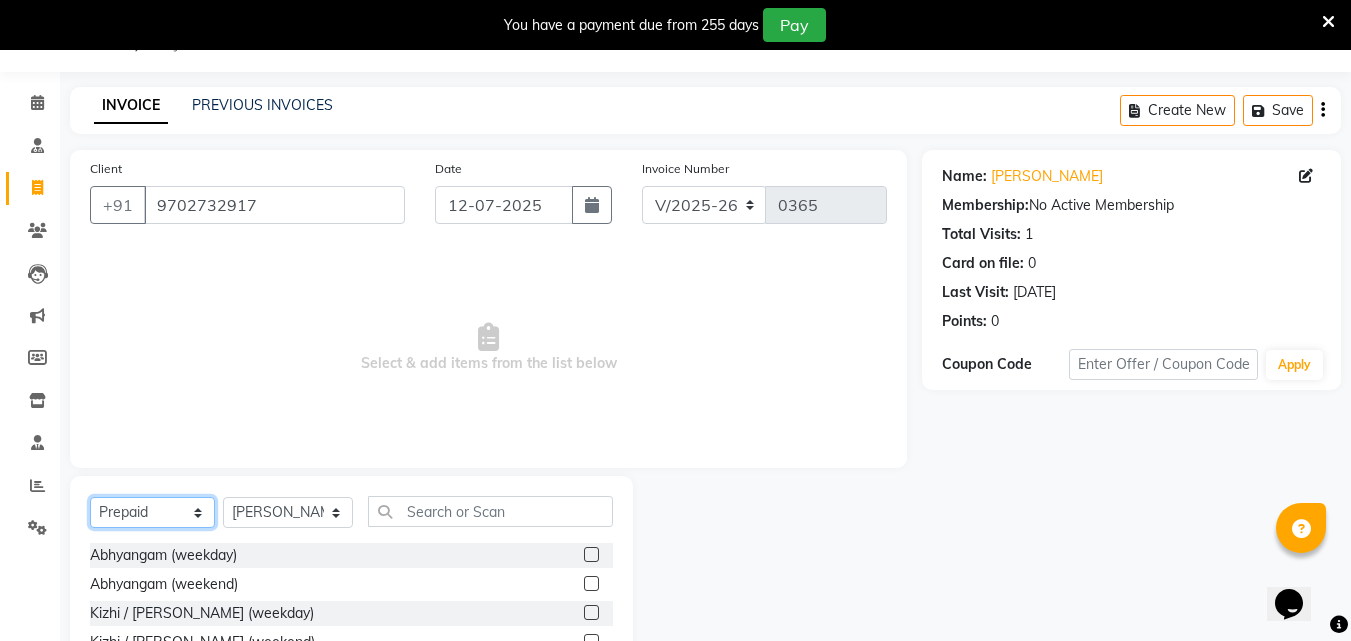 click on "Select  Service  Product  Membership  Package Voucher Prepaid Gift Card" 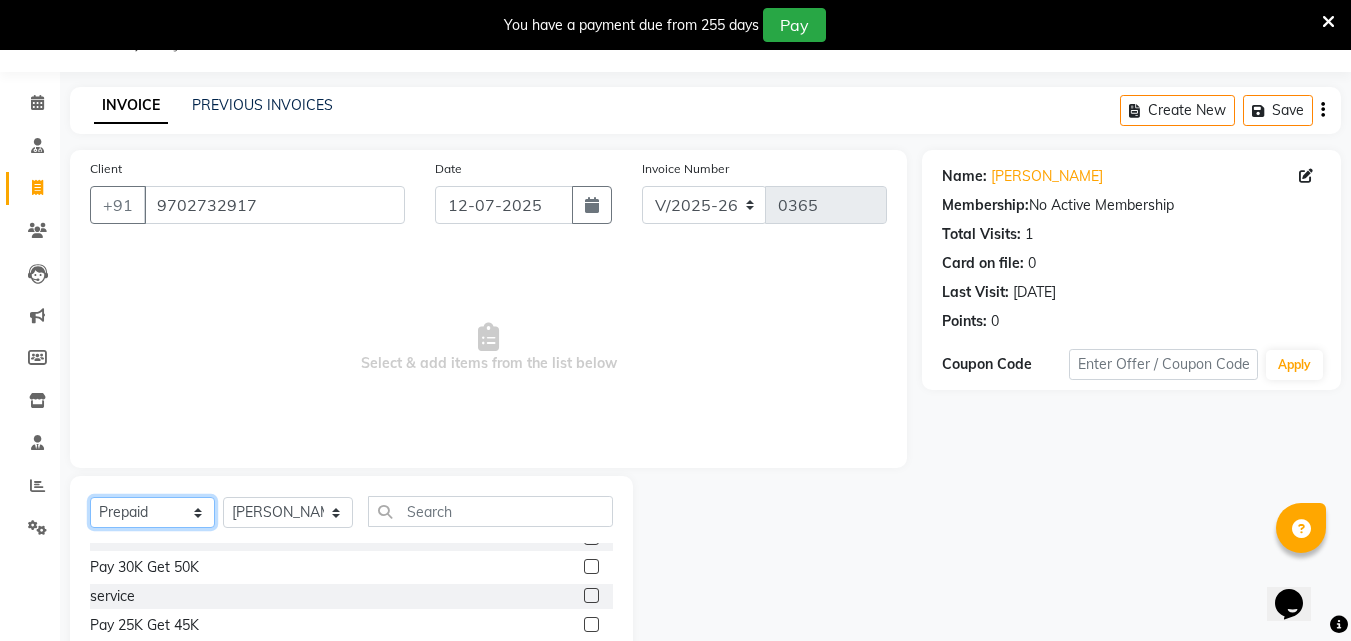 scroll, scrollTop: 268, scrollLeft: 0, axis: vertical 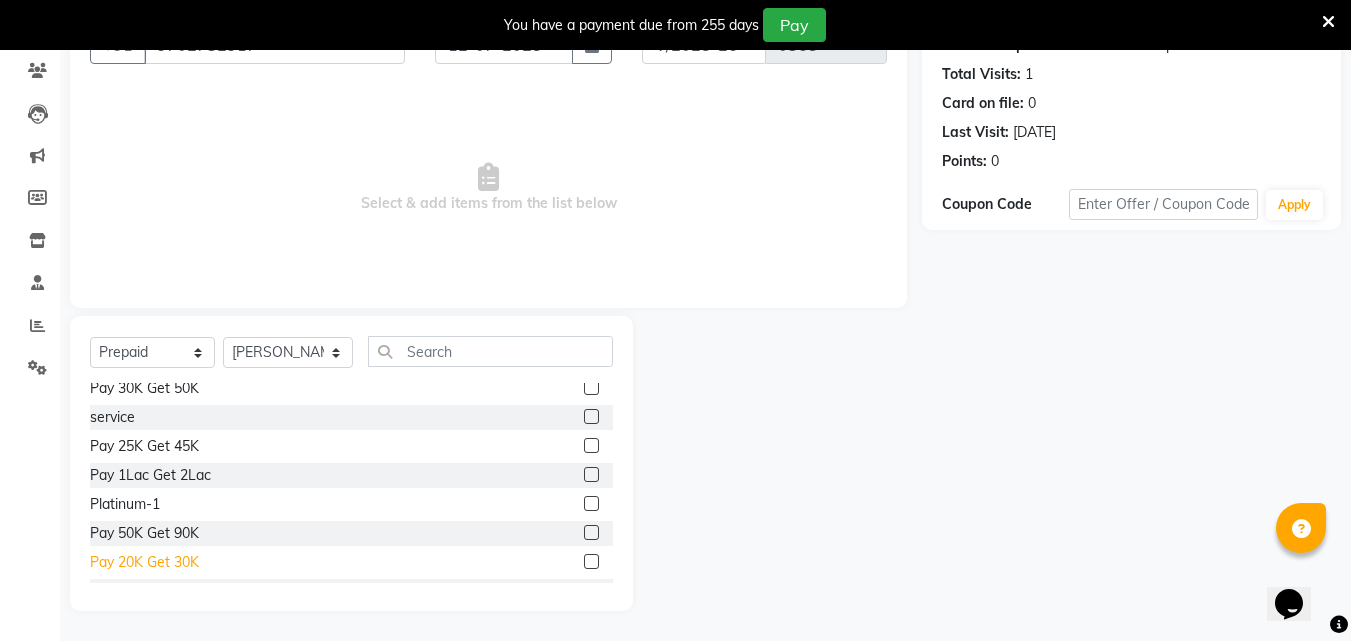 click on "Pay 20K Get 30K" 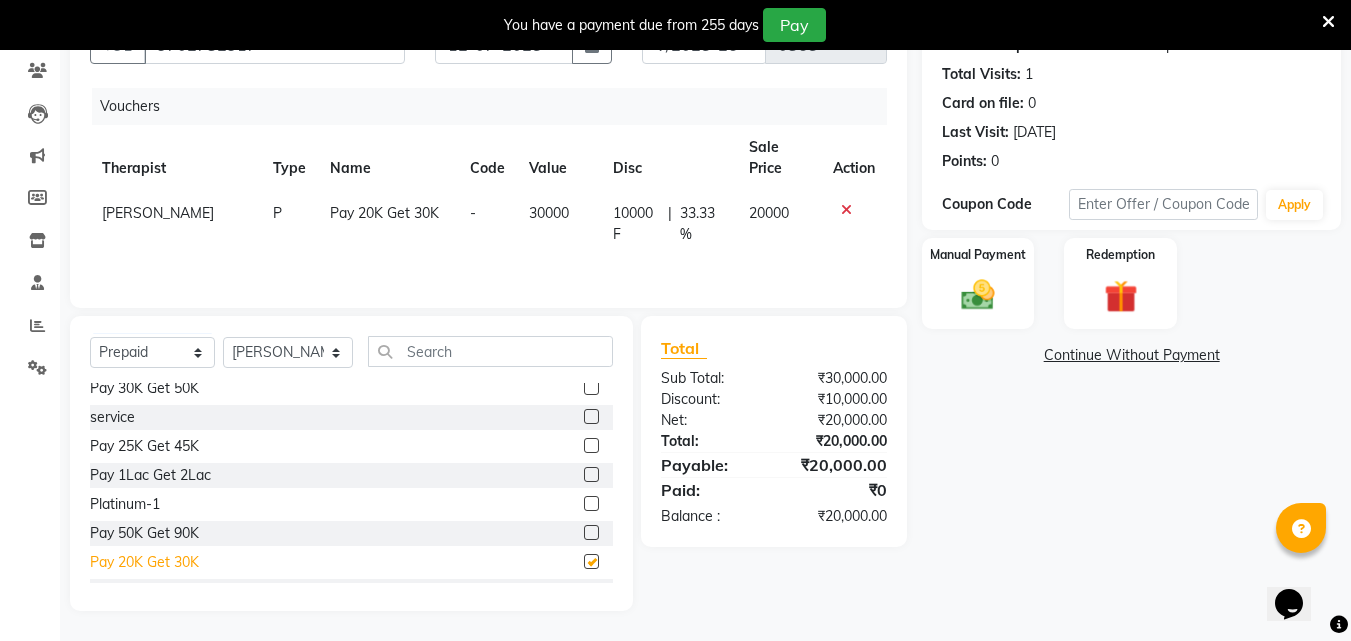 checkbox on "false" 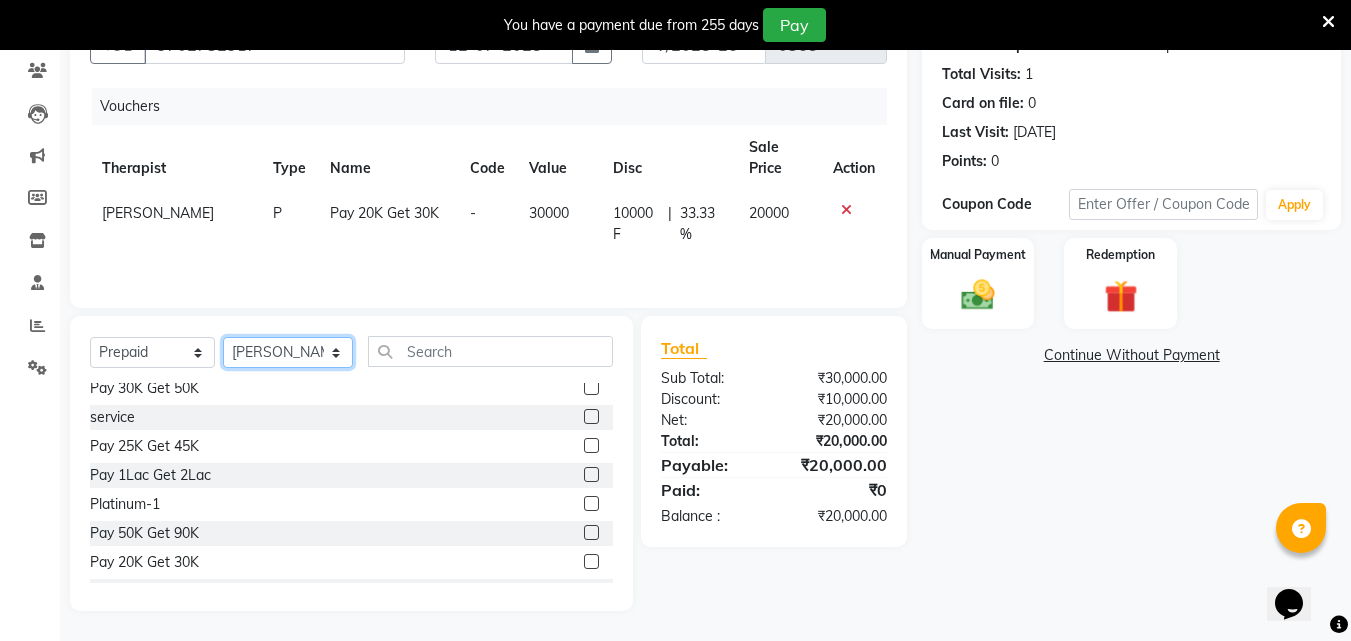 click on "Select Therapist [PERSON_NAME] [PERSON_NAME] [PERSON_NAME] Bibina [PERSON_NAME] [PERSON_NAME] Dr. [PERSON_NAME] [PERSON_NAME] Dr. [PERSON_NAME] Dr. [PERSON_NAME] [PERSON_NAME] [PERSON_NAME] [PERSON_NAME] [PERSON_NAME] Pooja [PERSON_NAME] Mishra [PERSON_NAME] [PERSON_NAME] G [PERSON_NAME] K M [PERSON_NAME] K [PERSON_NAME] Suddheesh K K [PERSON_NAME] [PERSON_NAME] Swati [PERSON_NAME] [PERSON_NAME] Vidya [PERSON_NAME] [PERSON_NAME]" 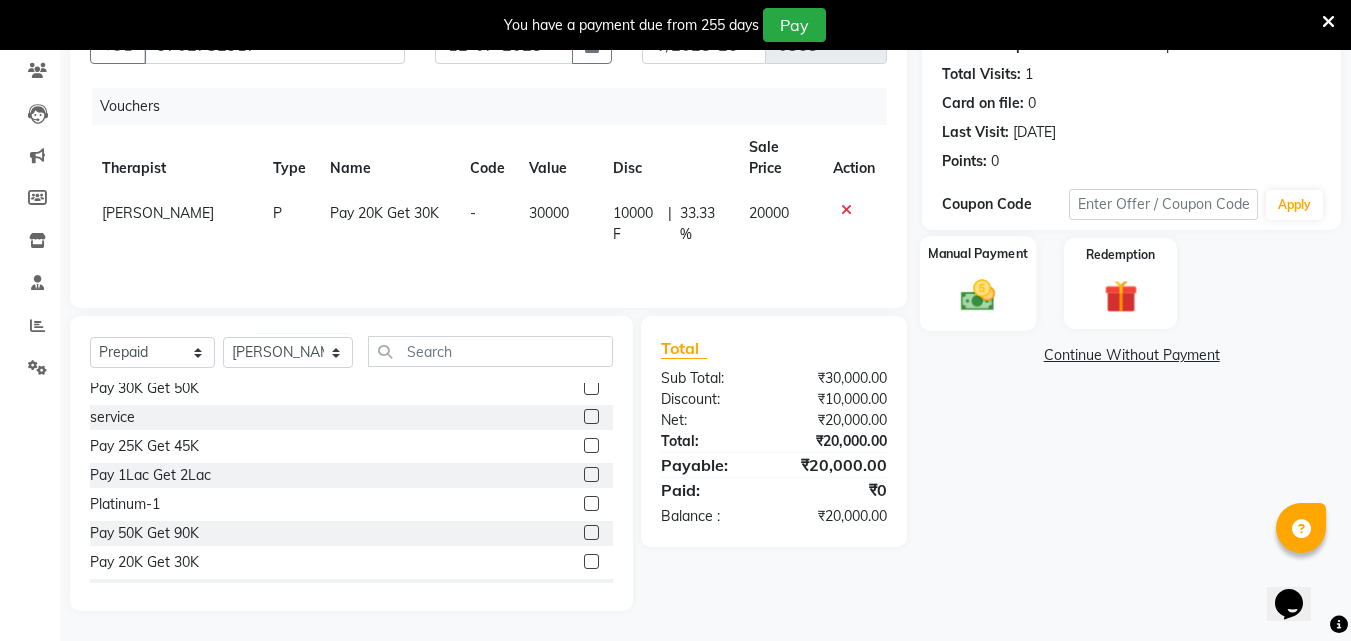 click 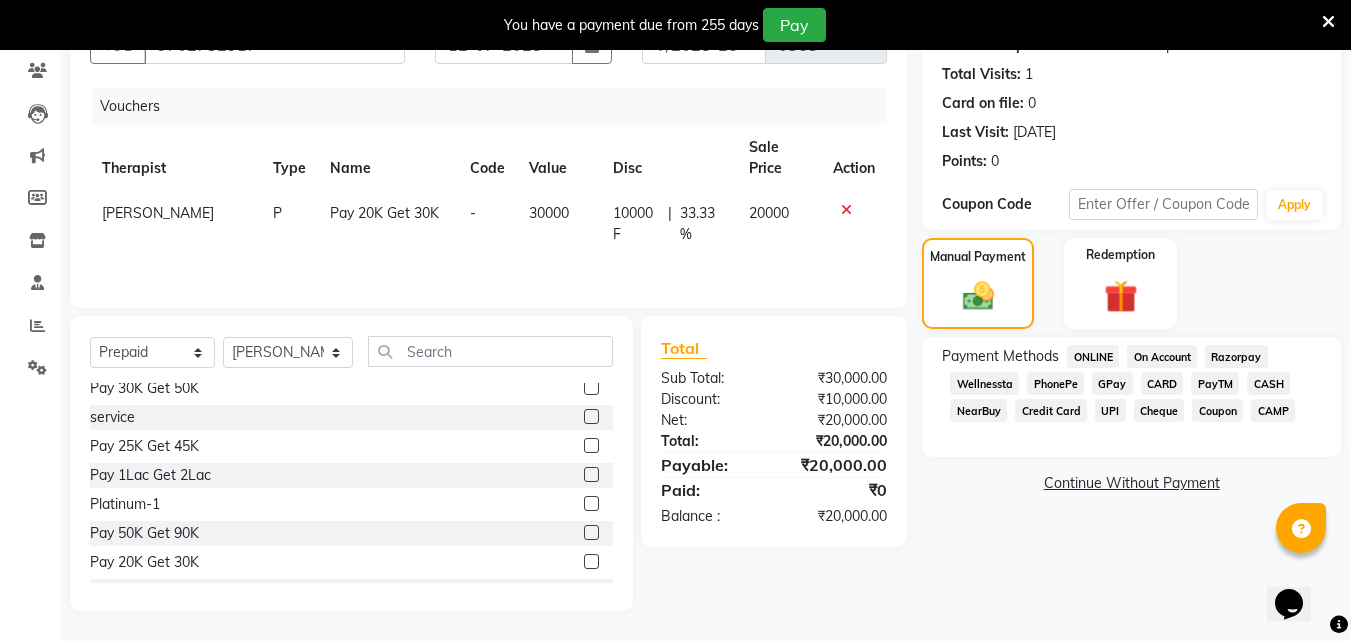 click on "PayTM" 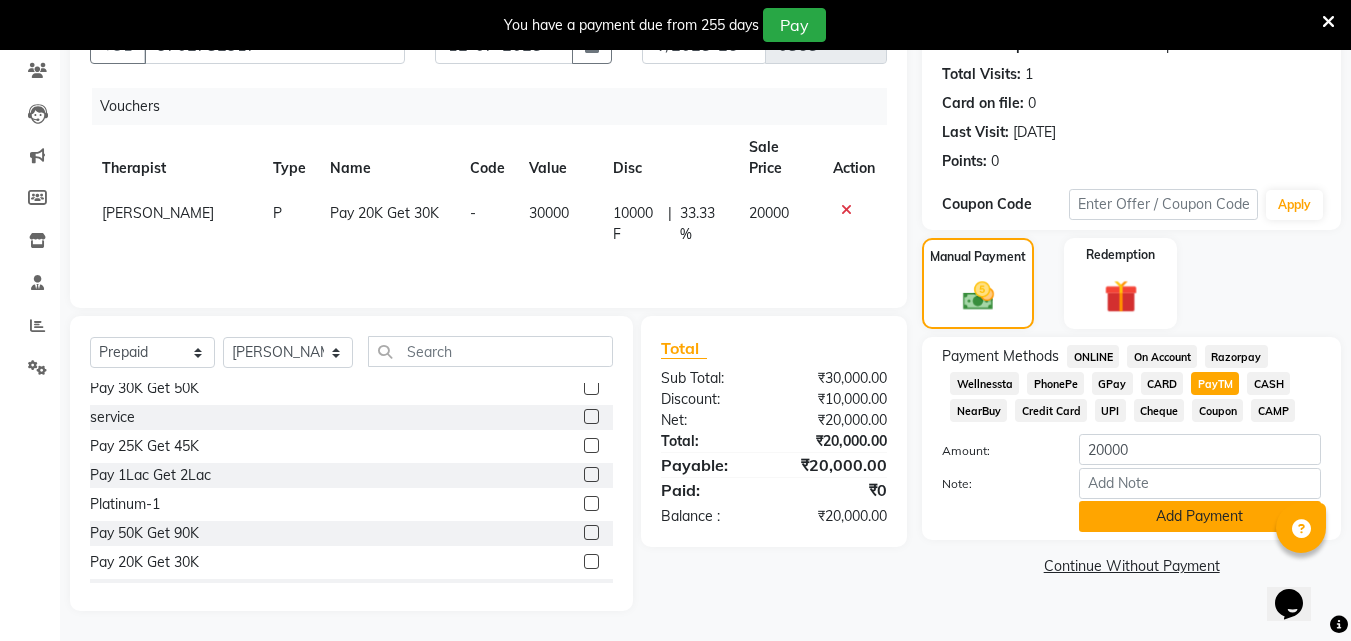 click on "Add Payment" 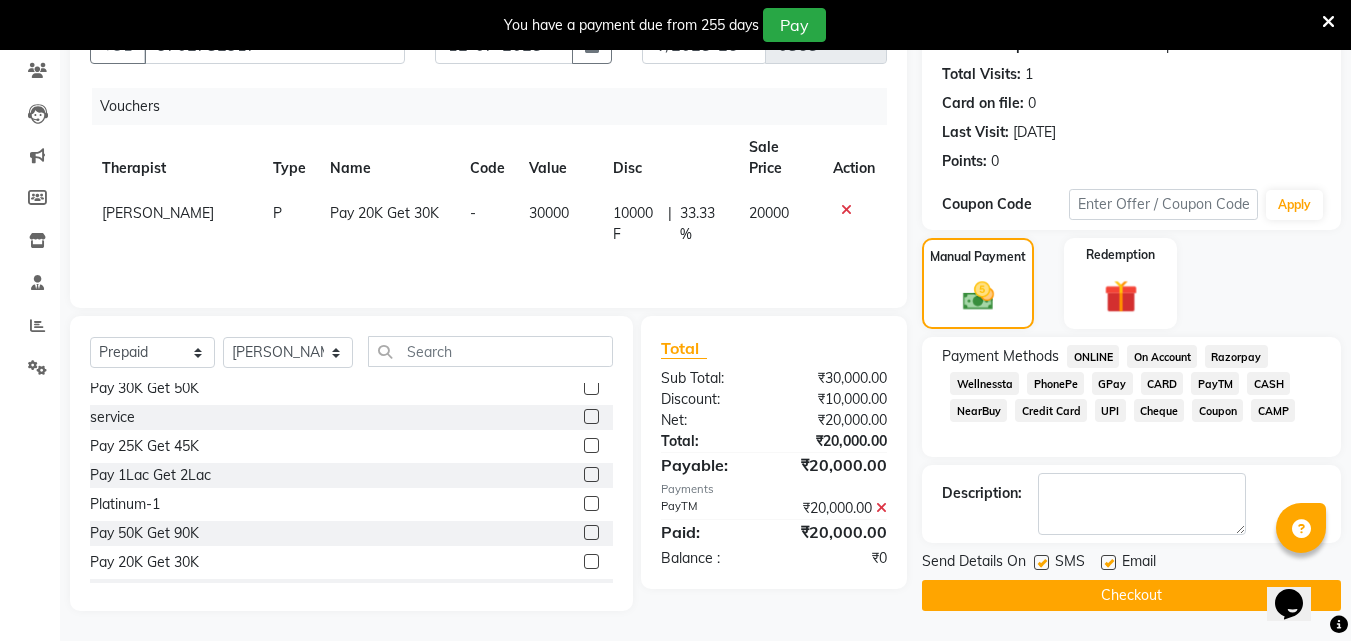 click on "Checkout" 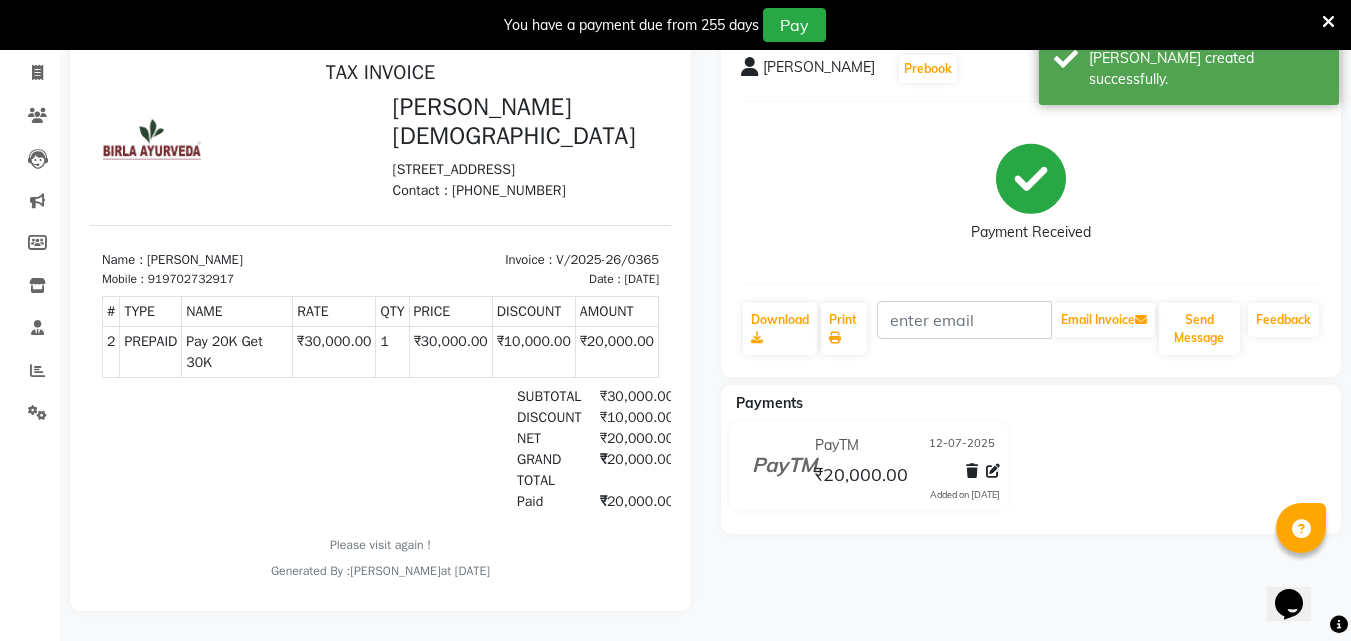 scroll, scrollTop: 0, scrollLeft: 0, axis: both 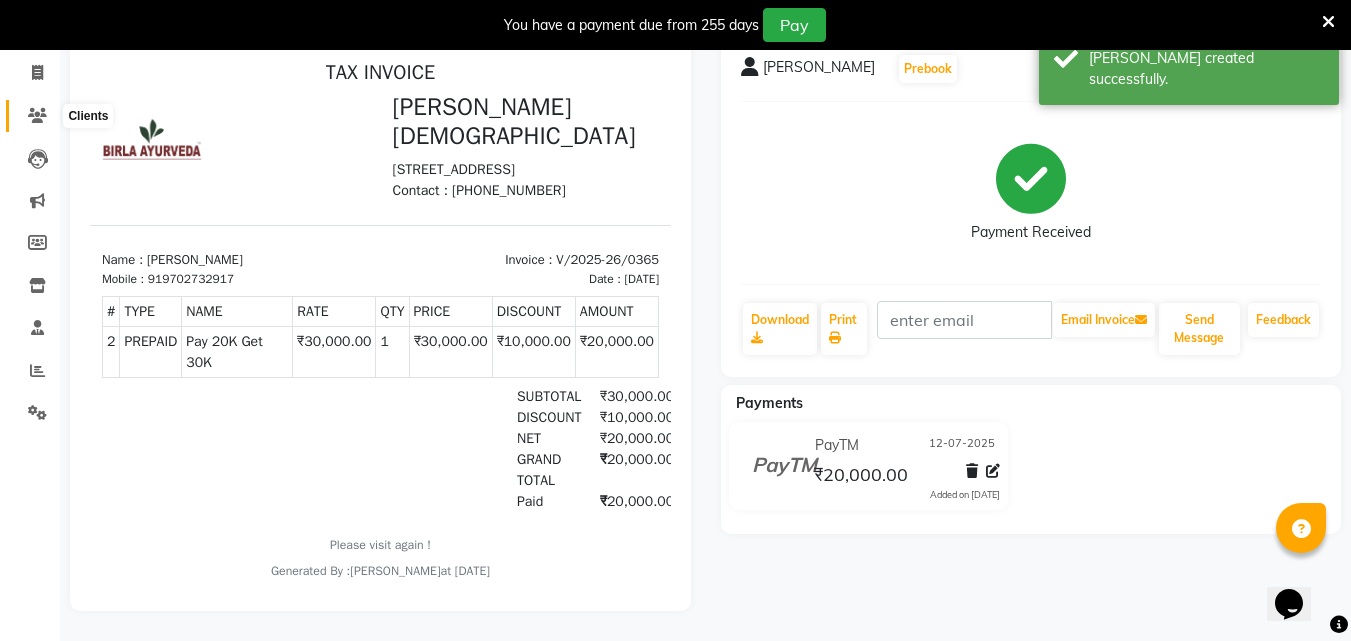 click 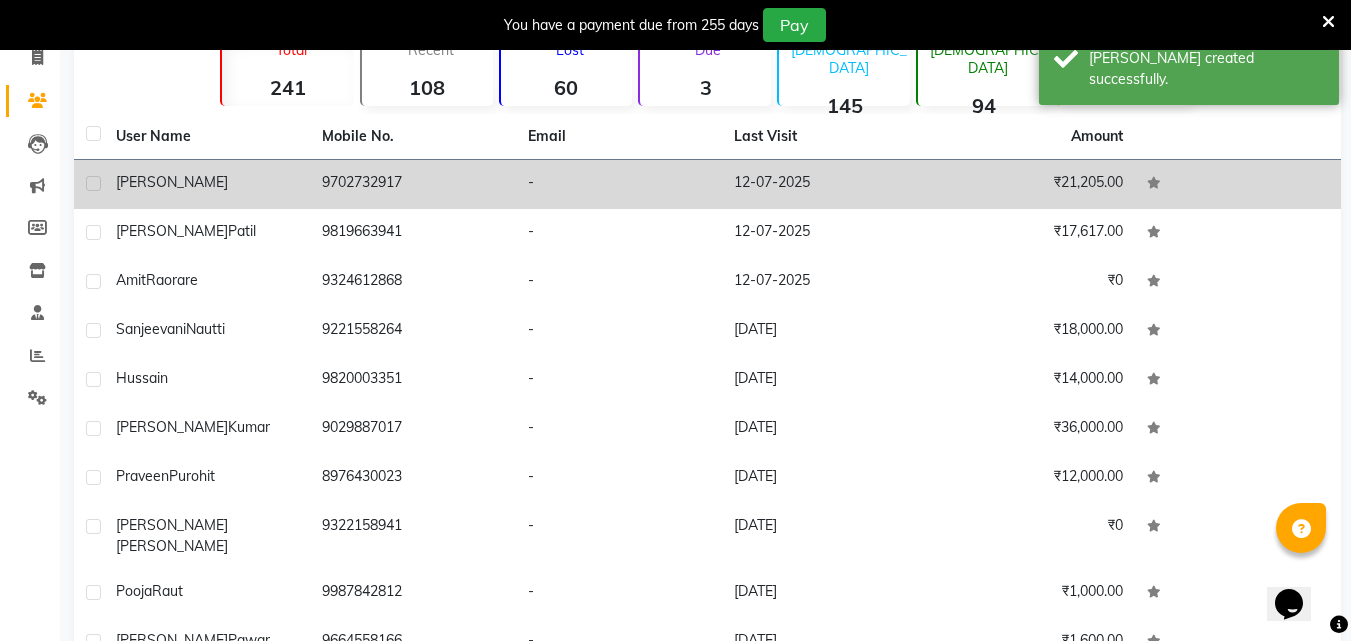 click on "[PERSON_NAME]" 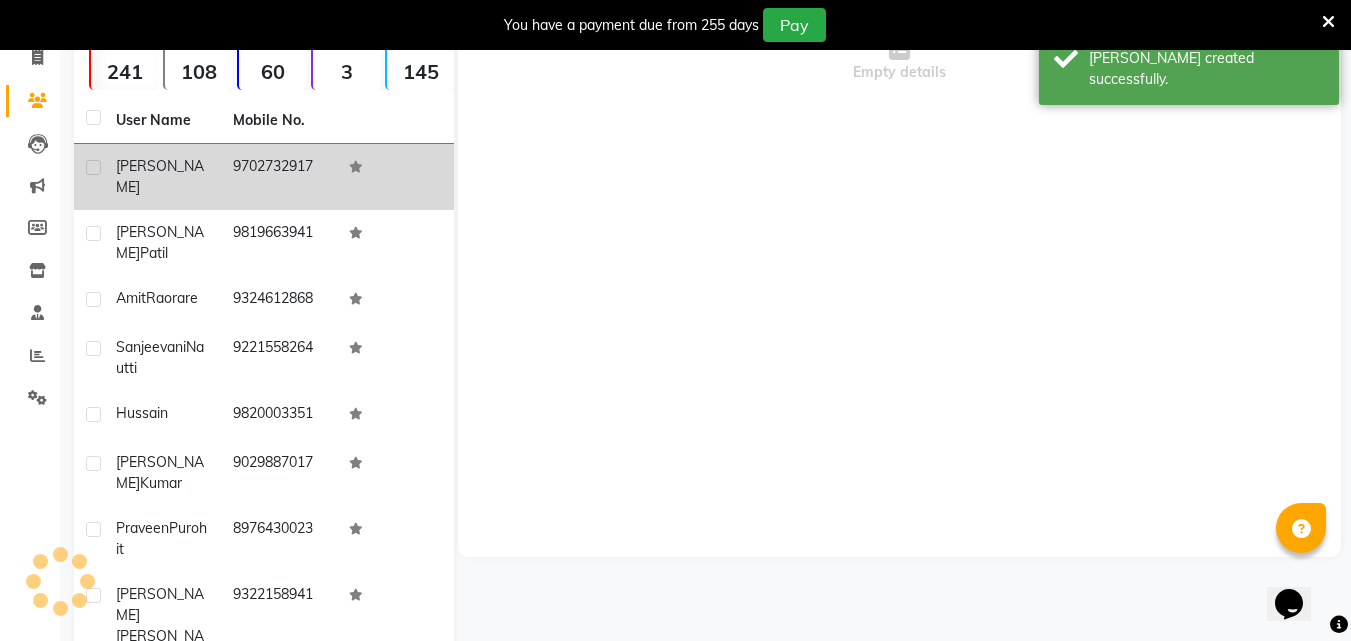 click on "[PERSON_NAME]" 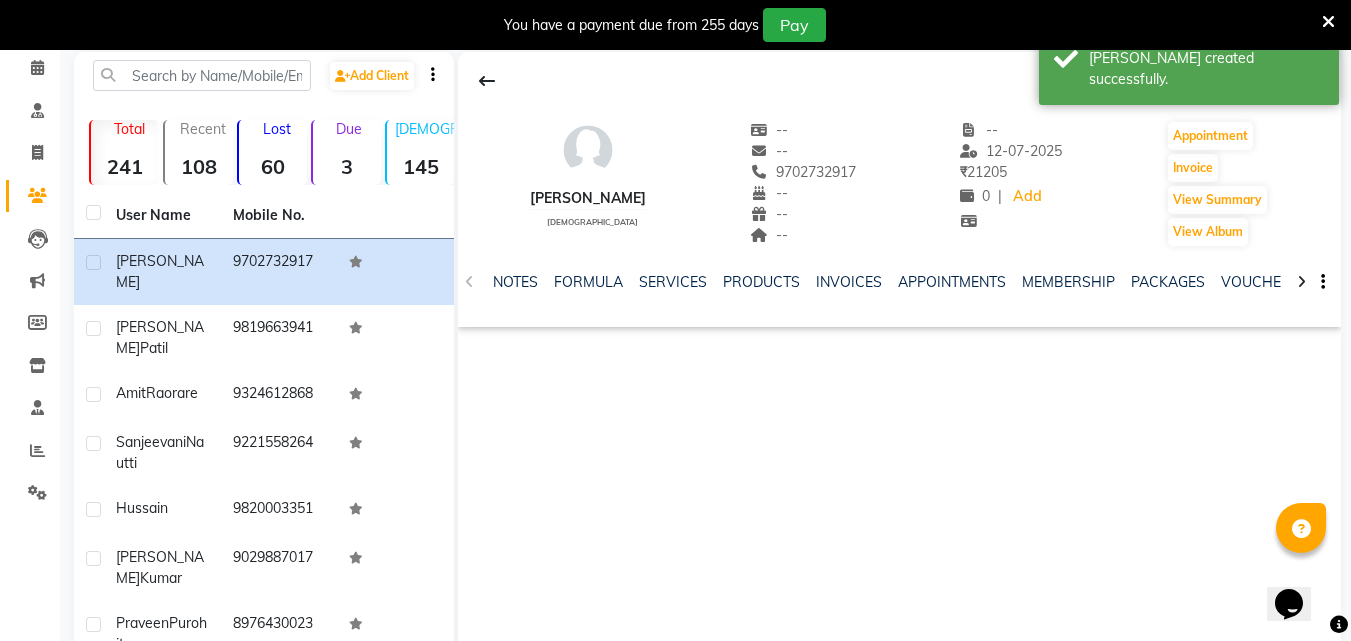 scroll, scrollTop: 69, scrollLeft: 0, axis: vertical 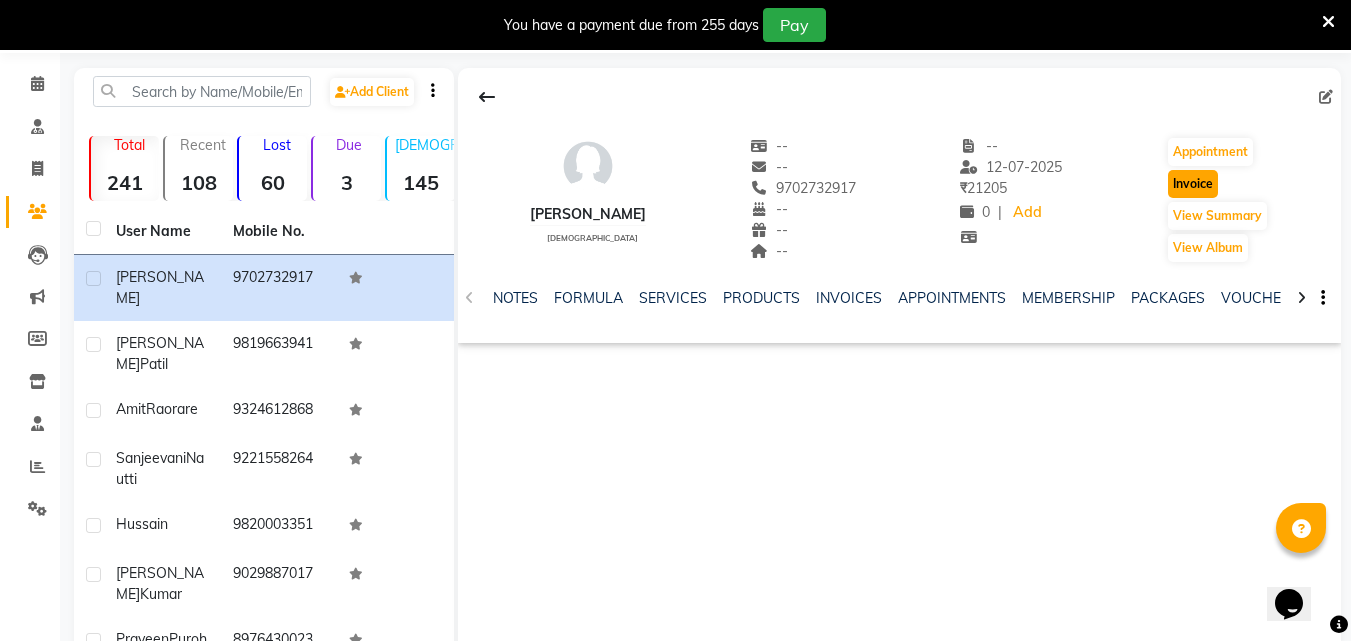 click on "Invoice" 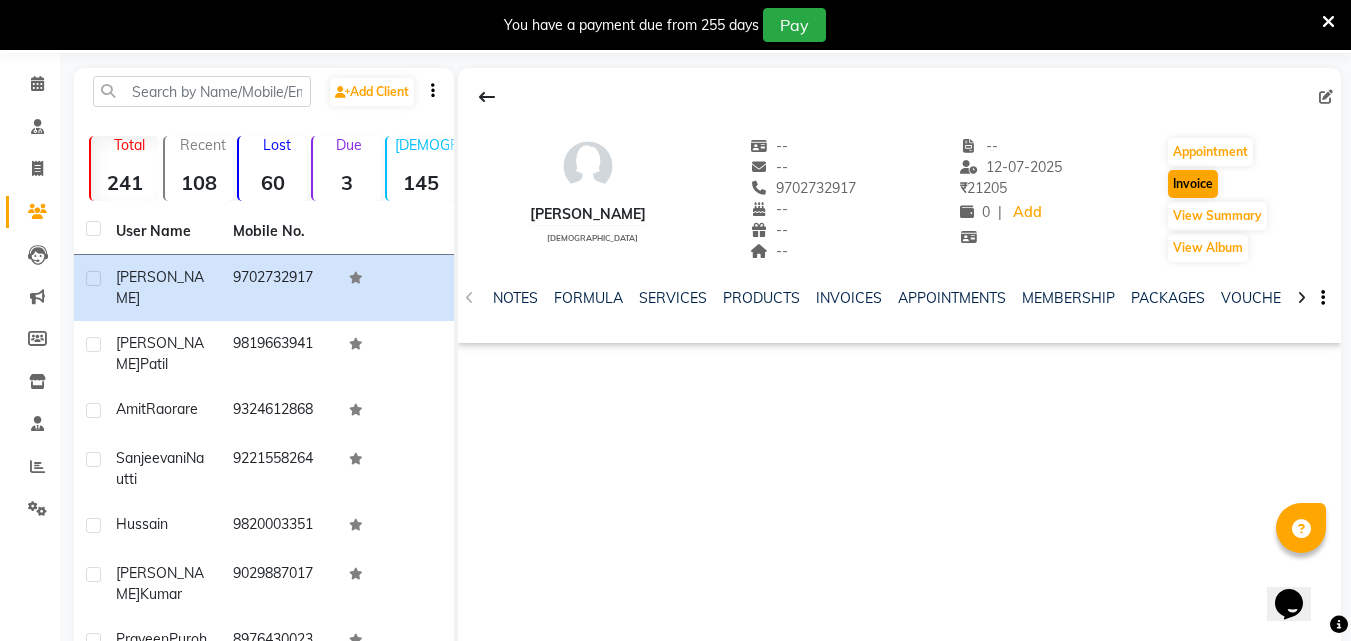 scroll, scrollTop: 50, scrollLeft: 0, axis: vertical 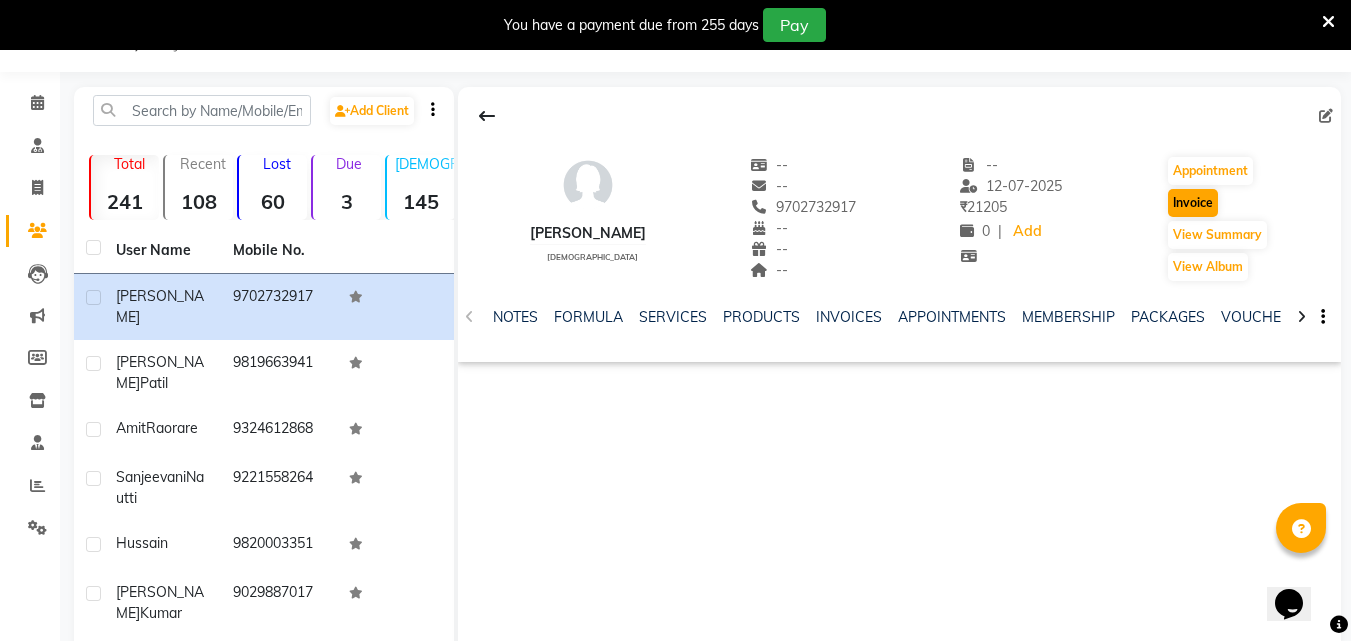 select on "6808" 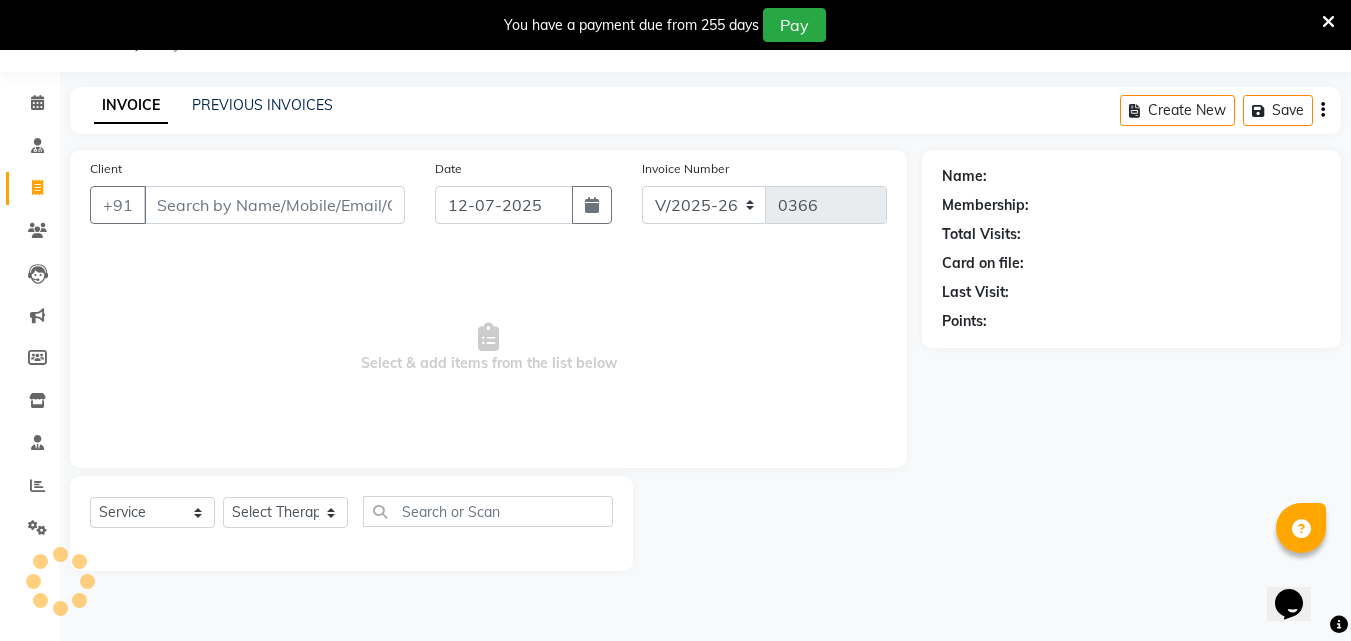 type on "9702732917" 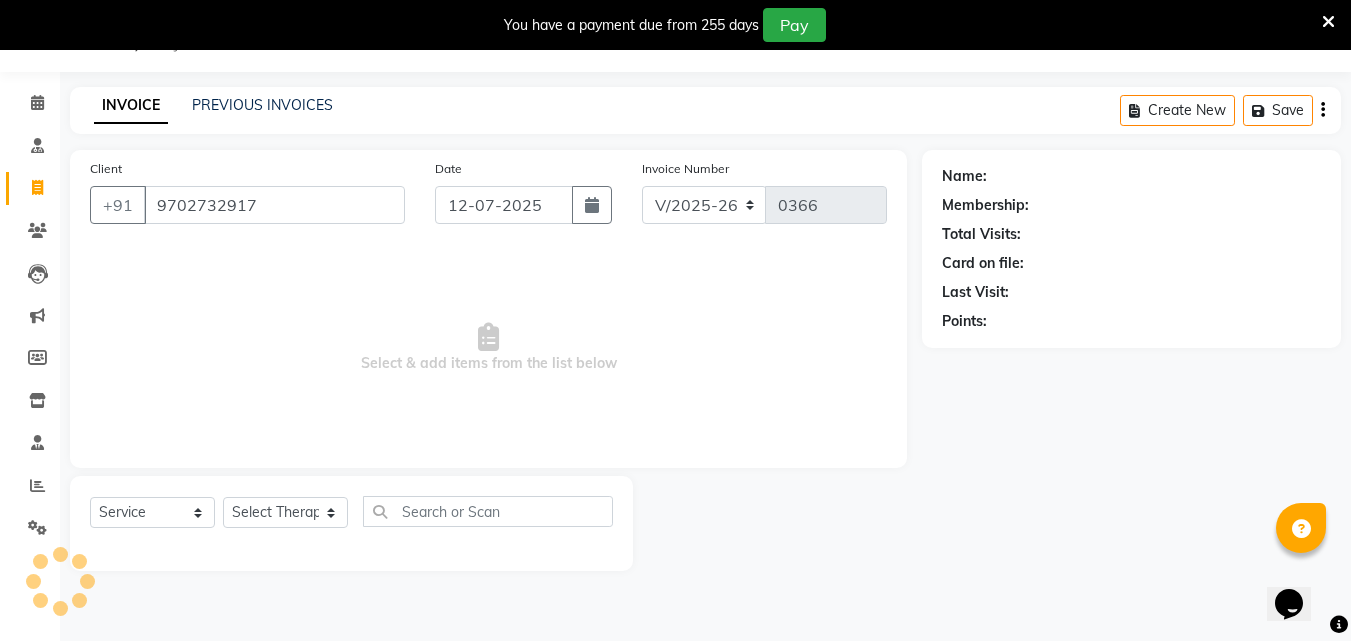 select on "57056" 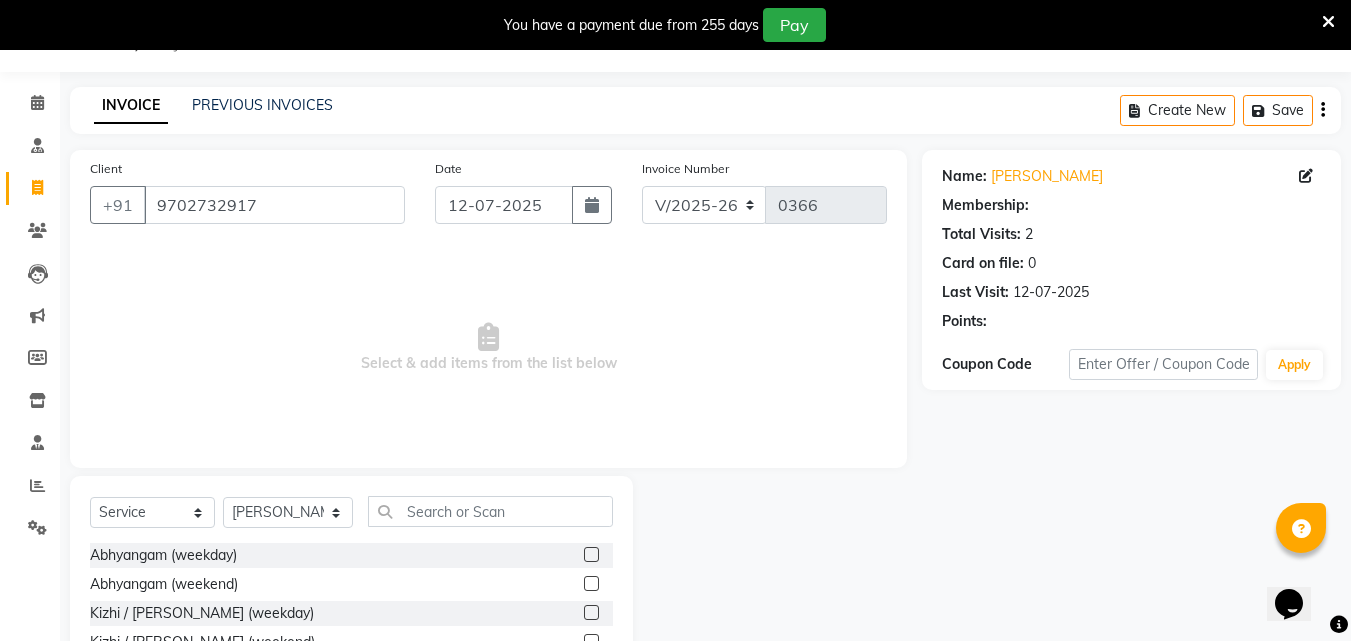 scroll, scrollTop: 69, scrollLeft: 0, axis: vertical 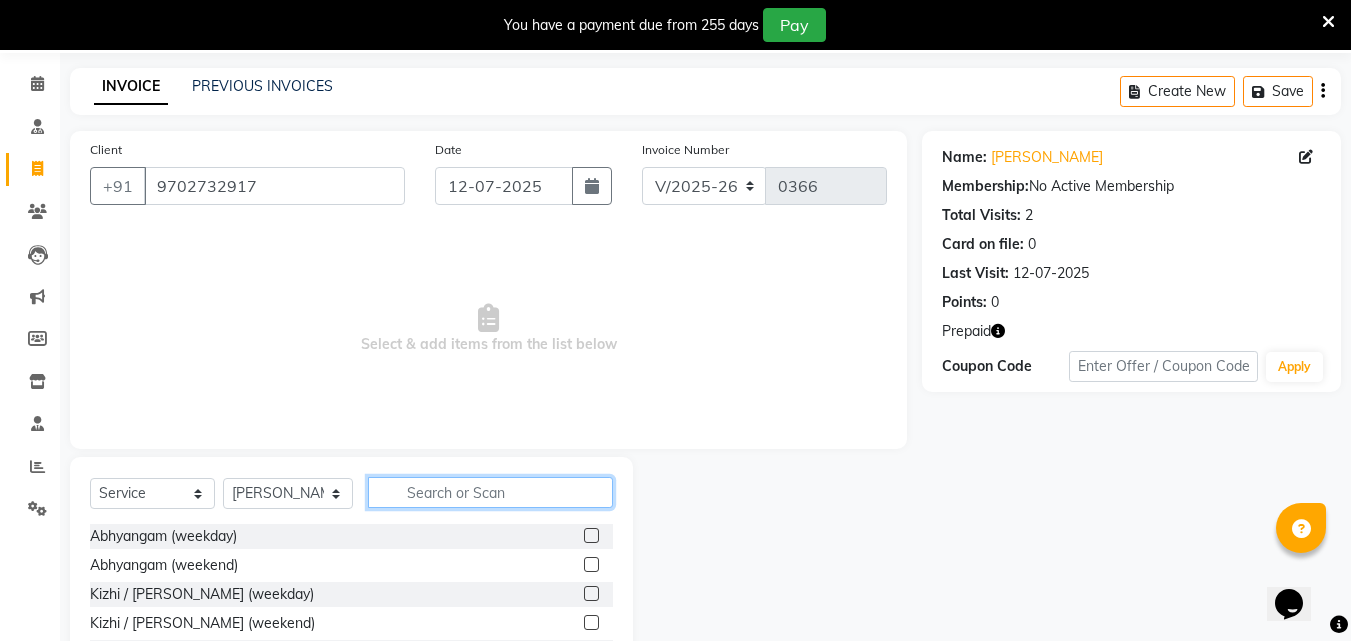 click 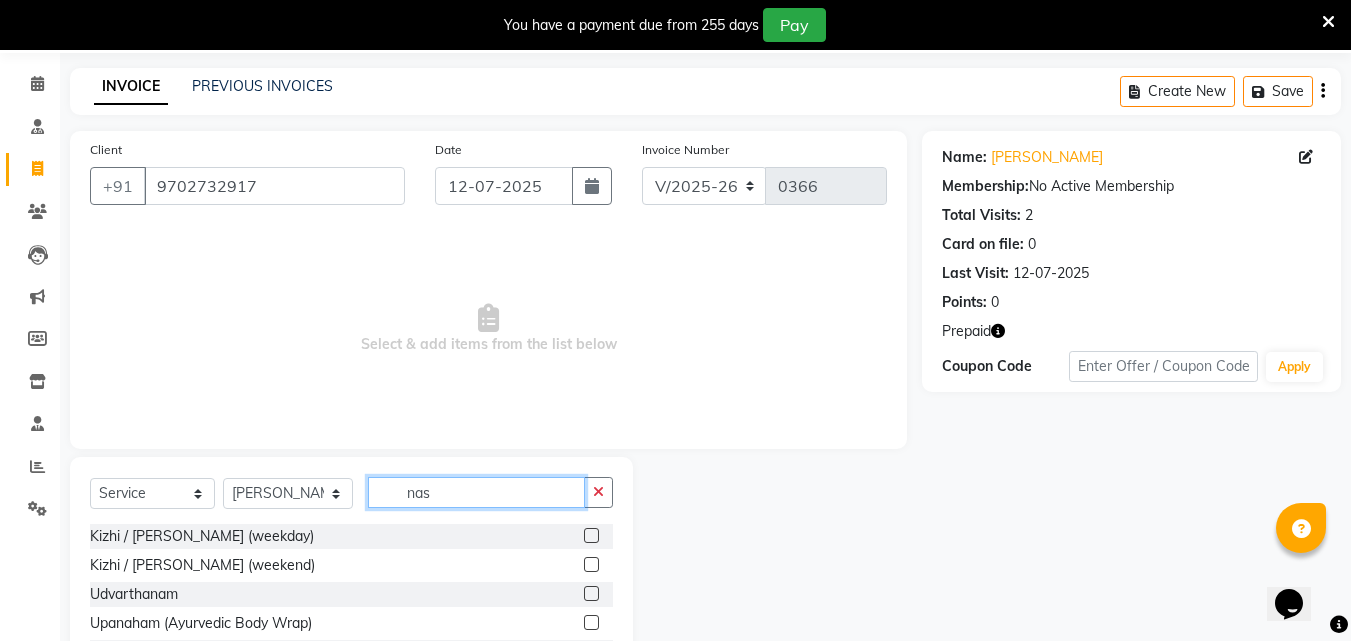 scroll, scrollTop: 68, scrollLeft: 0, axis: vertical 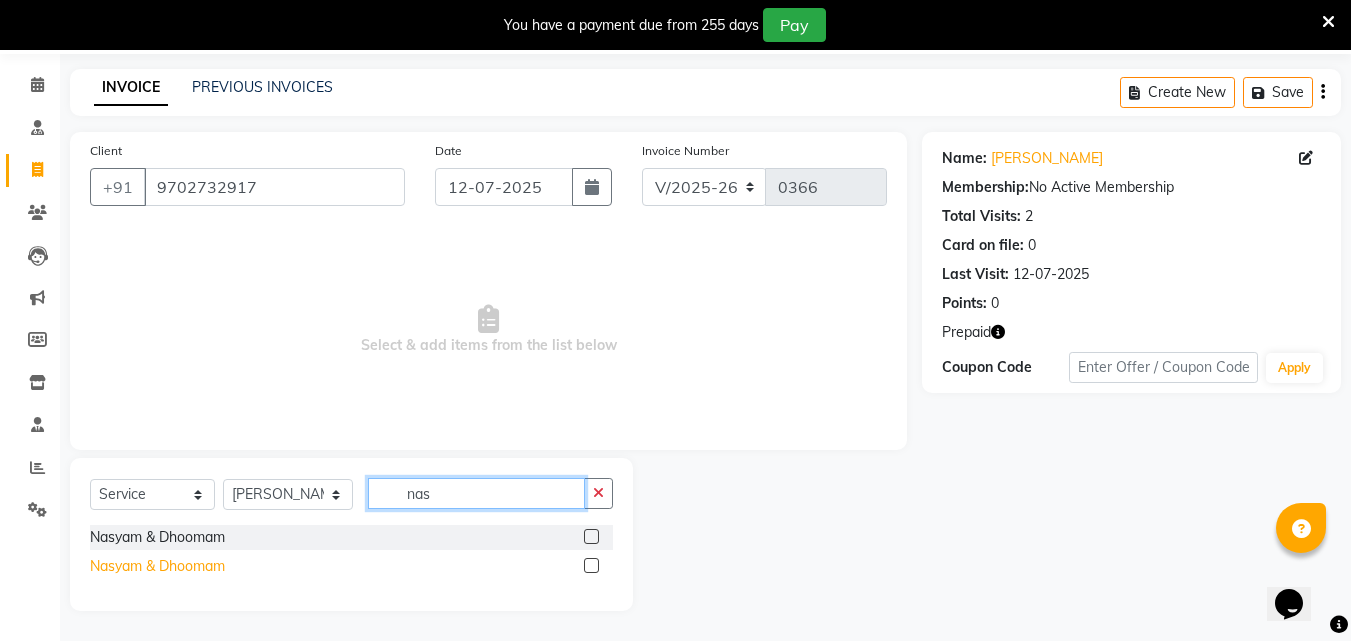 type on "nas" 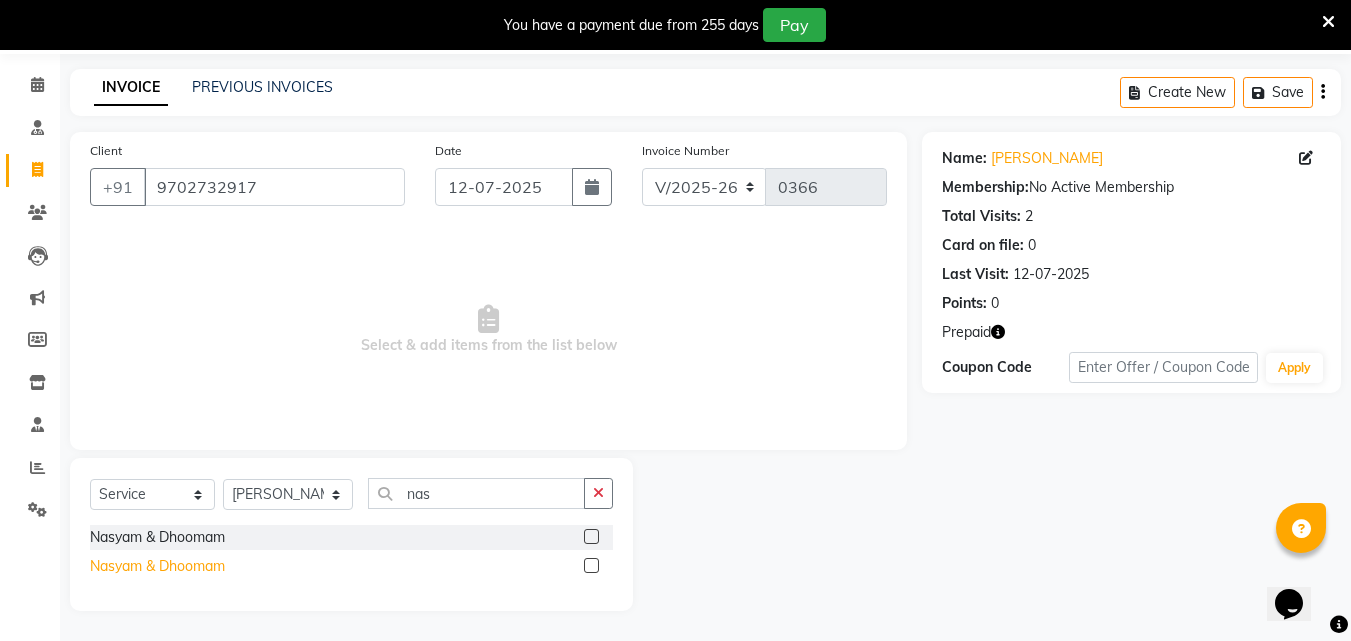 click on "Nasyam & Dhoomam" 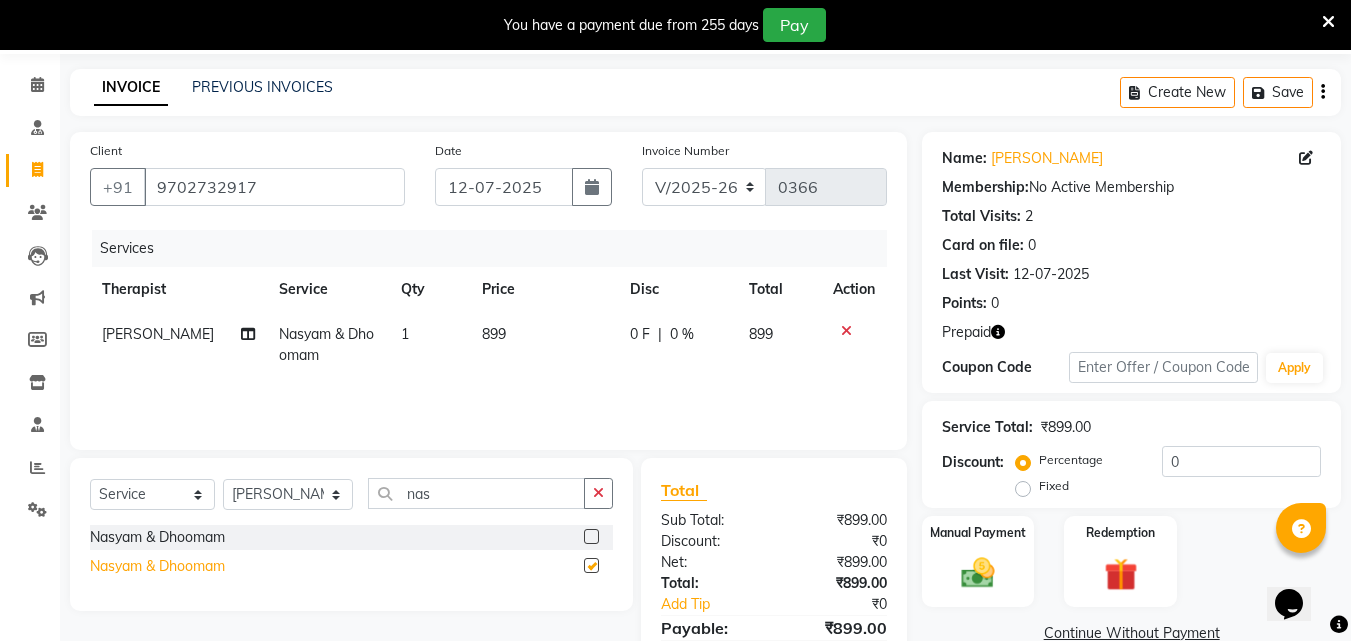 checkbox on "false" 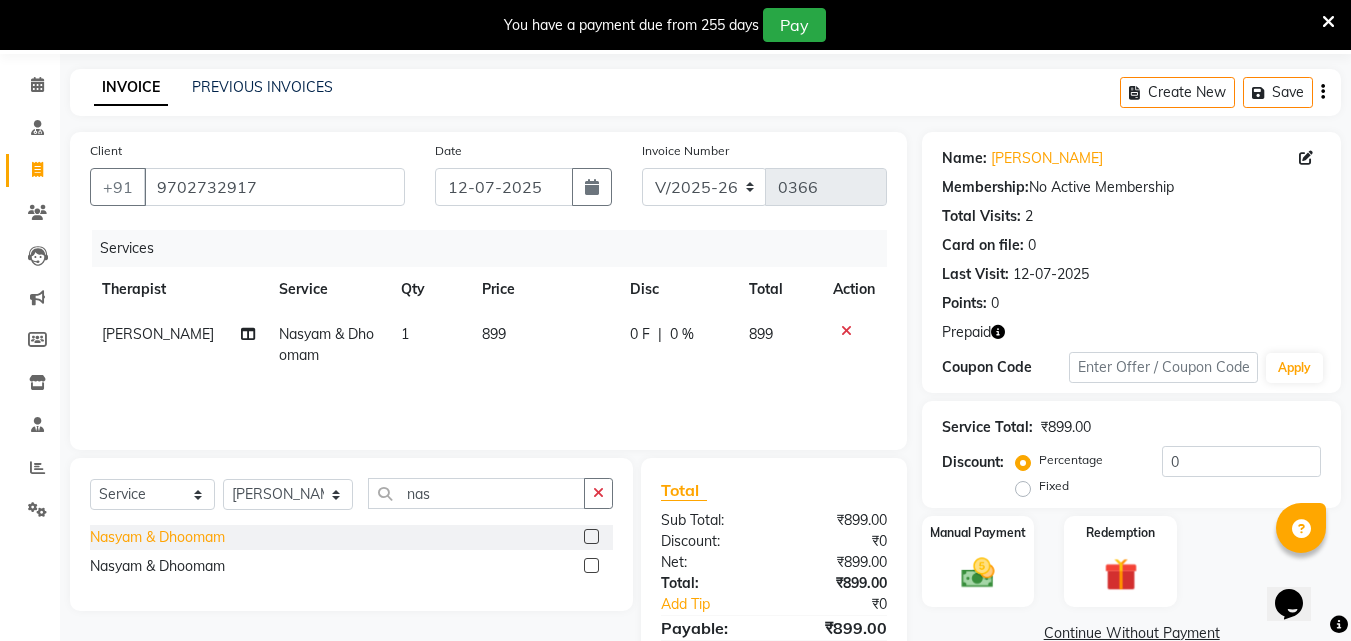 click on "Nasyam & Dhoomam" 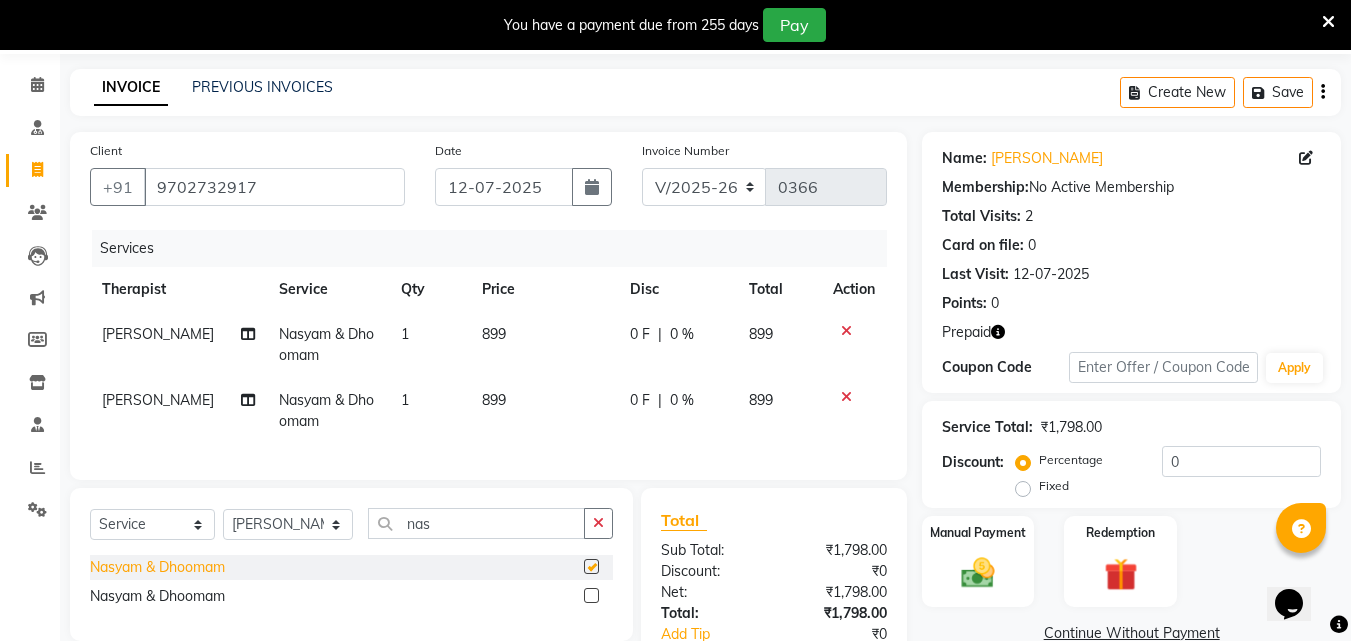checkbox on "false" 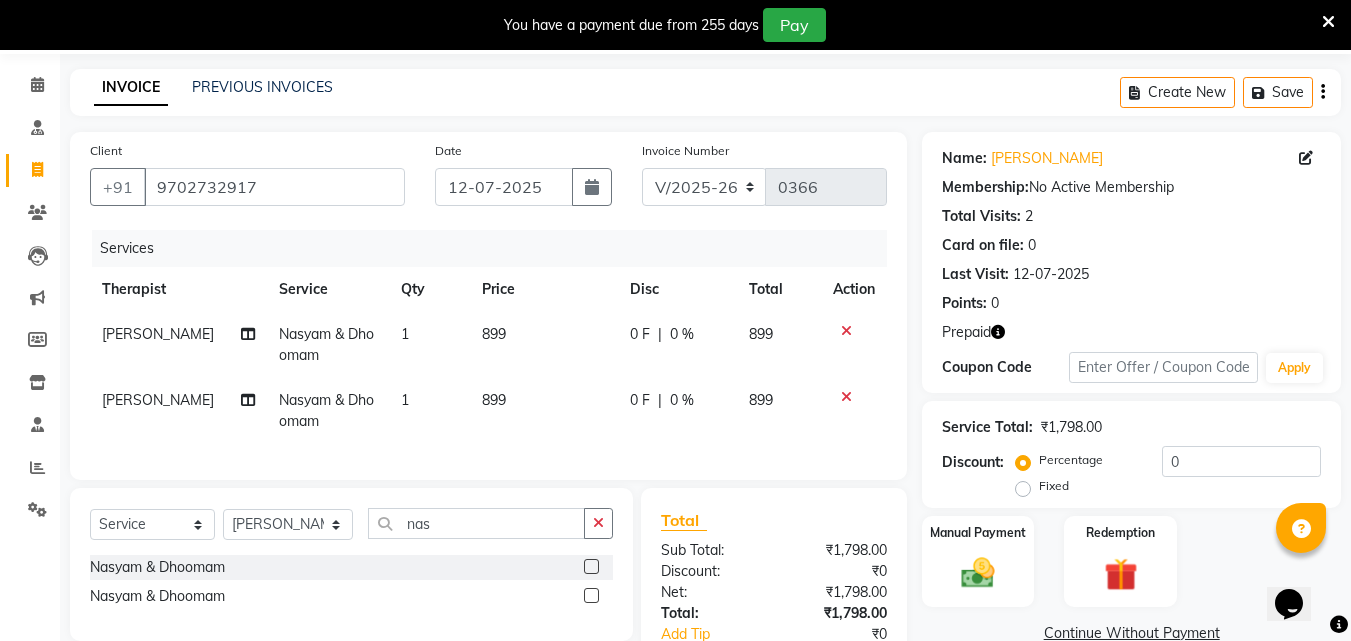 click 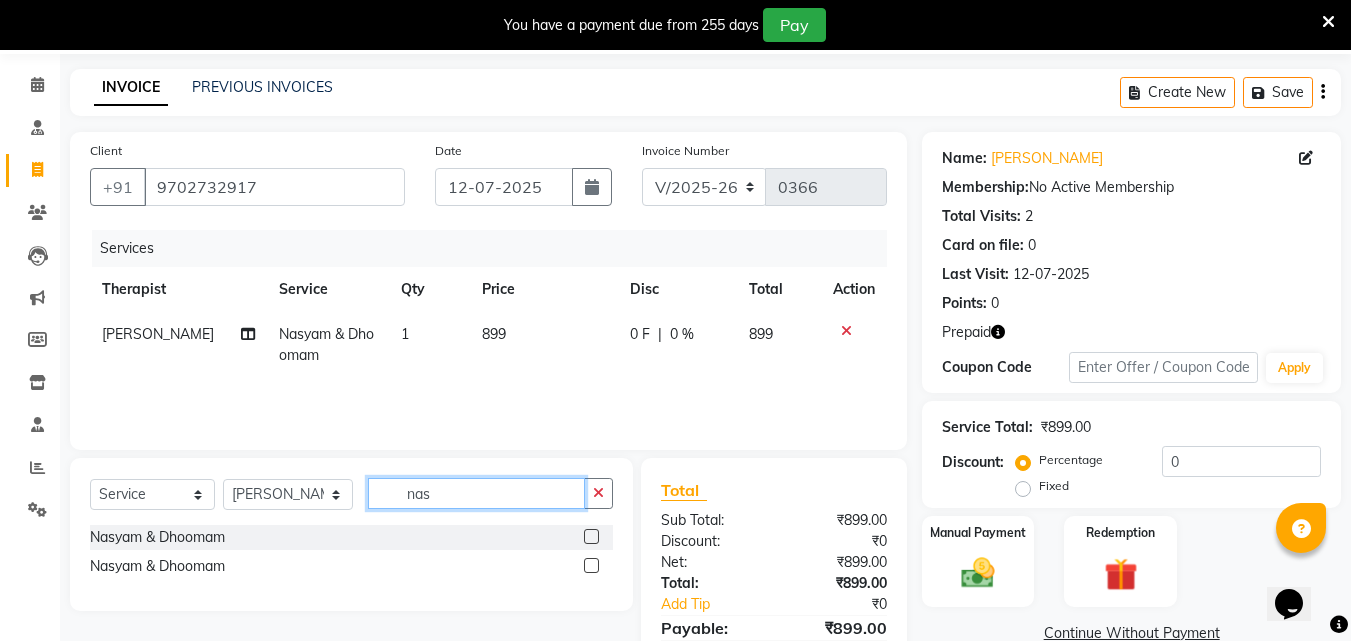 click on "nas" 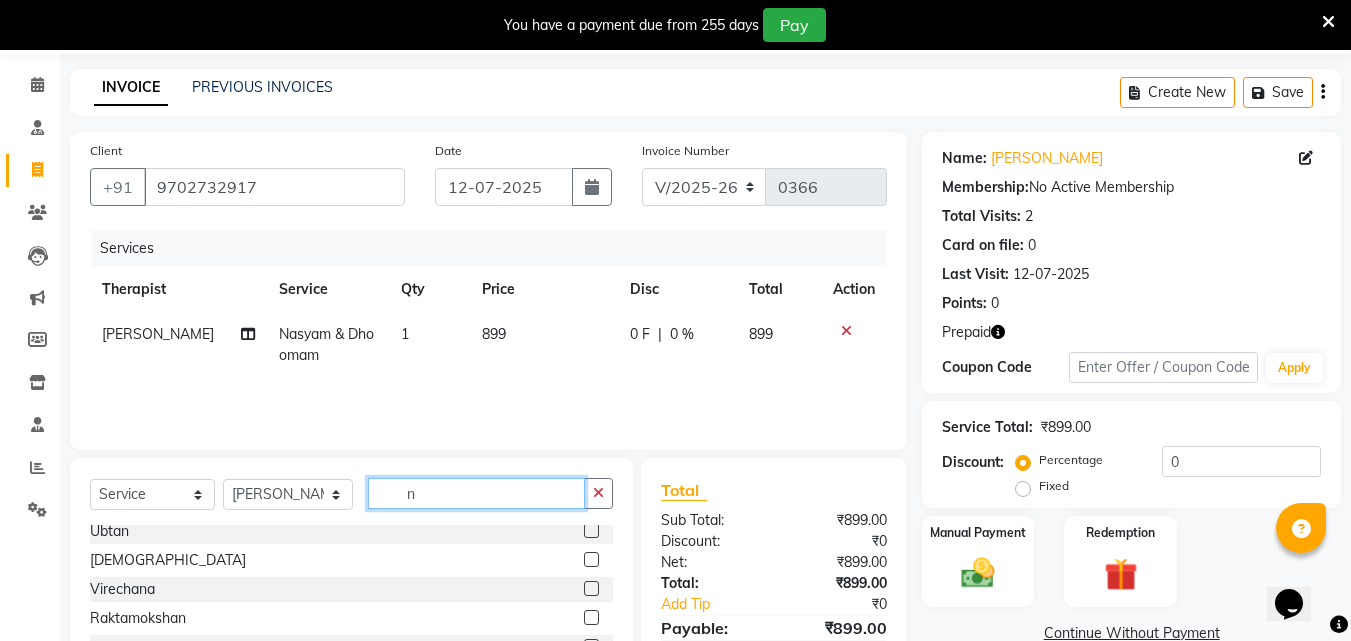 scroll, scrollTop: 1126, scrollLeft: 0, axis: vertical 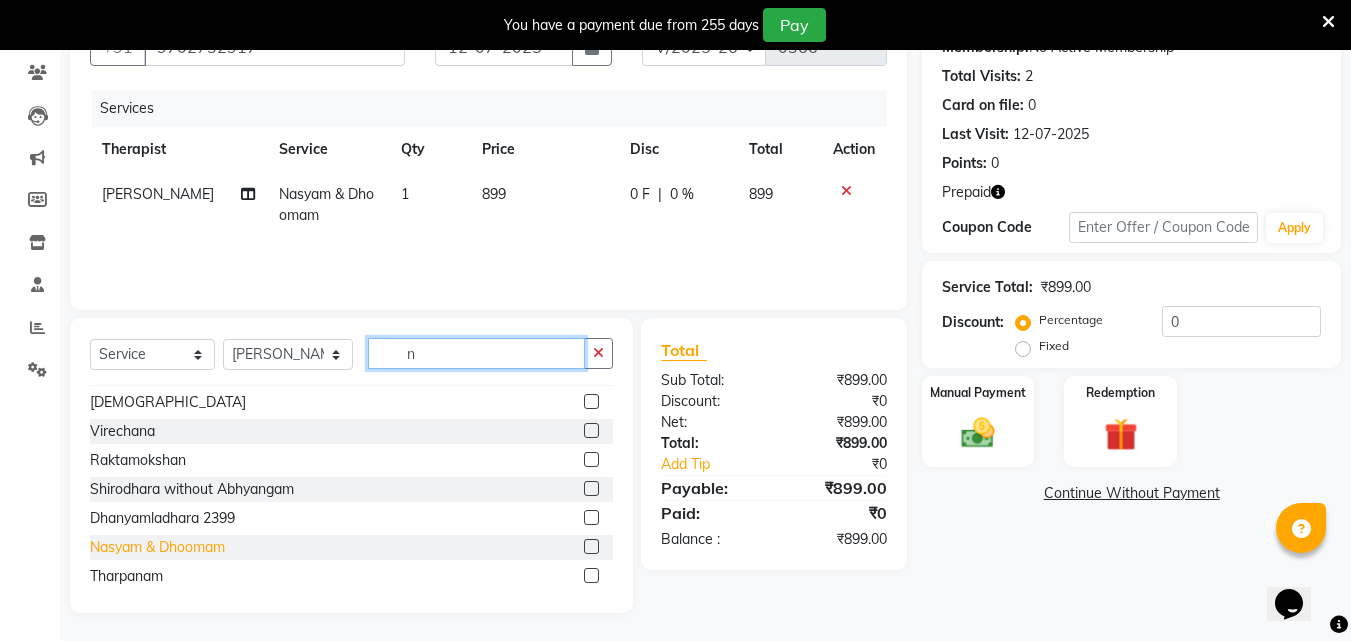 type on "n" 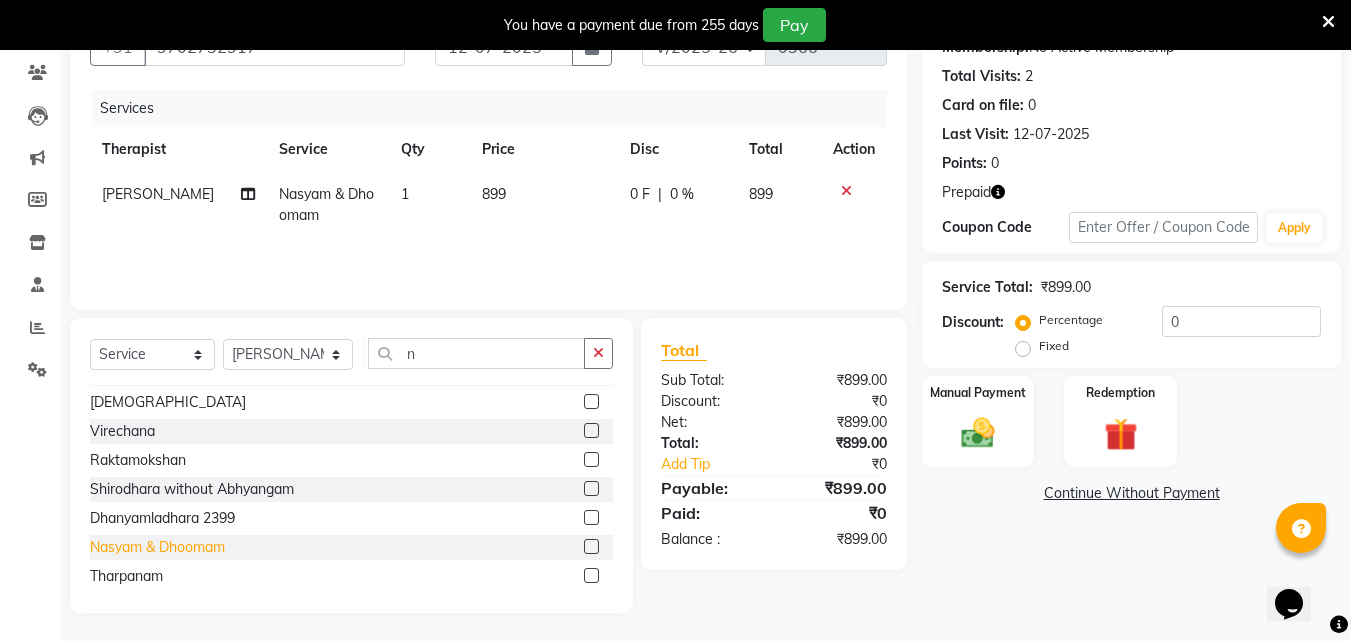 click on "Nasyam & Dhoomam" 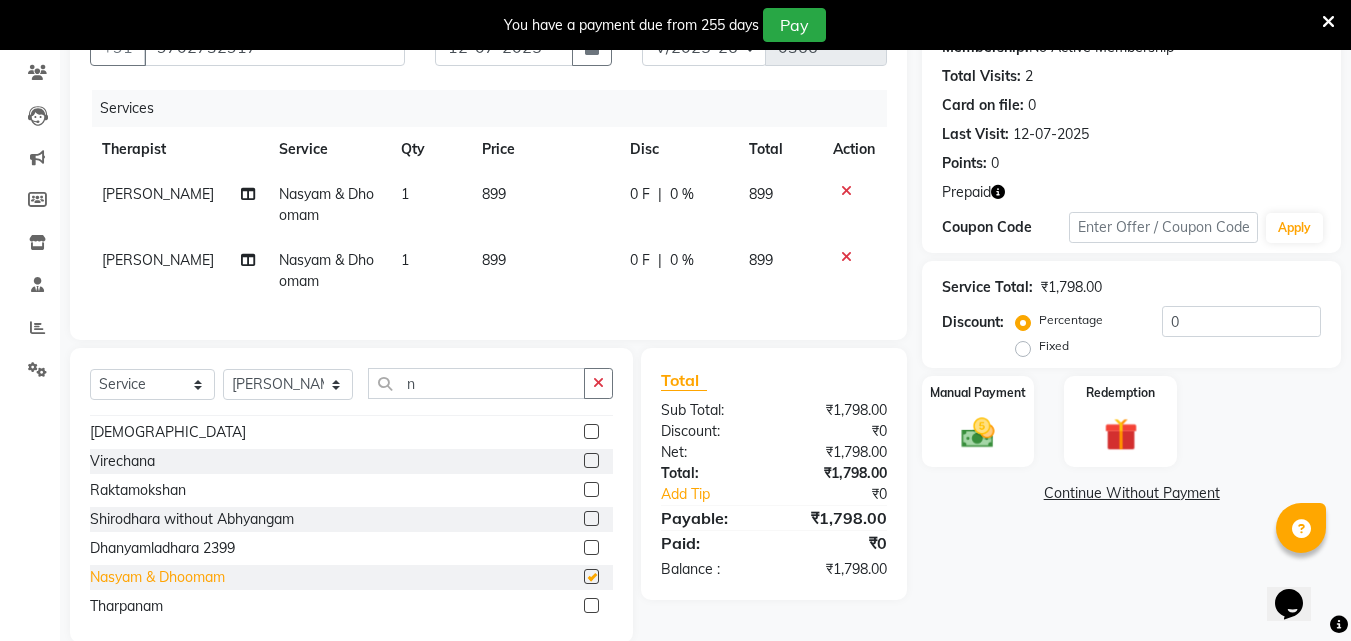 checkbox on "false" 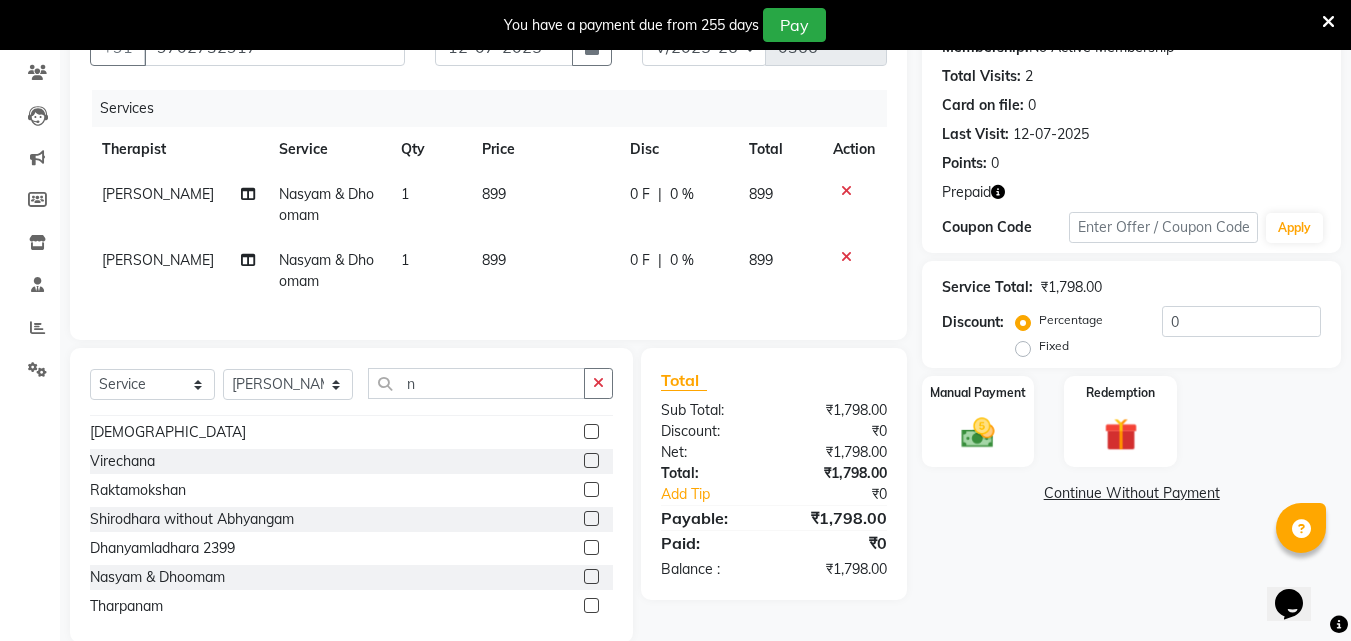 click 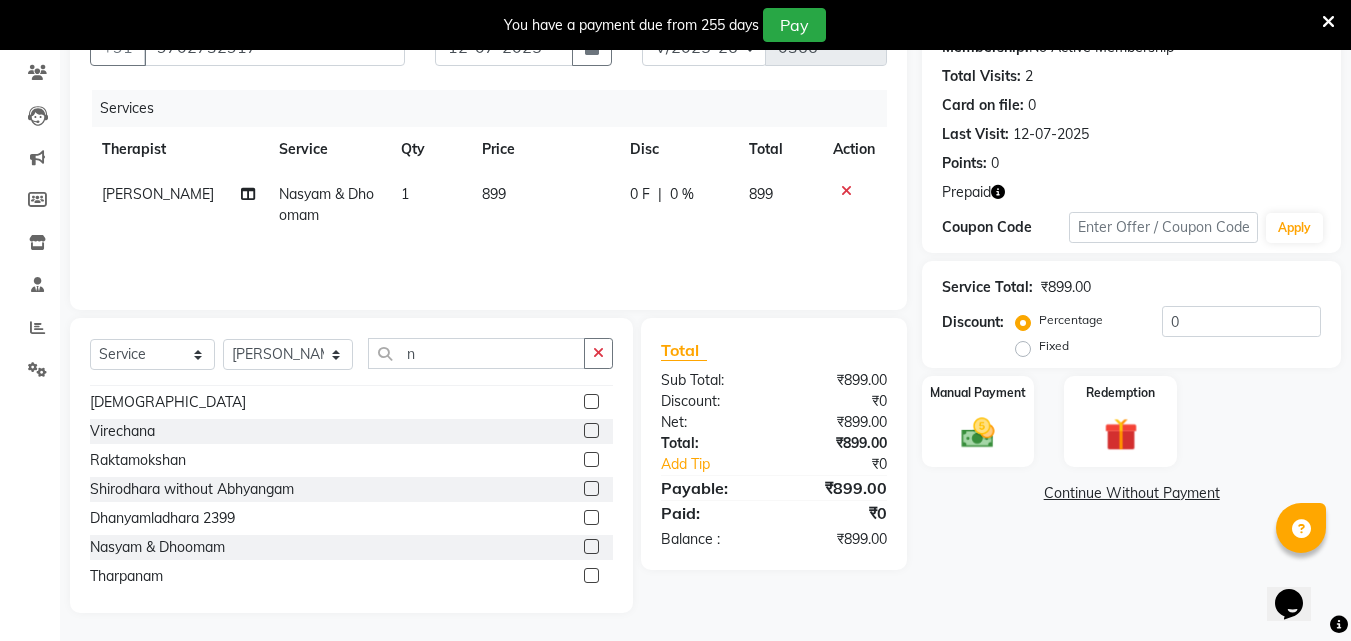 click 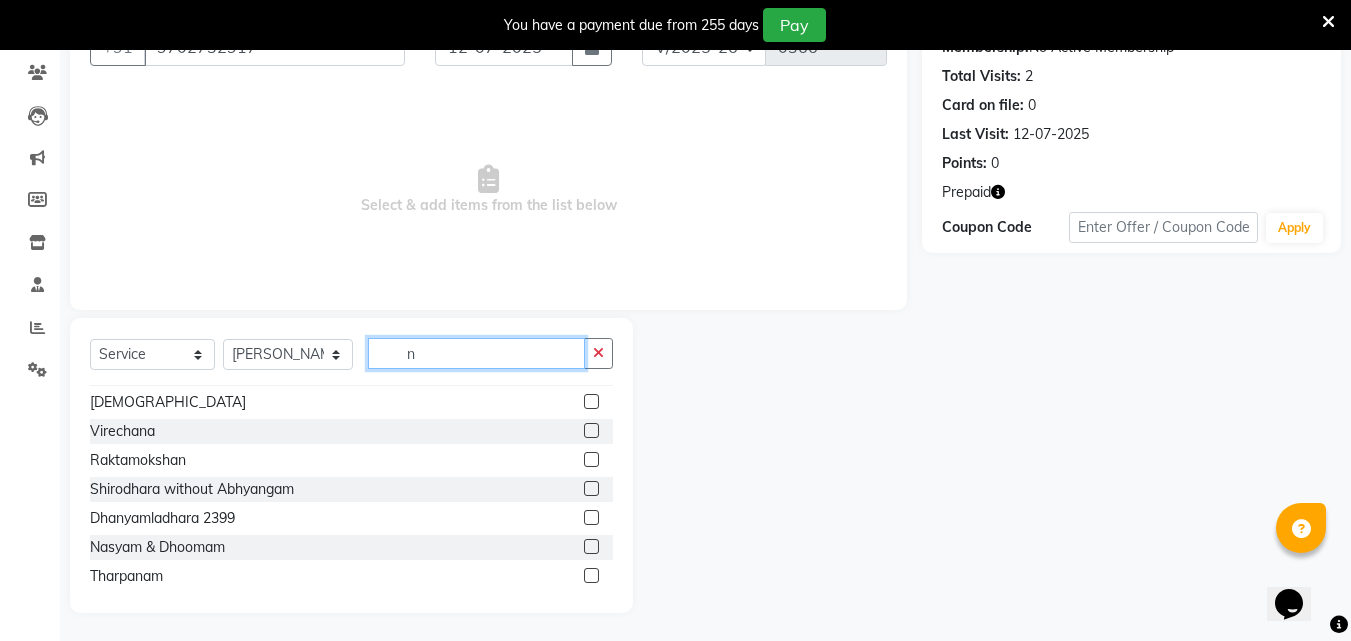 drag, startPoint x: 416, startPoint y: 357, endPoint x: 392, endPoint y: 357, distance: 24 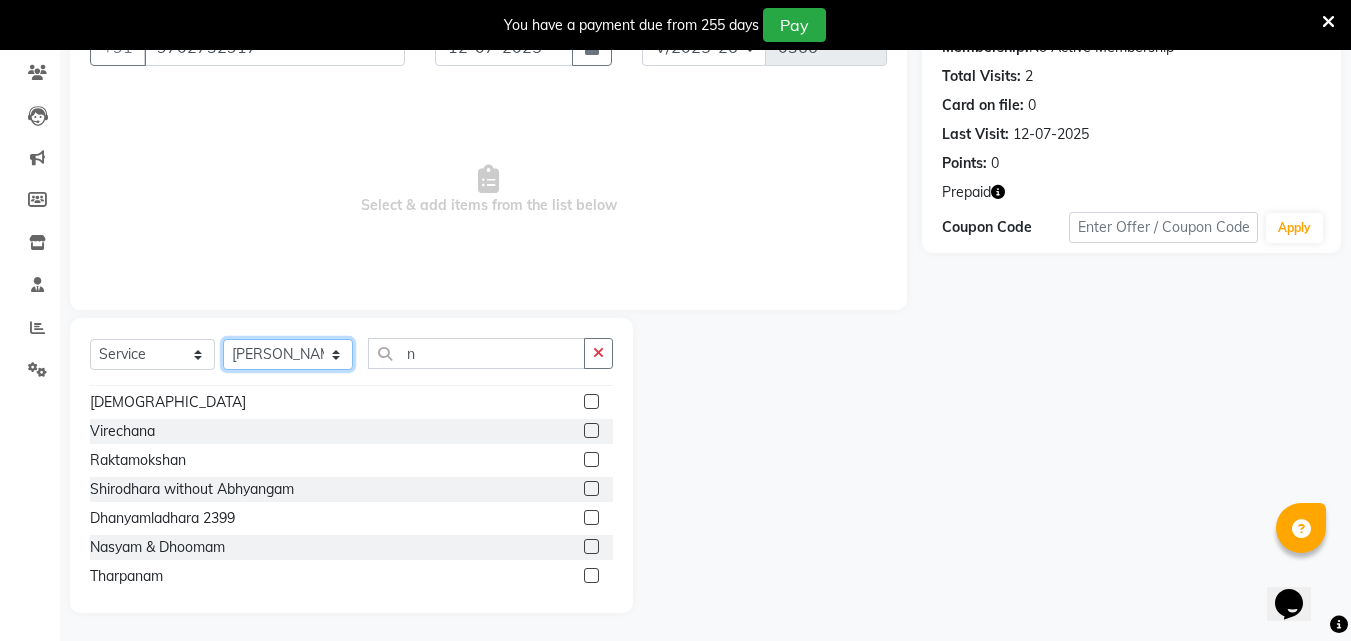 click on "Select Therapist [PERSON_NAME] [PERSON_NAME] [PERSON_NAME] Bibina [PERSON_NAME] [PERSON_NAME] Dr. [PERSON_NAME] [PERSON_NAME] Dr. [PERSON_NAME] Dr. [PERSON_NAME] [PERSON_NAME] [PERSON_NAME] [PERSON_NAME] [PERSON_NAME] Pooja [PERSON_NAME] Mishra [PERSON_NAME] [PERSON_NAME] G [PERSON_NAME] K M [PERSON_NAME] K [PERSON_NAME] Suddheesh K K [PERSON_NAME] [PERSON_NAME] Swati [PERSON_NAME] [PERSON_NAME] Vidya [PERSON_NAME] [PERSON_NAME]" 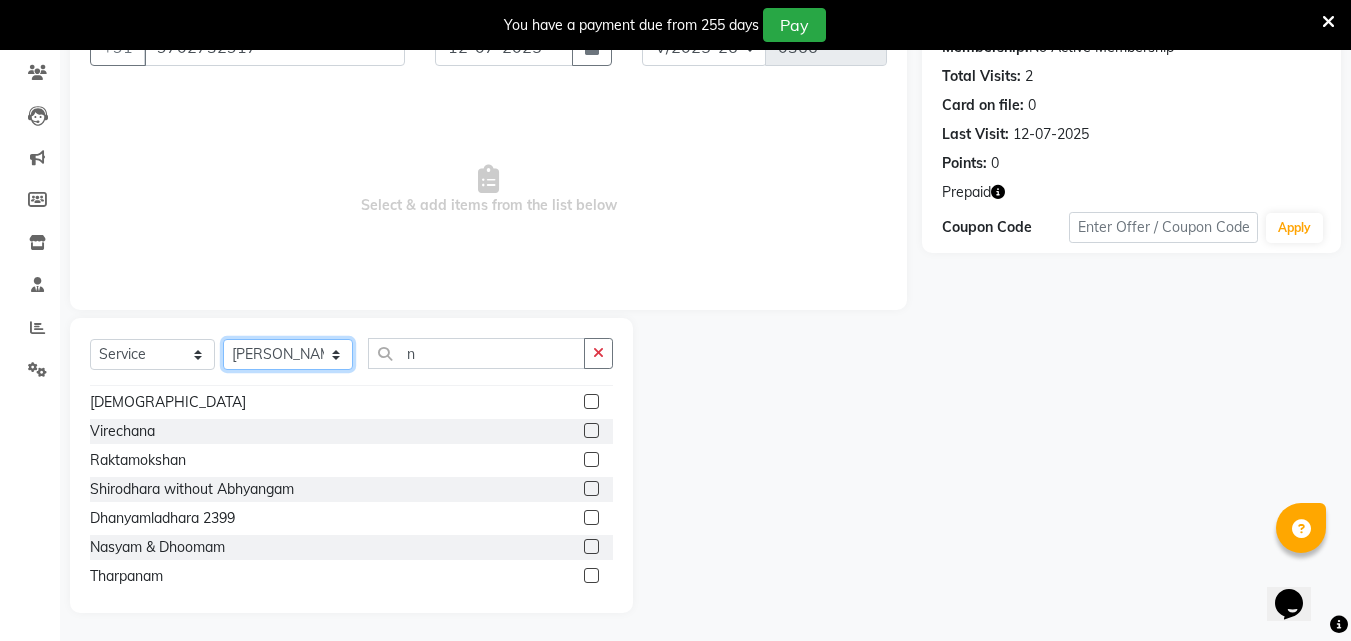 select on "57062" 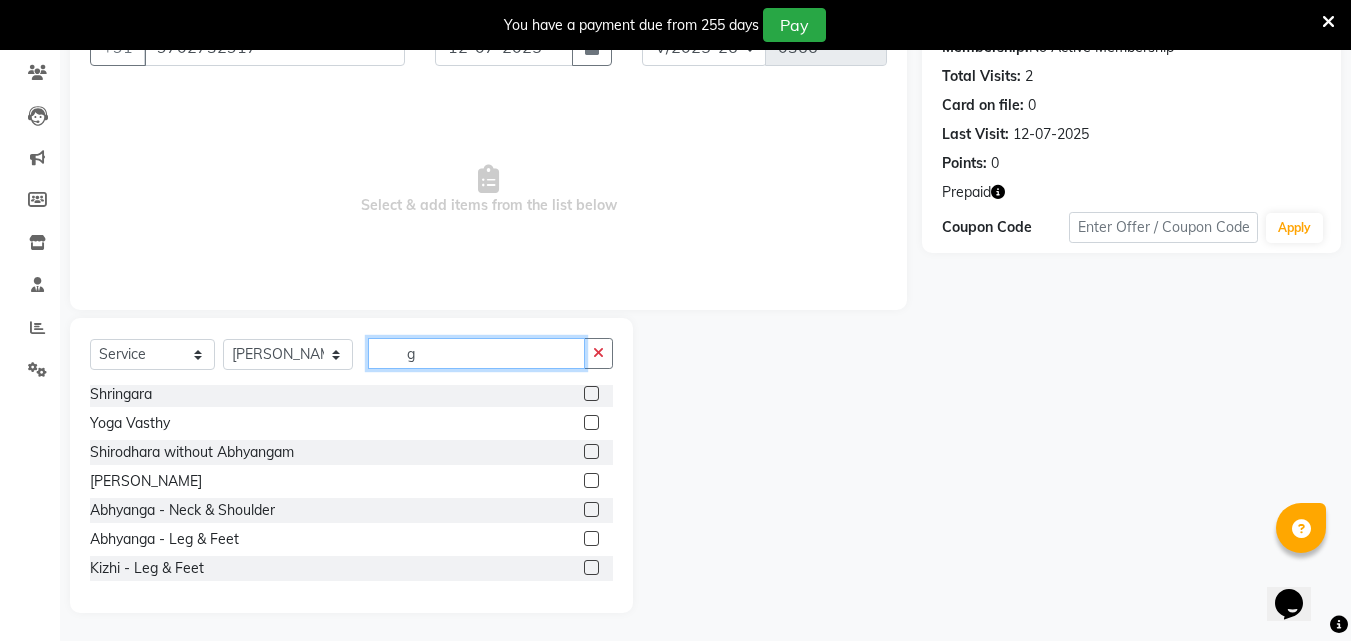 scroll, scrollTop: 198, scrollLeft: 0, axis: vertical 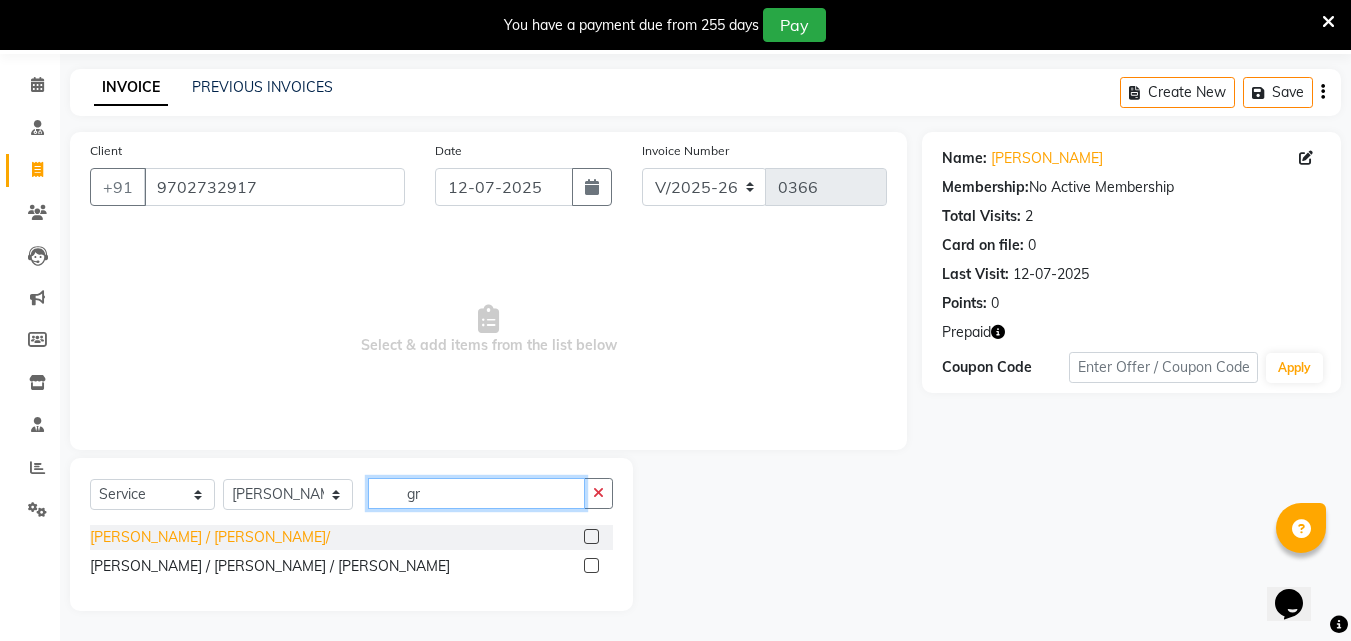 type on "gr" 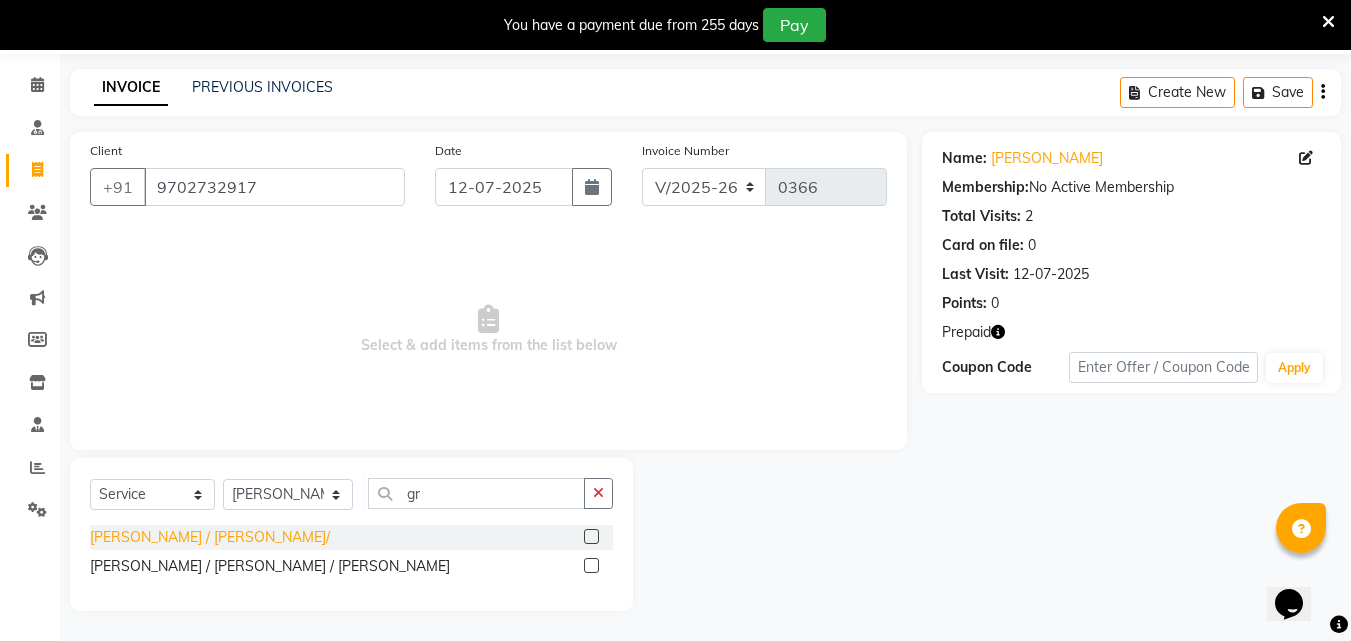 click on "[PERSON_NAME] / [PERSON_NAME]/" 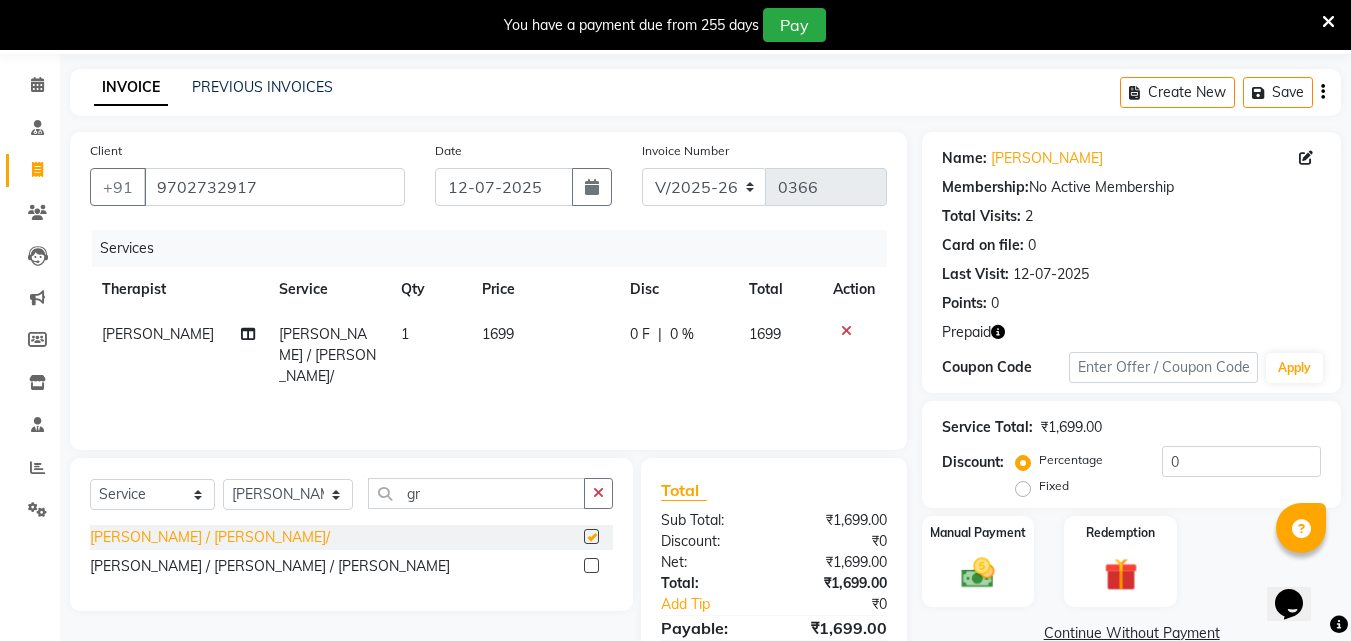 checkbox on "false" 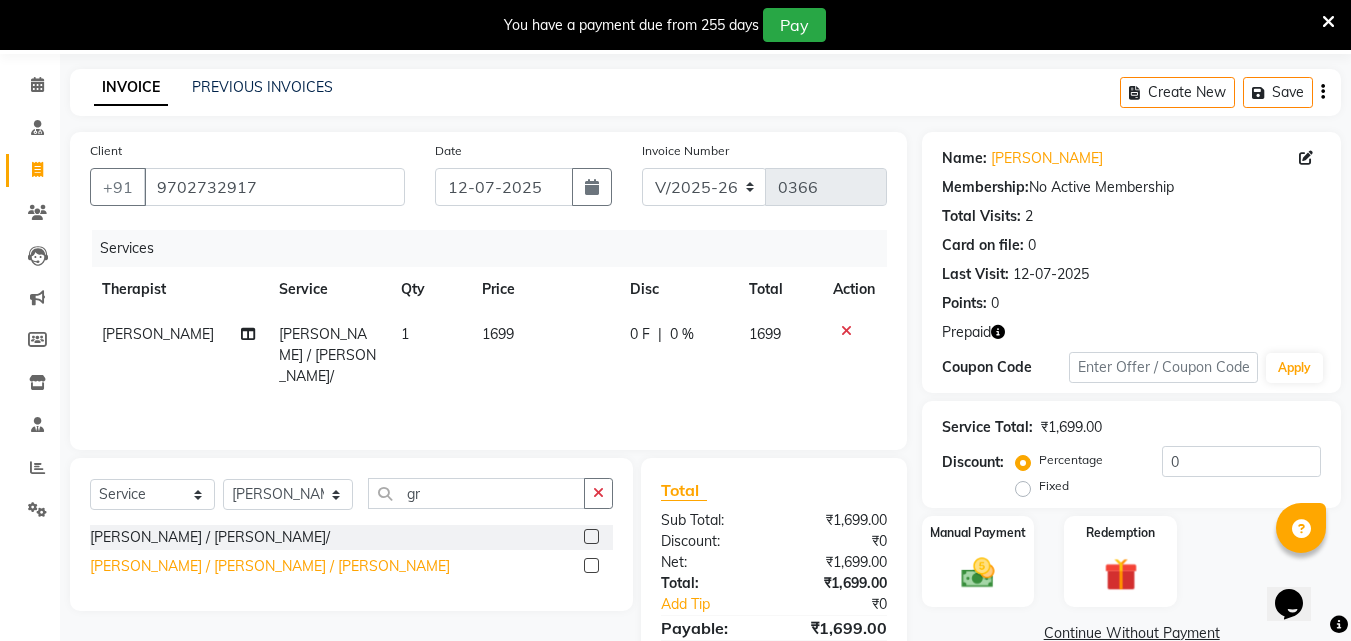 click on "[PERSON_NAME] / [PERSON_NAME] / [PERSON_NAME]" 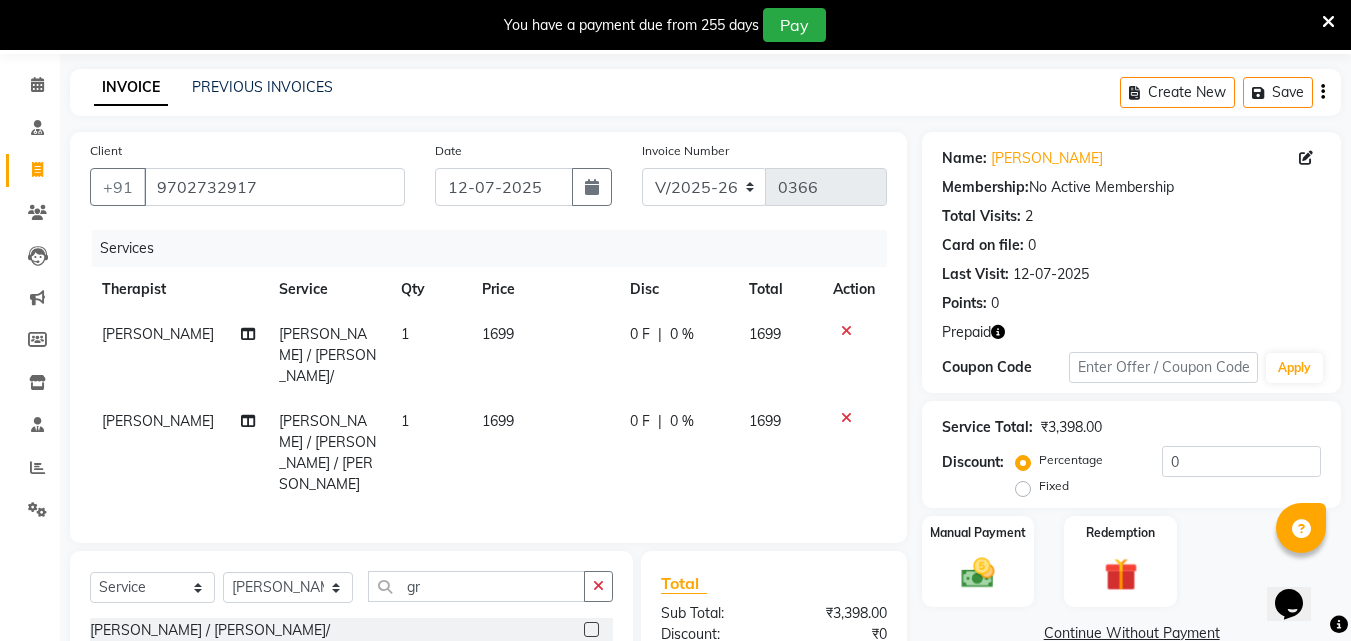 checkbox on "false" 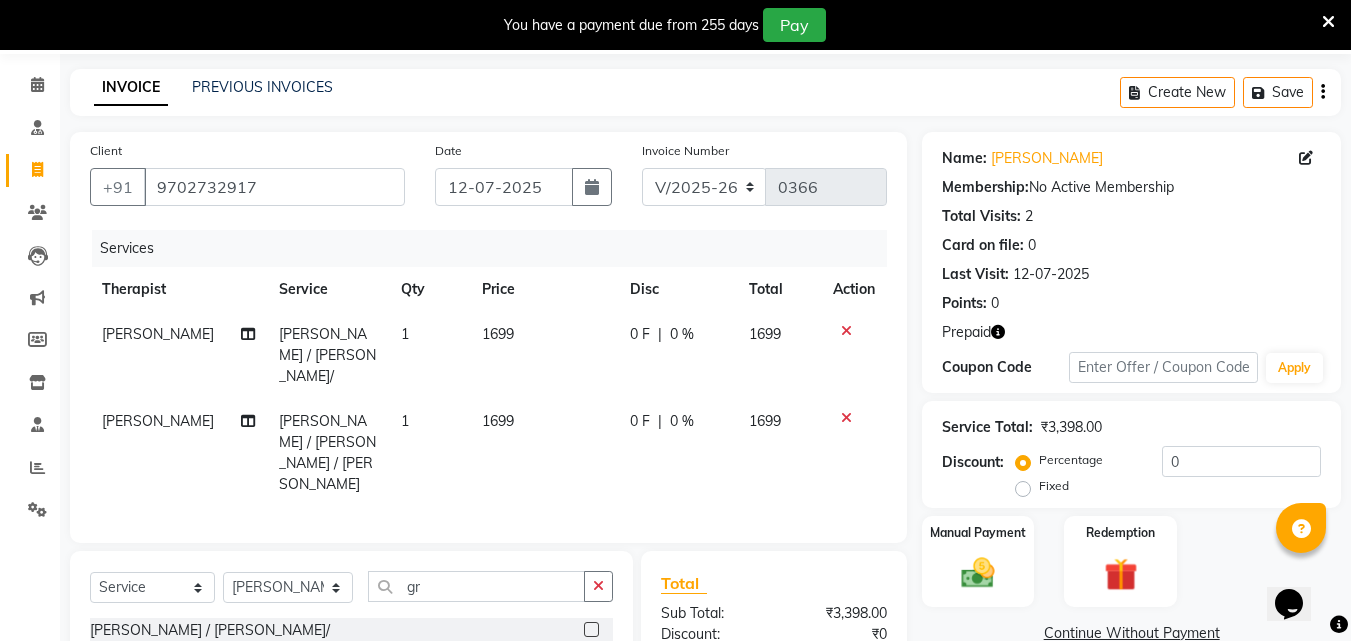 click 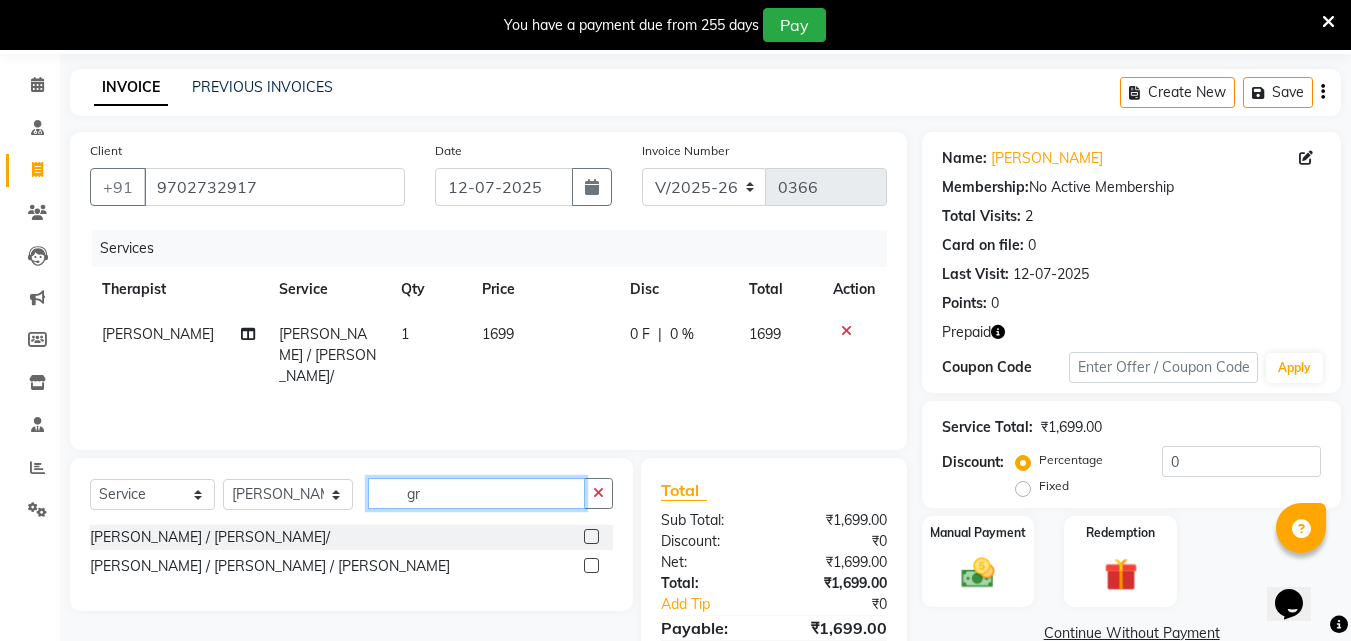 drag, startPoint x: 426, startPoint y: 496, endPoint x: 397, endPoint y: 496, distance: 29 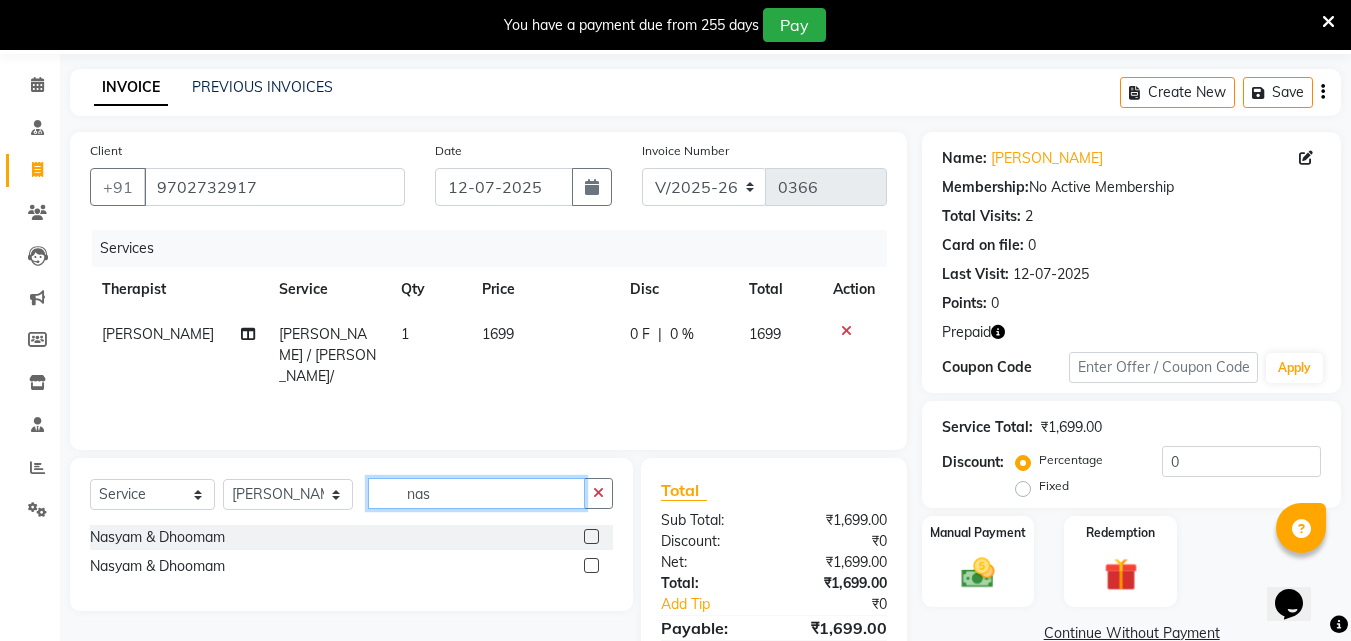type on "nas" 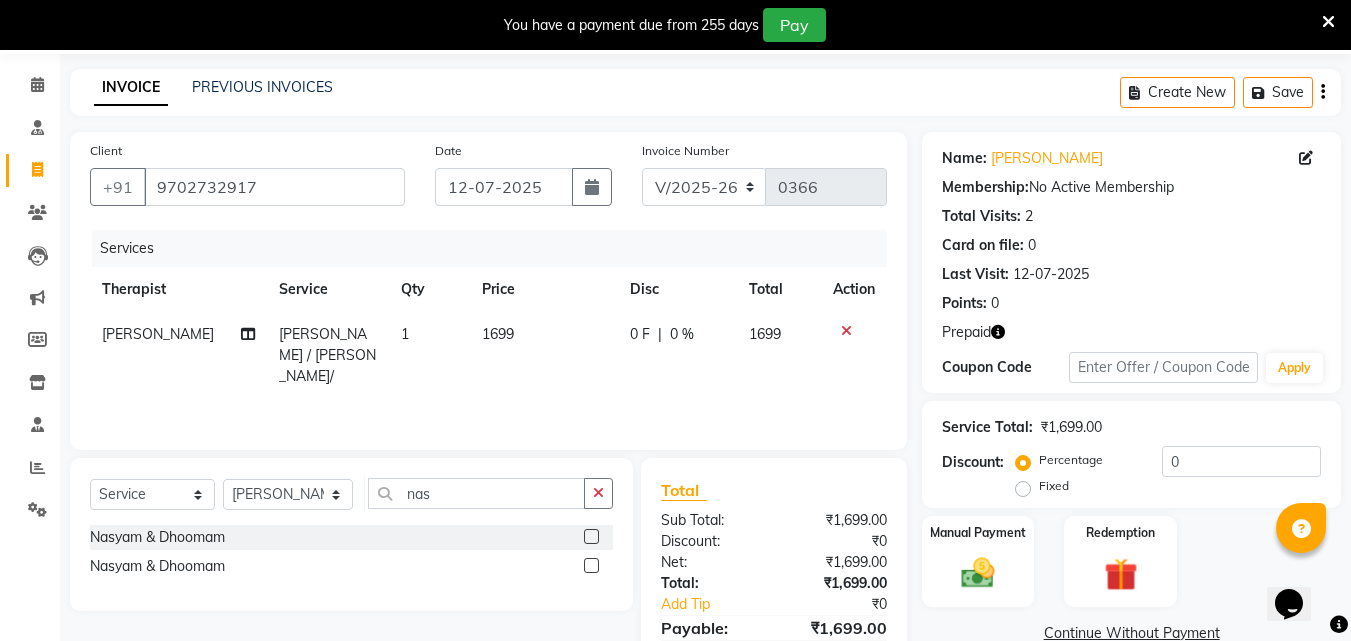 click 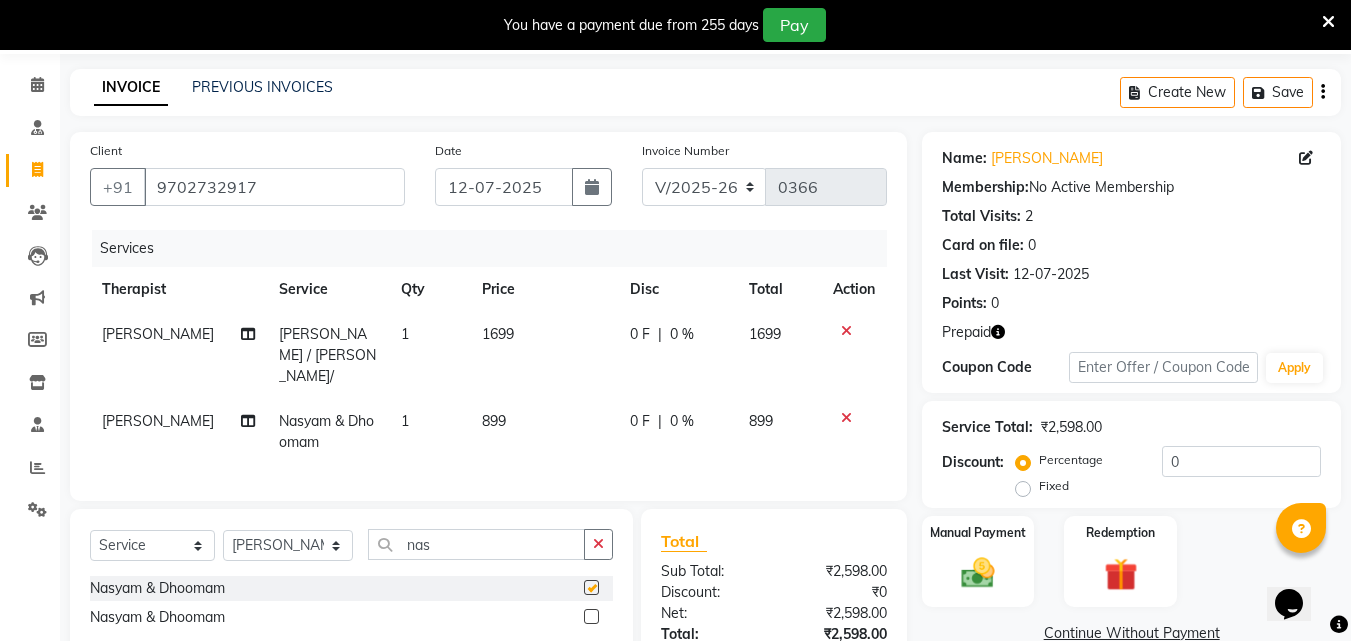 checkbox on "false" 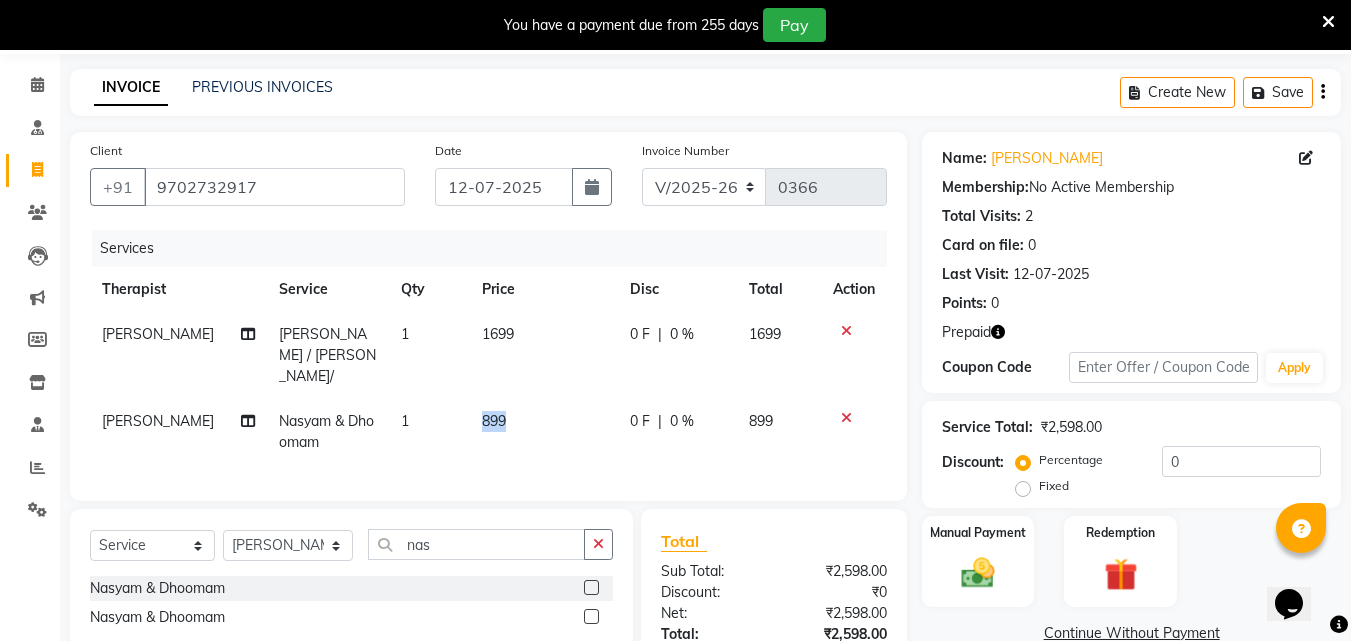 drag, startPoint x: 496, startPoint y: 403, endPoint x: 465, endPoint y: 402, distance: 31.016125 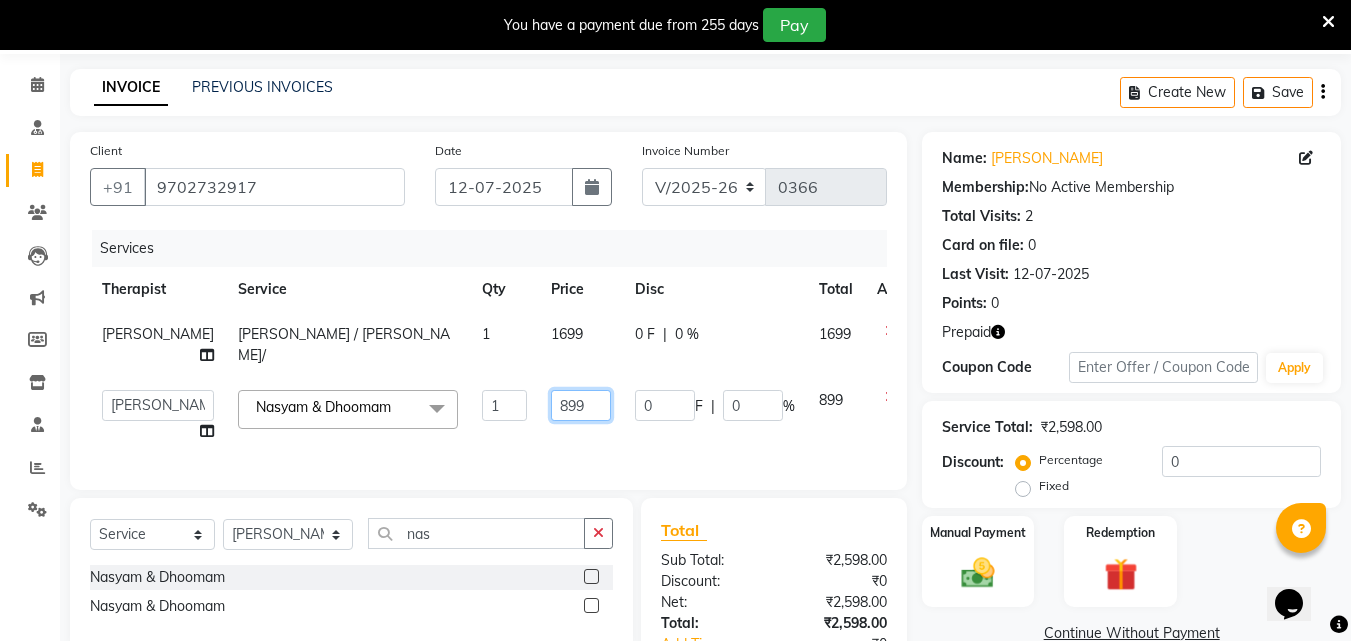 drag, startPoint x: 555, startPoint y: 425, endPoint x: 523, endPoint y: 425, distance: 32 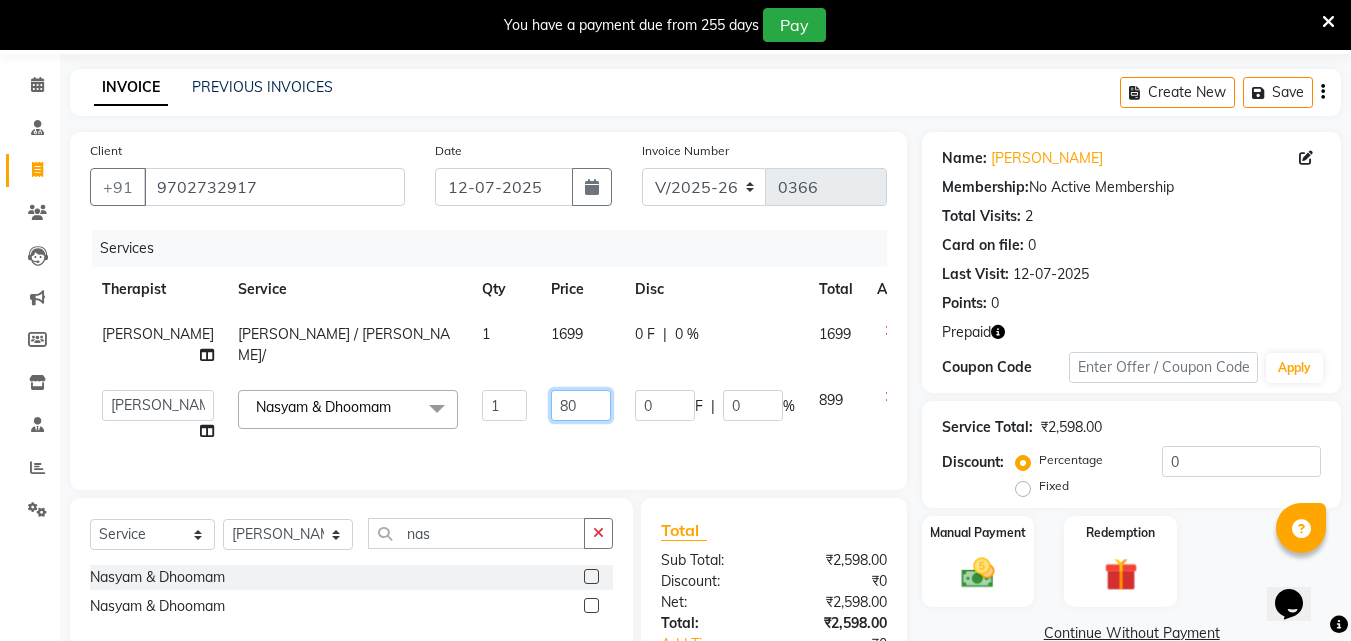 type on "800" 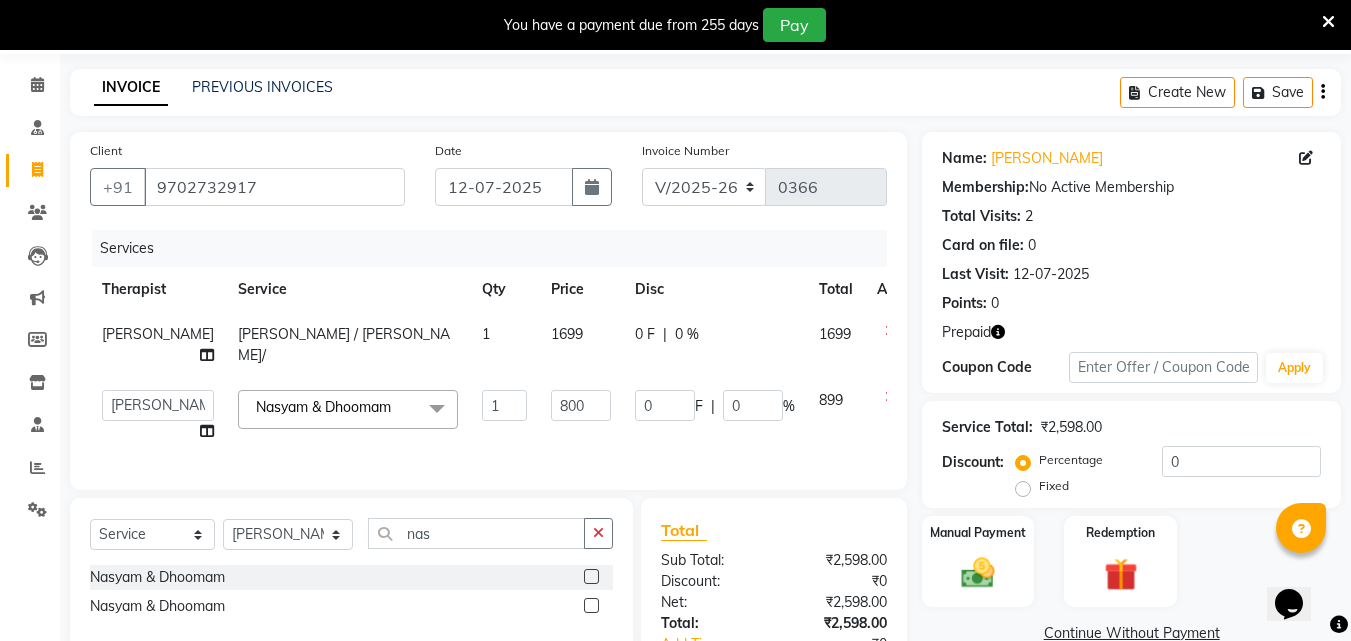 click on "Services Therapist Service Qty Price Disc Total Action [PERSON_NAME] [PERSON_NAME] / [PERSON_NAME]/ 1 1699 0 F | 0 % 1699  [PERSON_NAME]   [PERSON_NAME]   [PERSON_NAME]   Bibina   [PERSON_NAME]   [PERSON_NAME]   Dr. [PERSON_NAME]   [PERSON_NAME]   Dr. [PERSON_NAME]   Dr. [PERSON_NAME]   [PERSON_NAME] [PERSON_NAME]   [PERSON_NAME]   [PERSON_NAME]   Pooja [PERSON_NAME] Mishra   [PERSON_NAME]   [PERSON_NAME] G [PERSON_NAME] K M   [PERSON_NAME] K   [PERSON_NAME]   Suddheesh K K   [PERSON_NAME]   [PERSON_NAME]   Swati   [PERSON_NAME]   [PERSON_NAME]   Vidya [PERSON_NAME]   [PERSON_NAME]  [PERSON_NAME] & Dhoomam  x Abhyangam  (weekday) Abhyangam (weekend) [PERSON_NAME] / [PERSON_NAME] (weekday) Kizhi / [PERSON_NAME] (weekend) Shirodhara (weekday) Shirodhara (weekend) Udvarthanam Pizhichil2999 Marma Therapy Upanaham (Ayurvedic Body Wrap) [PERSON_NAME] / [PERSON_NAME]/ [PERSON_NAME] - full body [PERSON_NAME] [PERSON_NAME] - full body Ksheera Dhara Ubtan Yoga Vasthy 1" 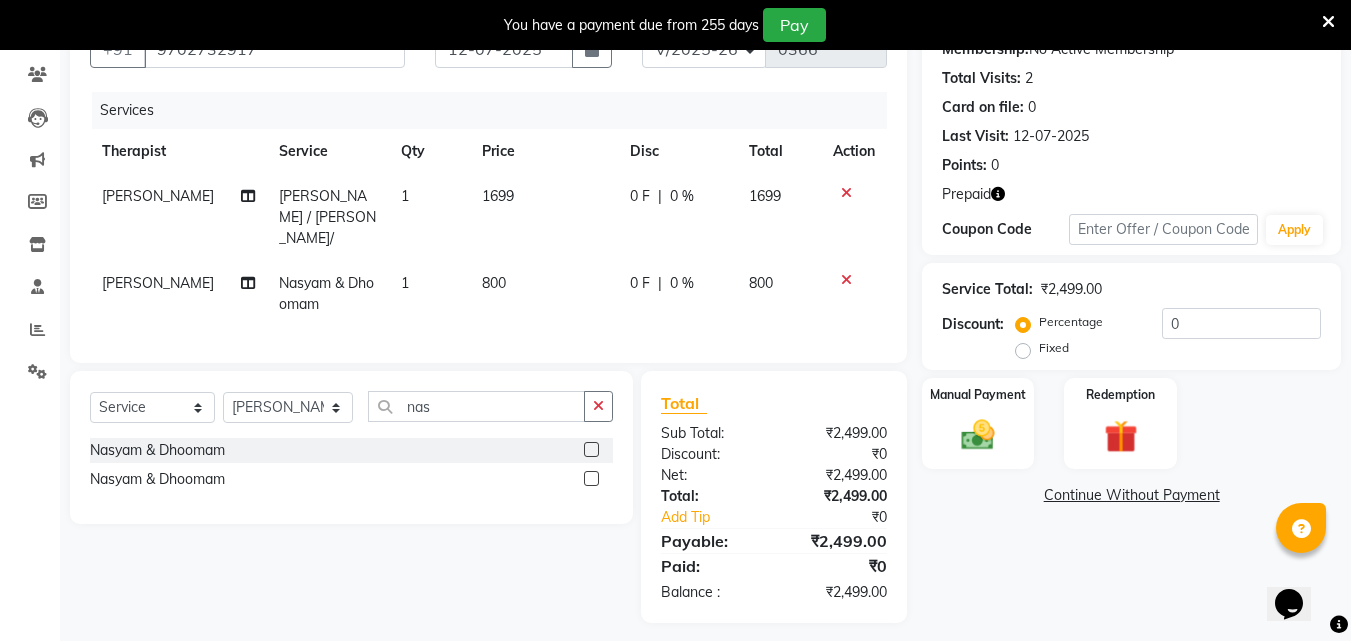 scroll, scrollTop: 212, scrollLeft: 0, axis: vertical 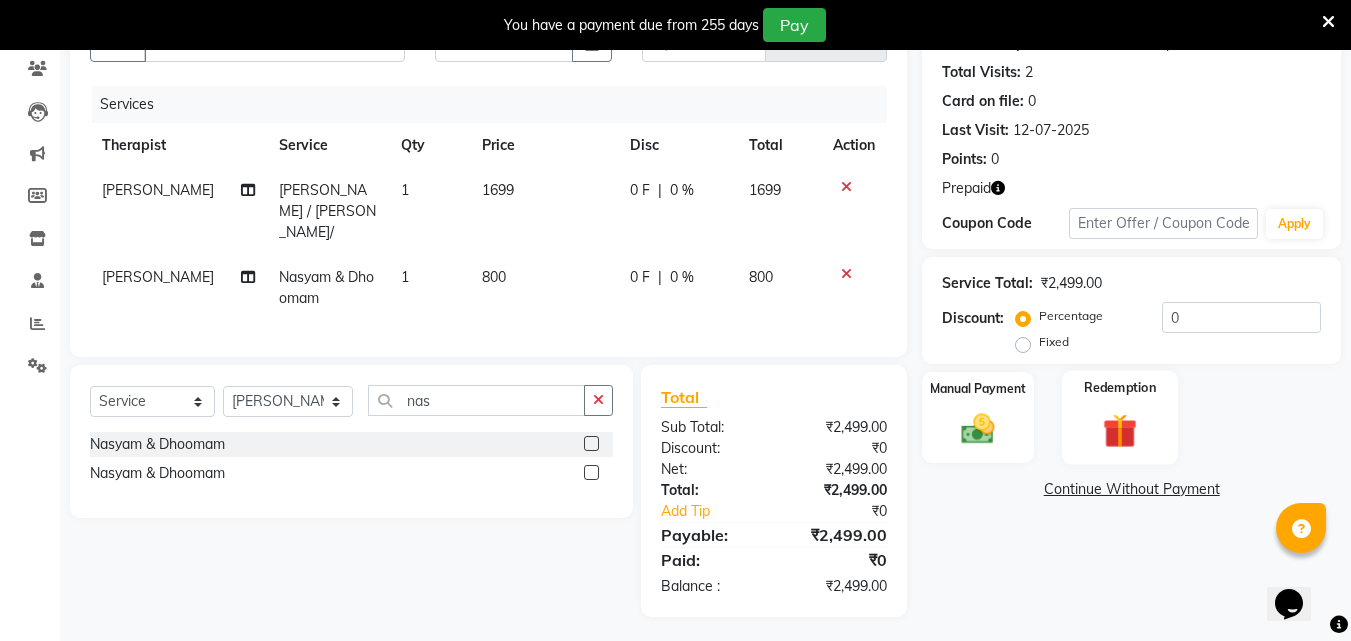 click 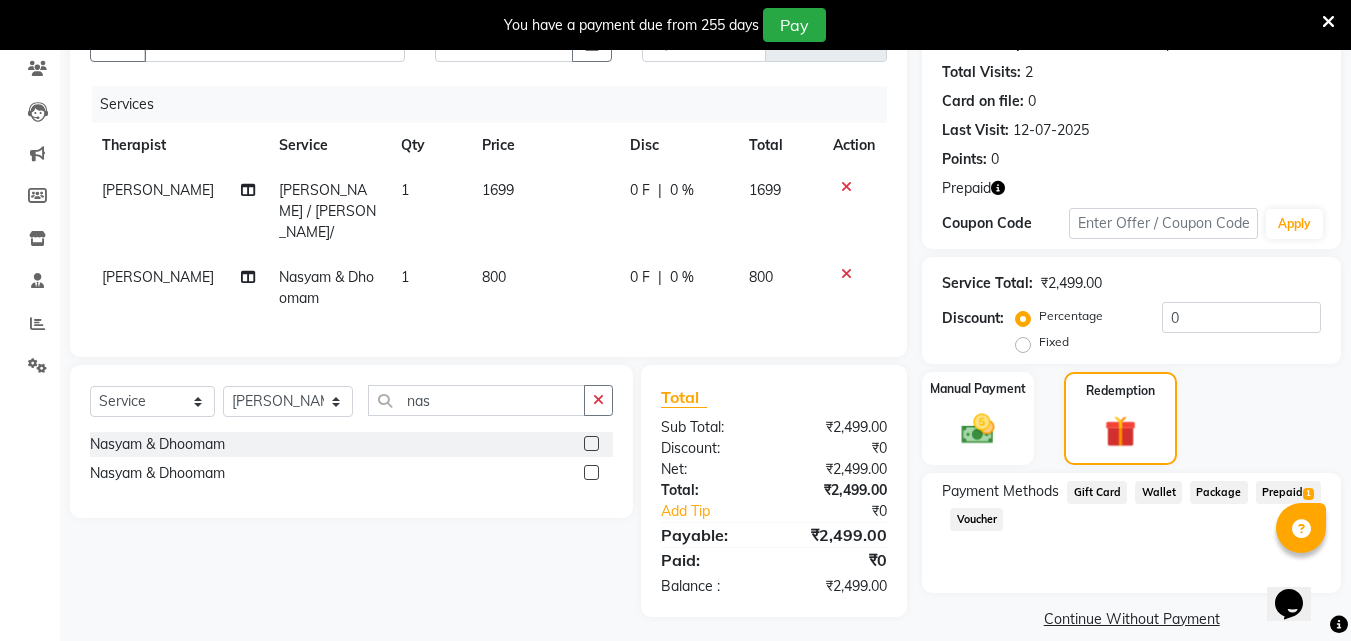click on "Prepaid  1" 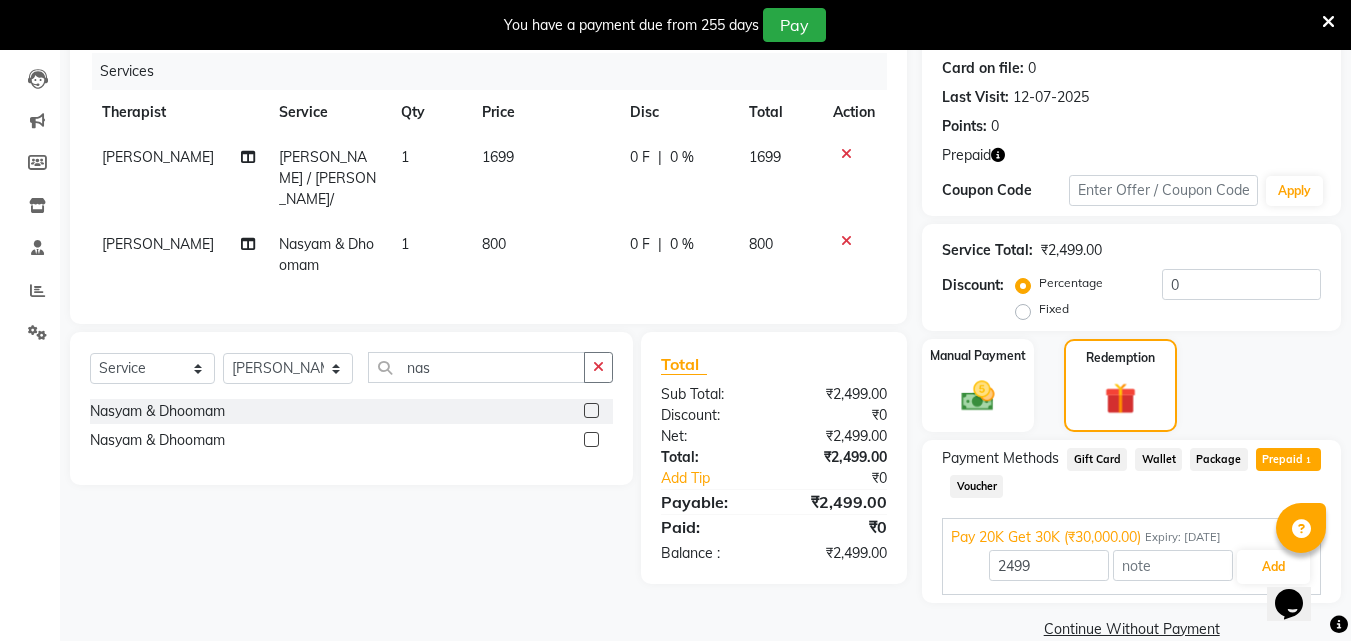 scroll, scrollTop: 278, scrollLeft: 0, axis: vertical 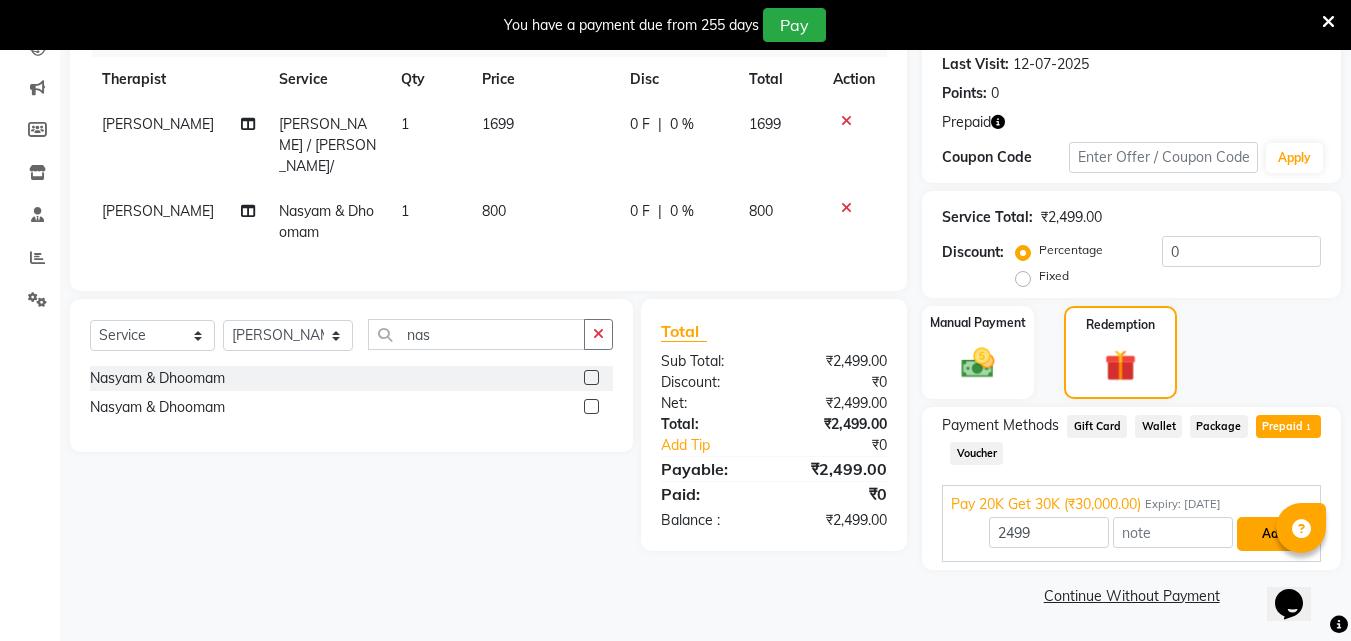 click on "Add" at bounding box center (1273, 534) 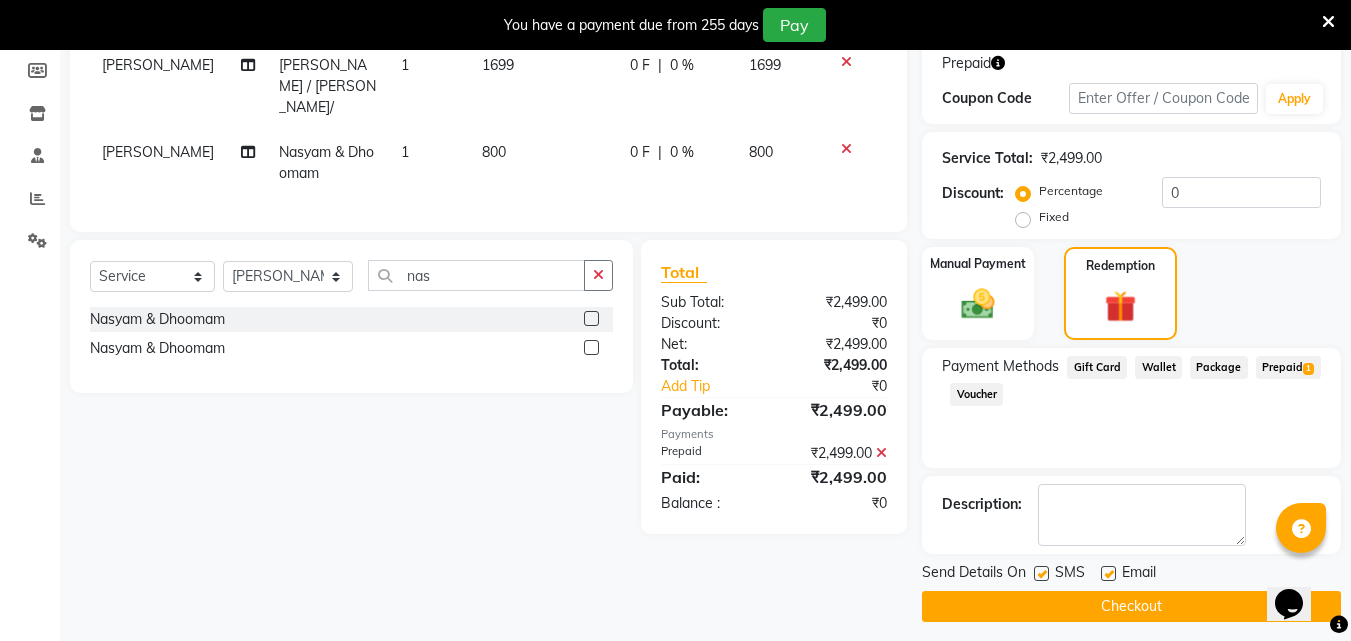 scroll, scrollTop: 348, scrollLeft: 0, axis: vertical 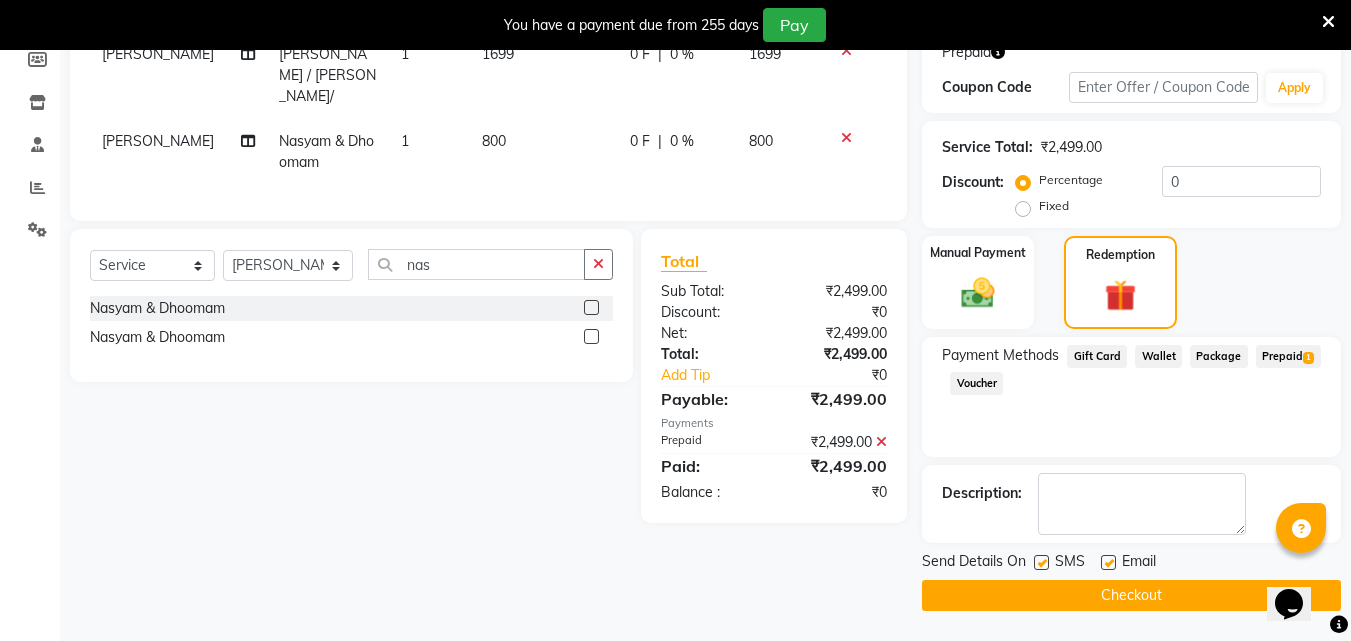 click 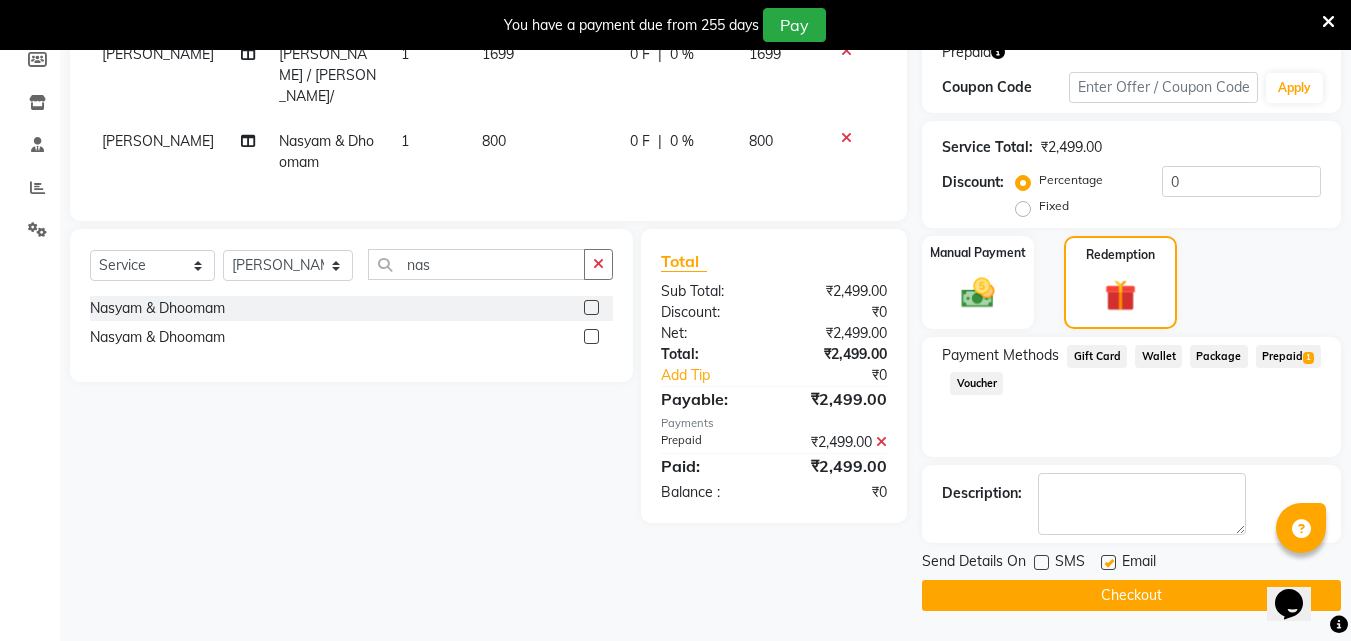 click 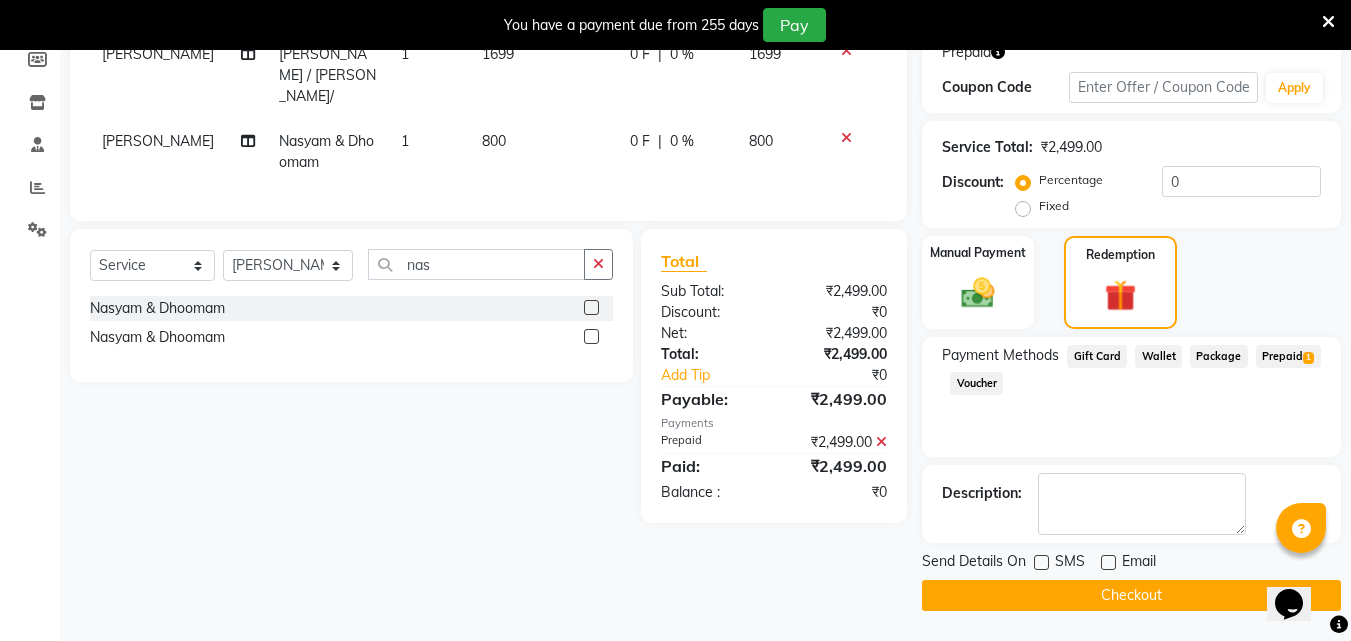 click on "Checkout" 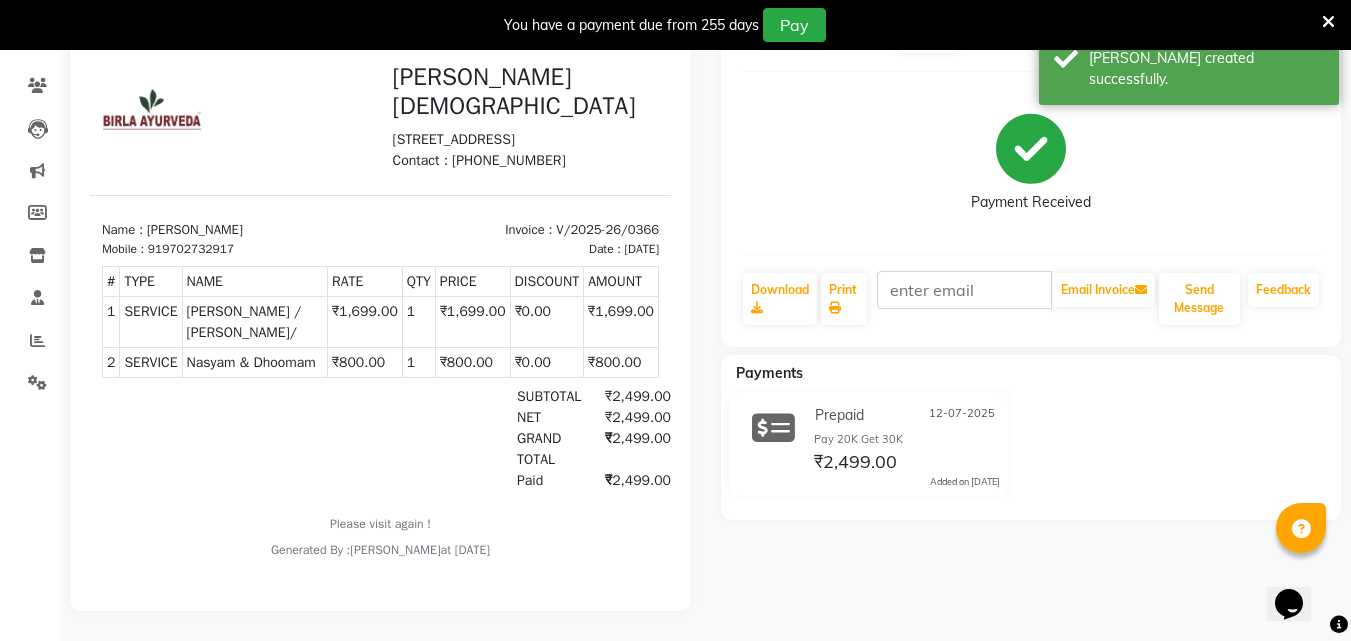 scroll, scrollTop: 0, scrollLeft: 0, axis: both 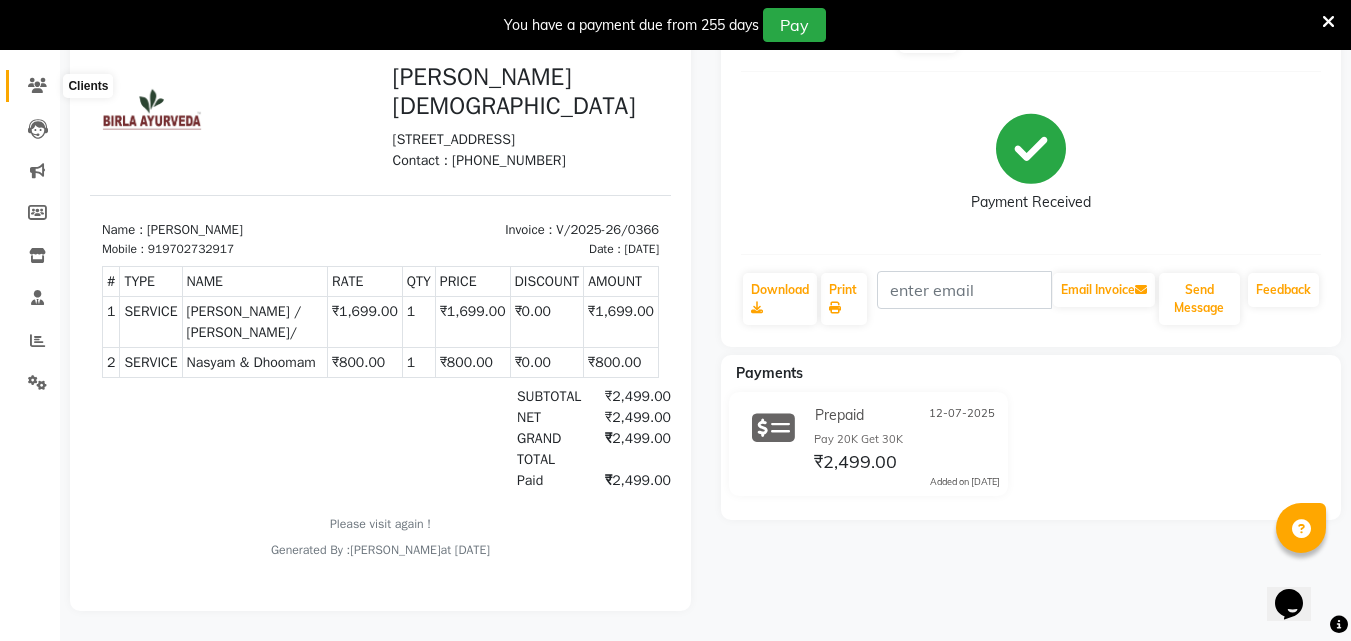click 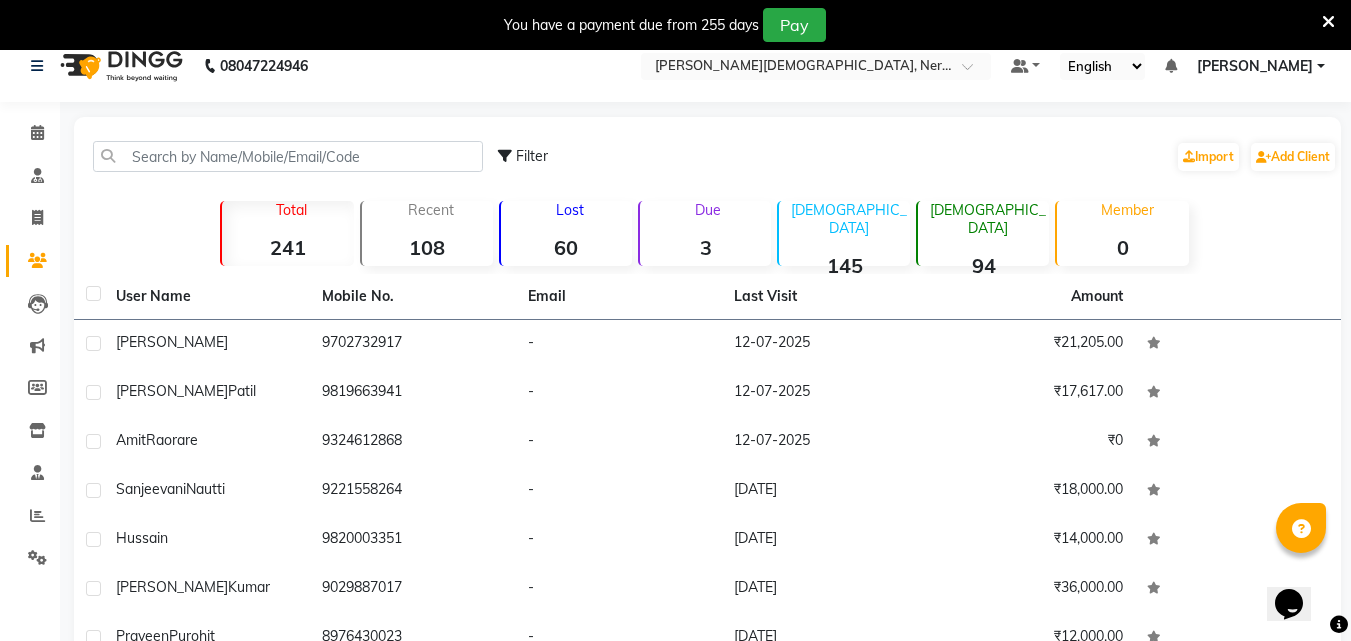 scroll, scrollTop: 0, scrollLeft: 0, axis: both 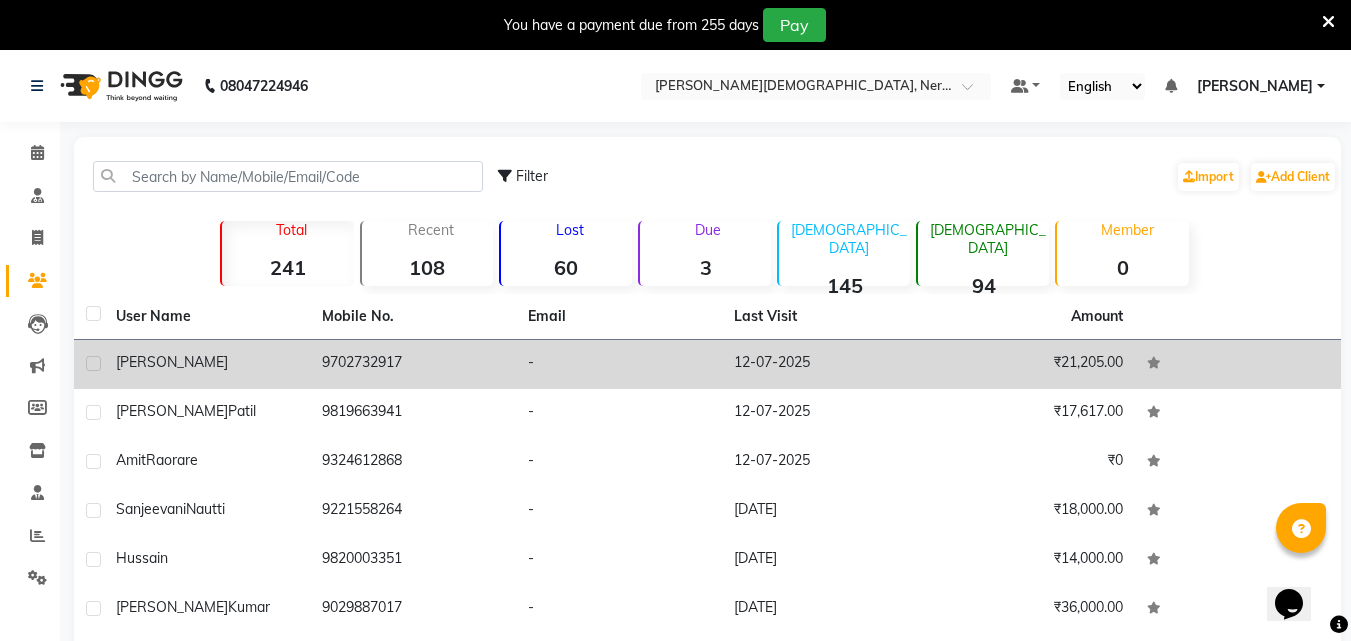 click on "[PERSON_NAME]" 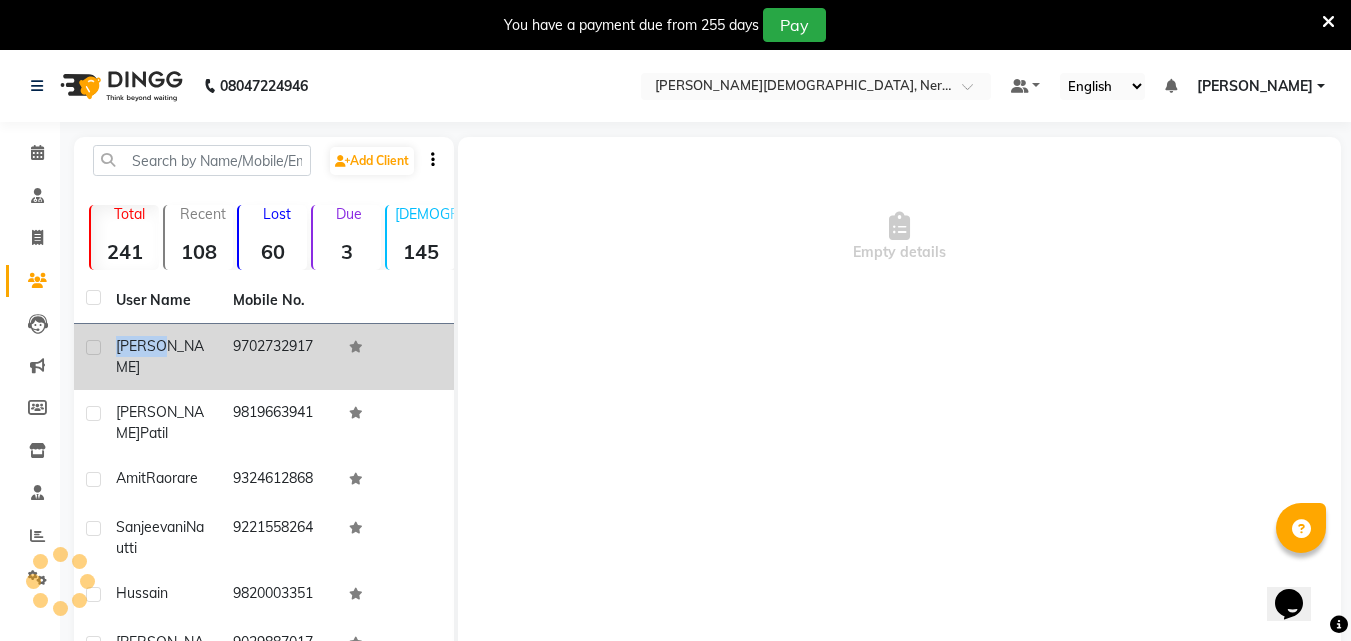 click on "[PERSON_NAME]" 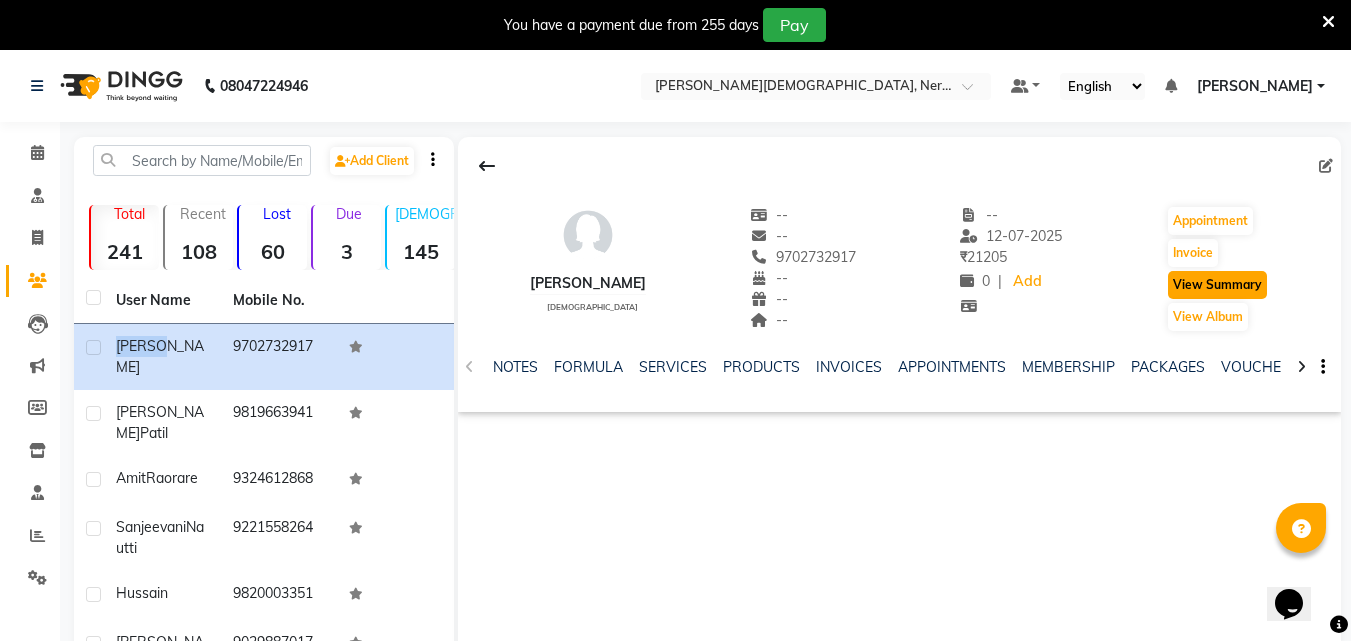 click on "View Summary" 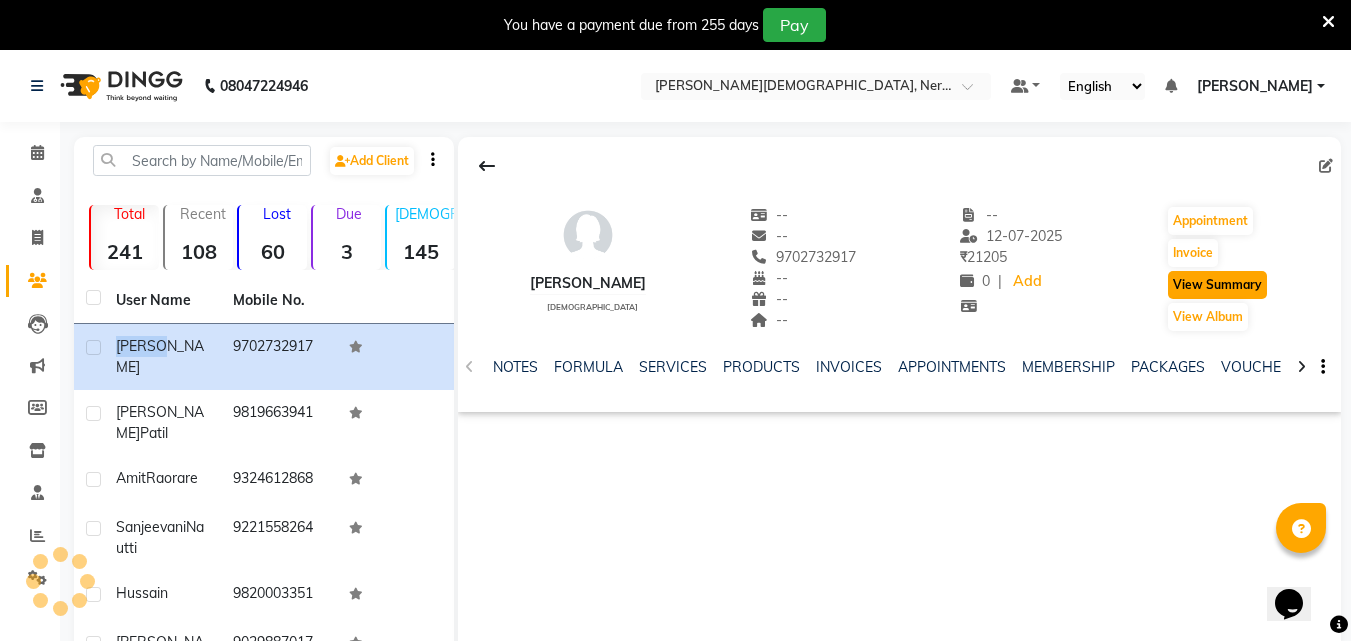 click on "View Summary" 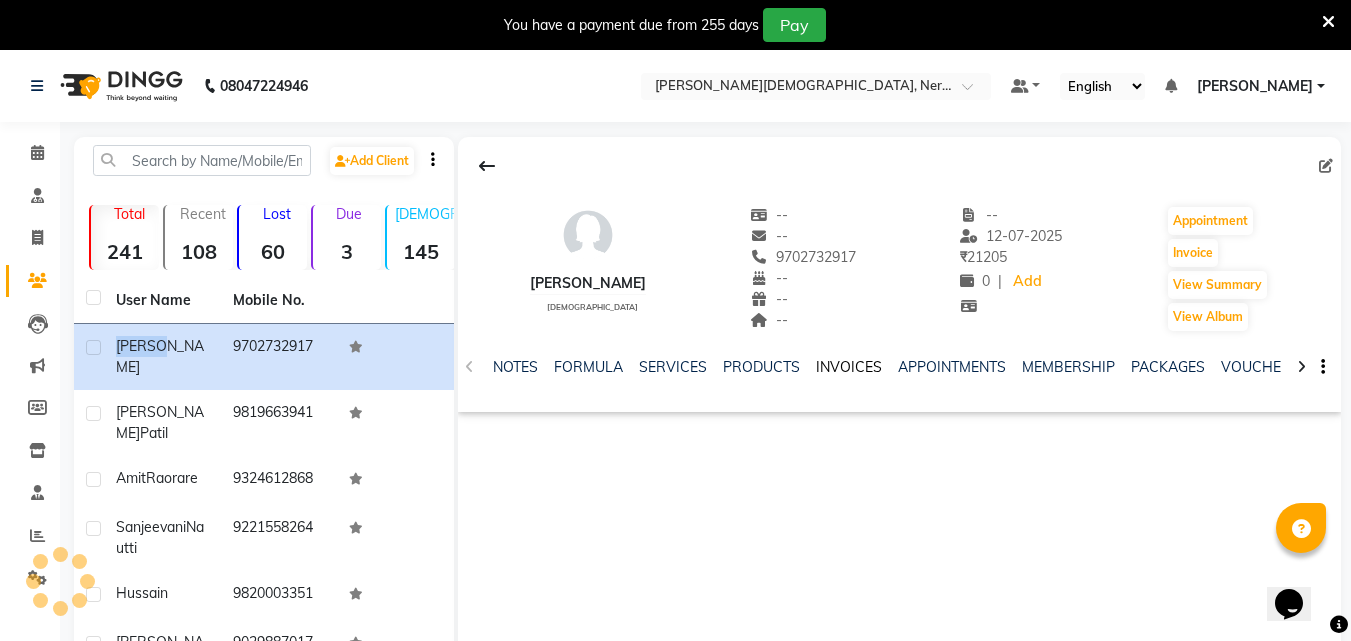 click on "INVOICES" 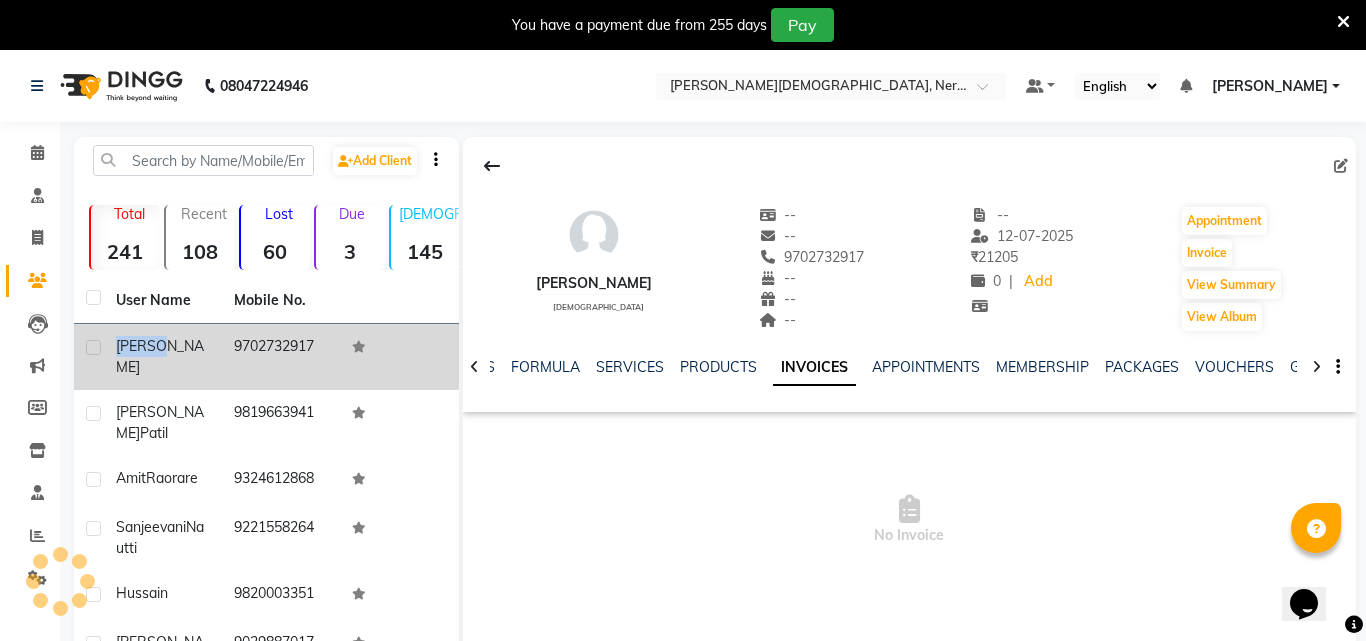 click on "08047224946 Select Location × Birla Ayurveda, Nerul West Default Panel My Panel English ENGLISH Español العربية मराठी हिंदी ગુજરાતી தமிழ் 中文 Notifications nothing to show [PERSON_NAME] Manage Profile Change Password Sign out  Version:3.15.4  ☀ [PERSON_NAME], Nerul West  Calendar  Consultation  Invoice  Clients  Leads   Marketing  Members  Inventory  Staff  Reports  Settings Completed InProgress Upcoming Dropped Tentative Check-In Confirm Bookings Generate Report Segments Page Builder  Add Client  Total  241  Recent  108  Lost  60  Due  3  [DEMOGRAPHIC_DATA]  145  [DEMOGRAPHIC_DATA]  94  Member  0 User Name Mobile No. [PERSON_NAME]     [PHONE_NUMBER]  [PERSON_NAME]   9819663941  [PERSON_NAME]   9324612868  [PERSON_NAME]   9221558264  hussain     9820003351  [PERSON_NAME]   9029887017  [PERSON_NAME]   8976430023  [GEOGRAPHIC_DATA][PERSON_NAME]   9322158941  pooja  Raut   9987842812  [PERSON_NAME]   9664558166   Previous   Next   10   50   100   [PERSON_NAME]    [DEMOGRAPHIC_DATA]  --   --" at bounding box center (683, 370) 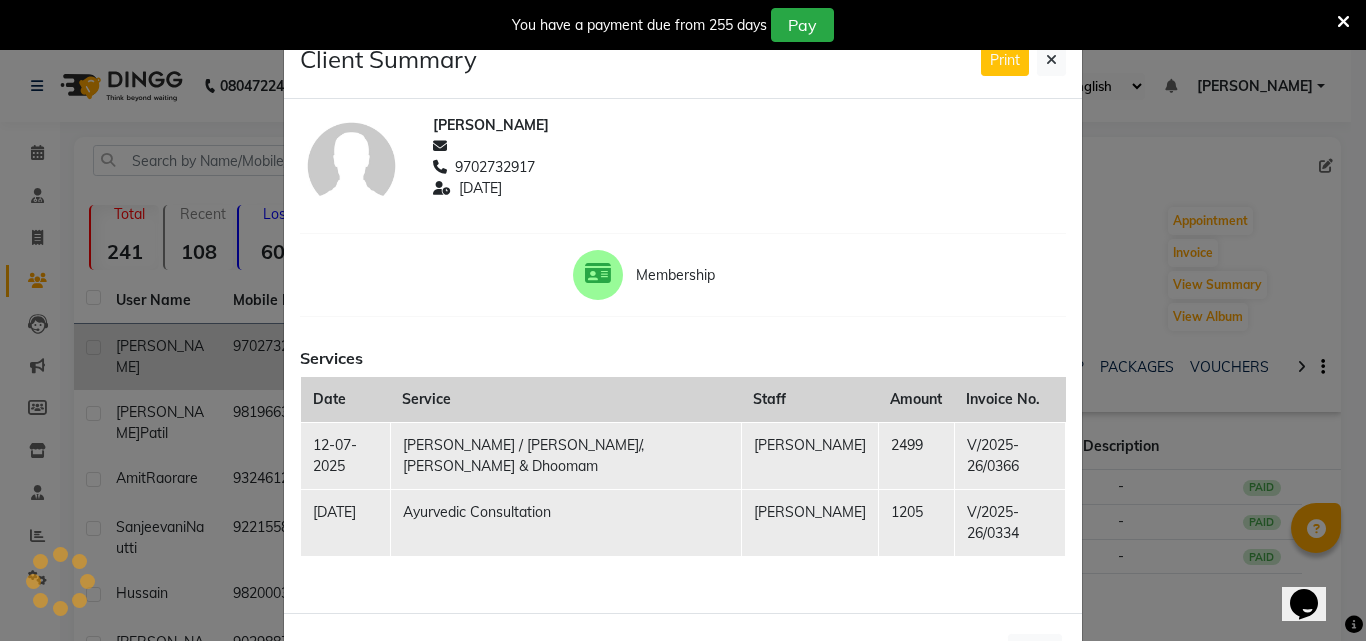 click on "Client Summary Print [PERSON_NAME]  9702732917 [DATE] Membership Services Date Service Staff Amount Invoice No. [DATE] [PERSON_NAME] / [PERSON_NAME]/,[PERSON_NAME] & [PERSON_NAME] 2499 V/2025-26/0366 [DATE] Ayurvedic Consultation [PERSON_NAME] 1205 V/2025-26/0334 Close" 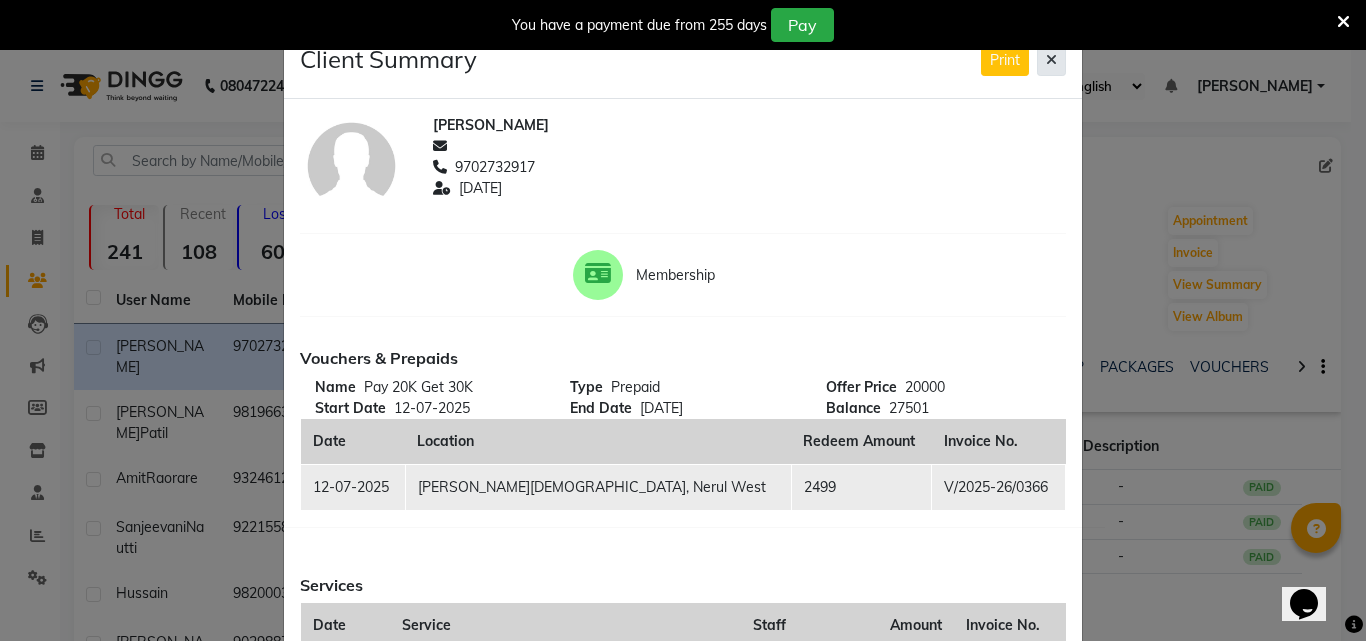 click 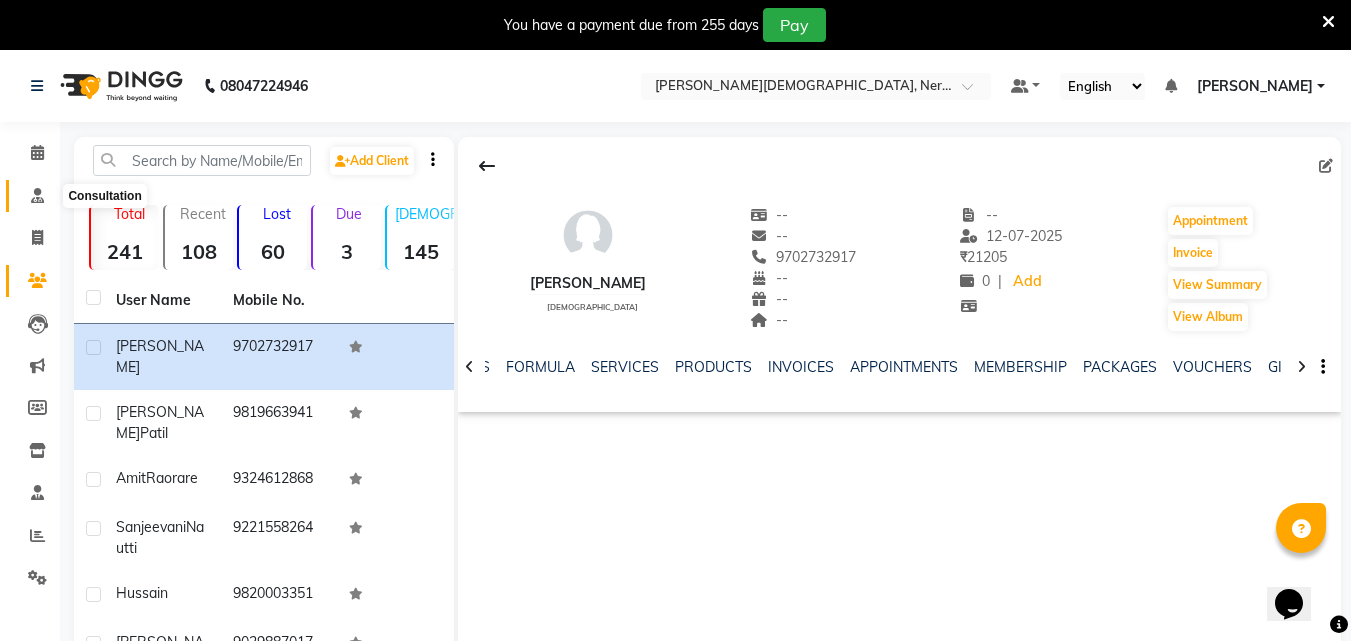 click 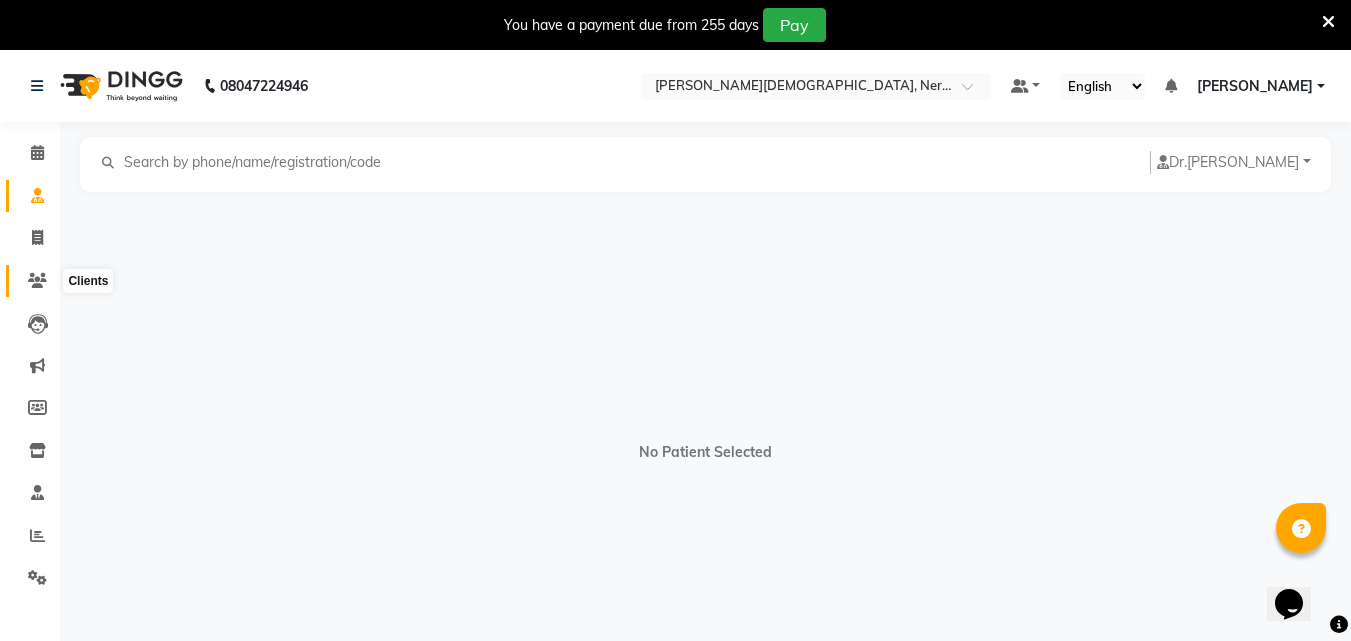 click 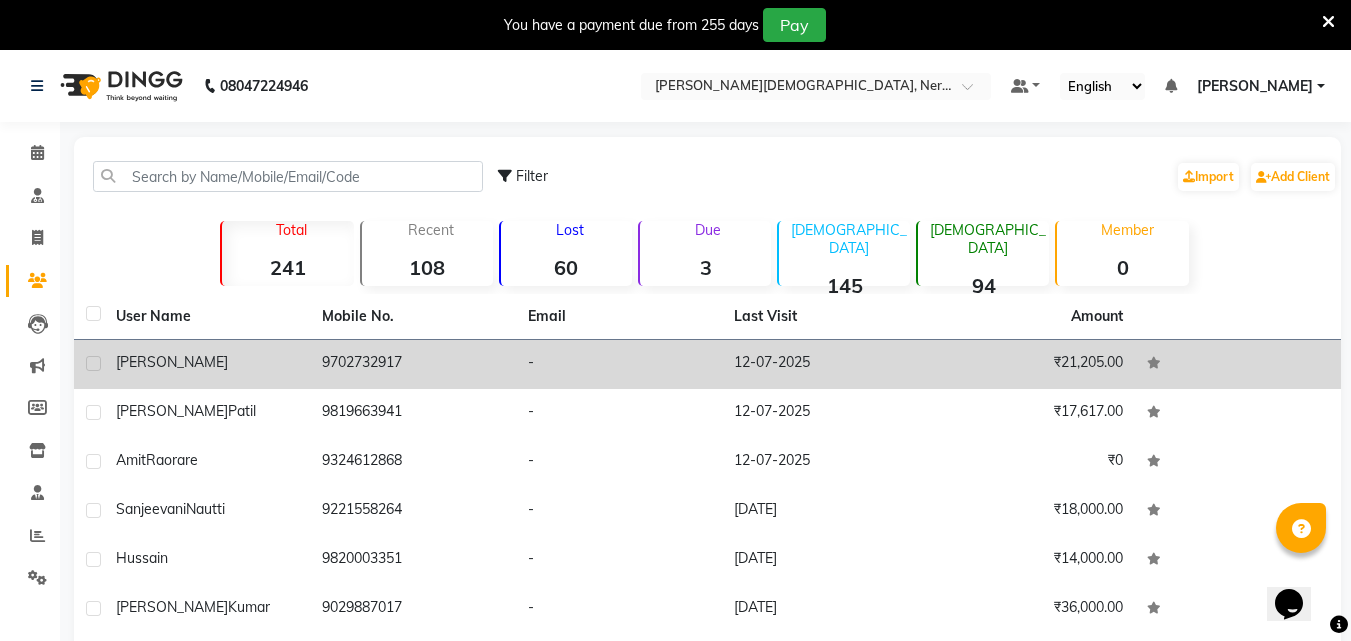 click on "[PERSON_NAME]" 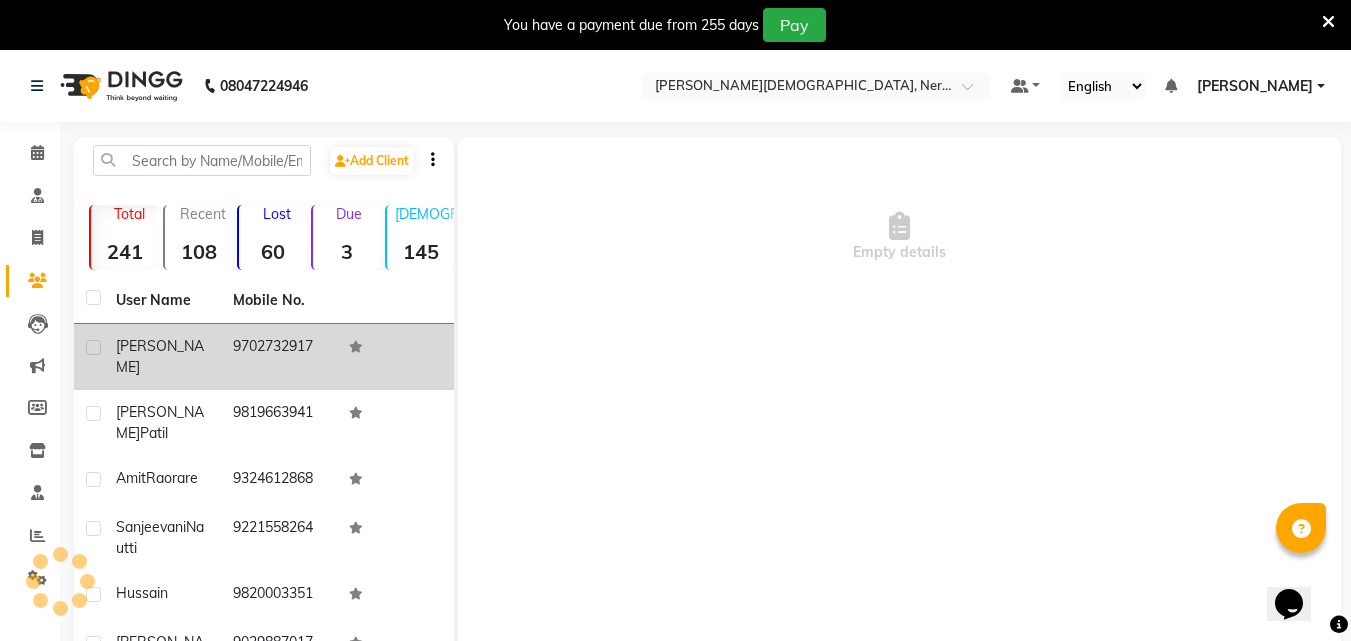 click on "[PERSON_NAME]" 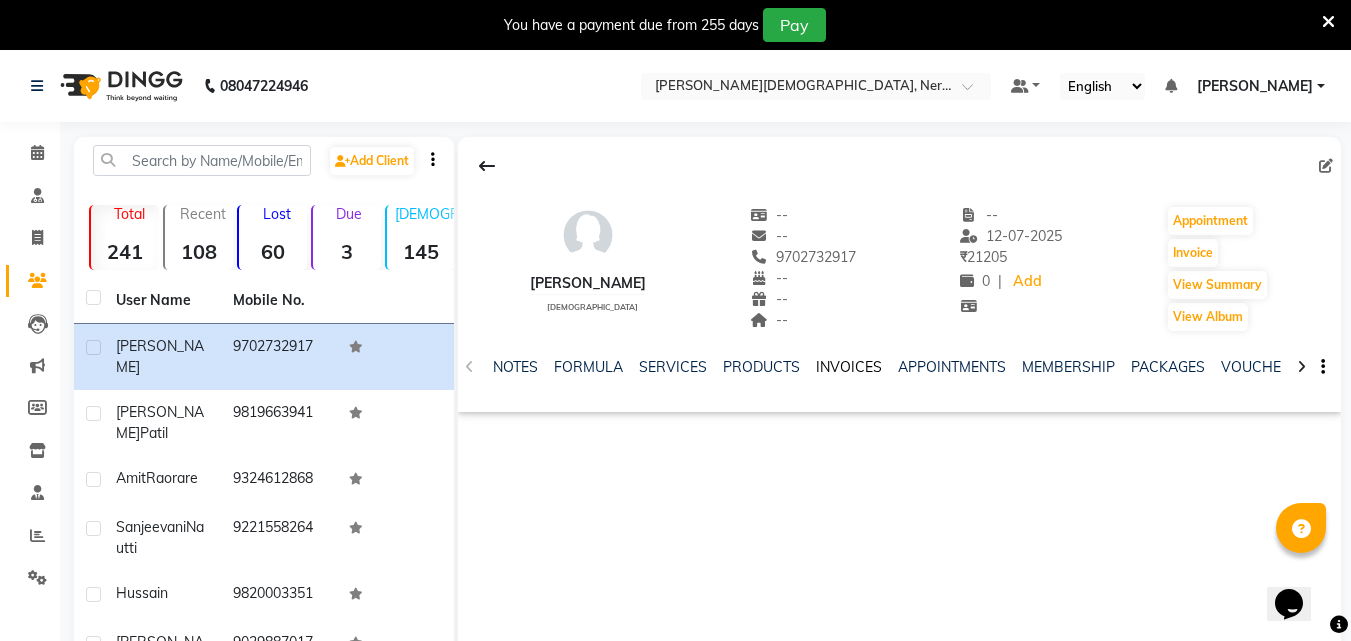 click on "INVOICES" 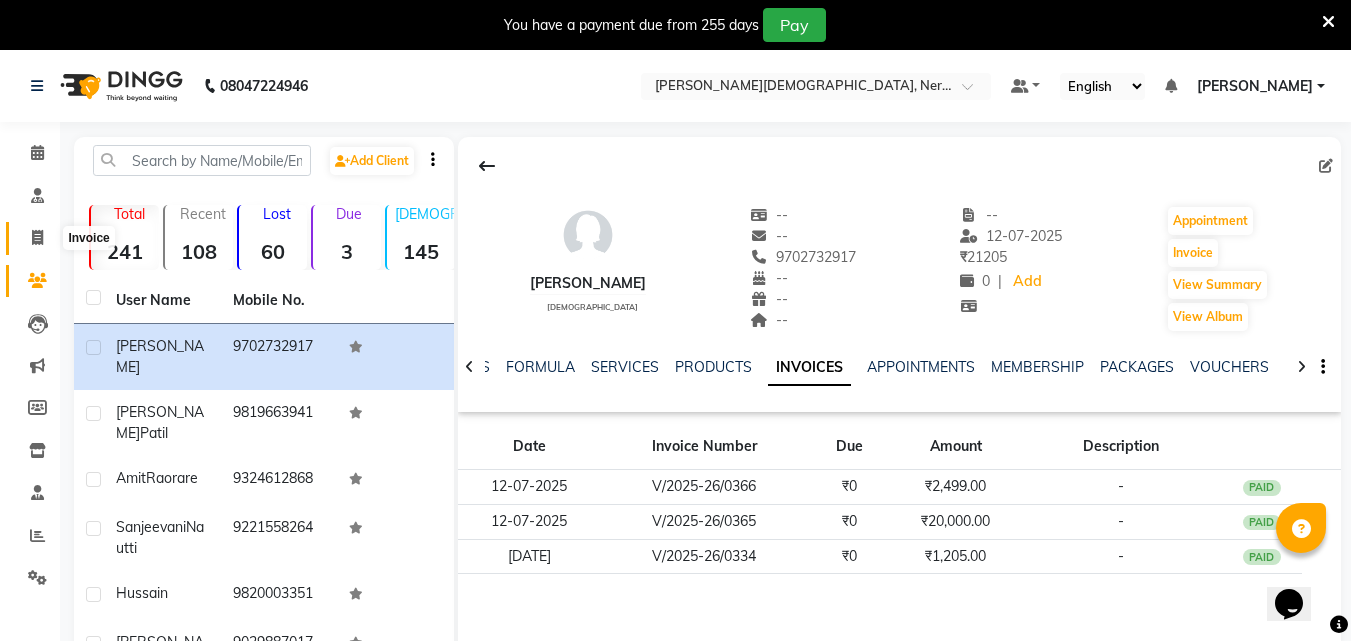 click 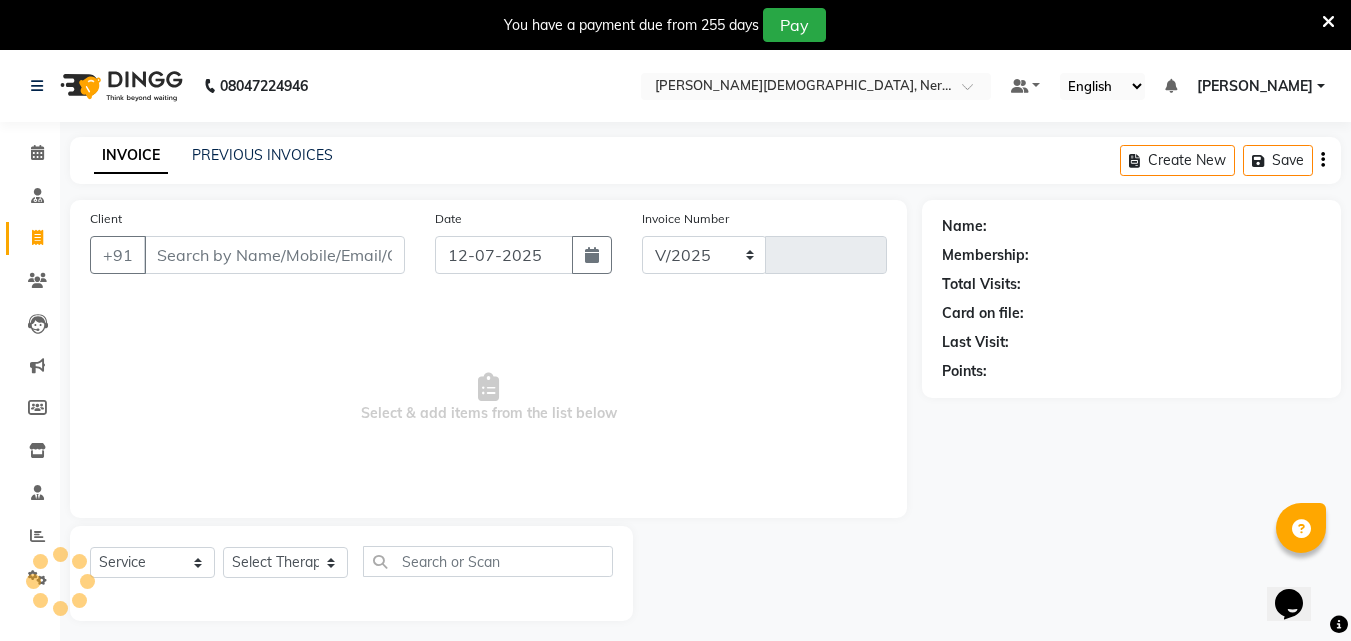 scroll, scrollTop: 50, scrollLeft: 0, axis: vertical 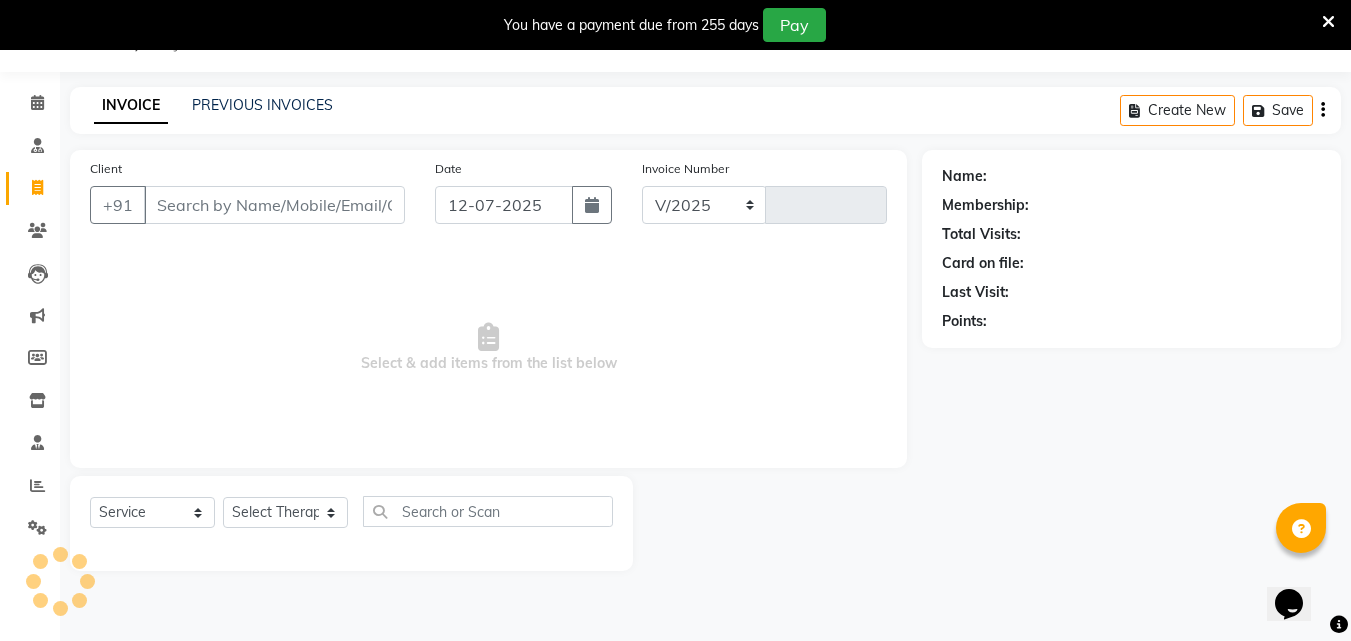 select on "6808" 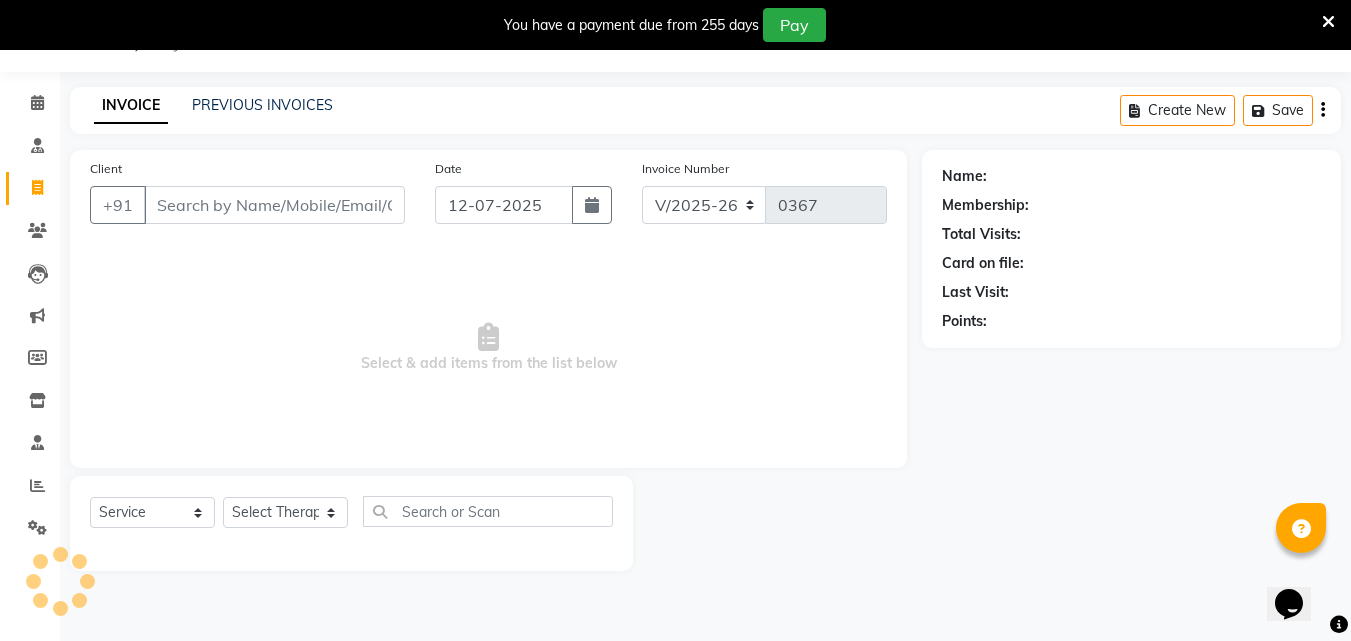 select on "57056" 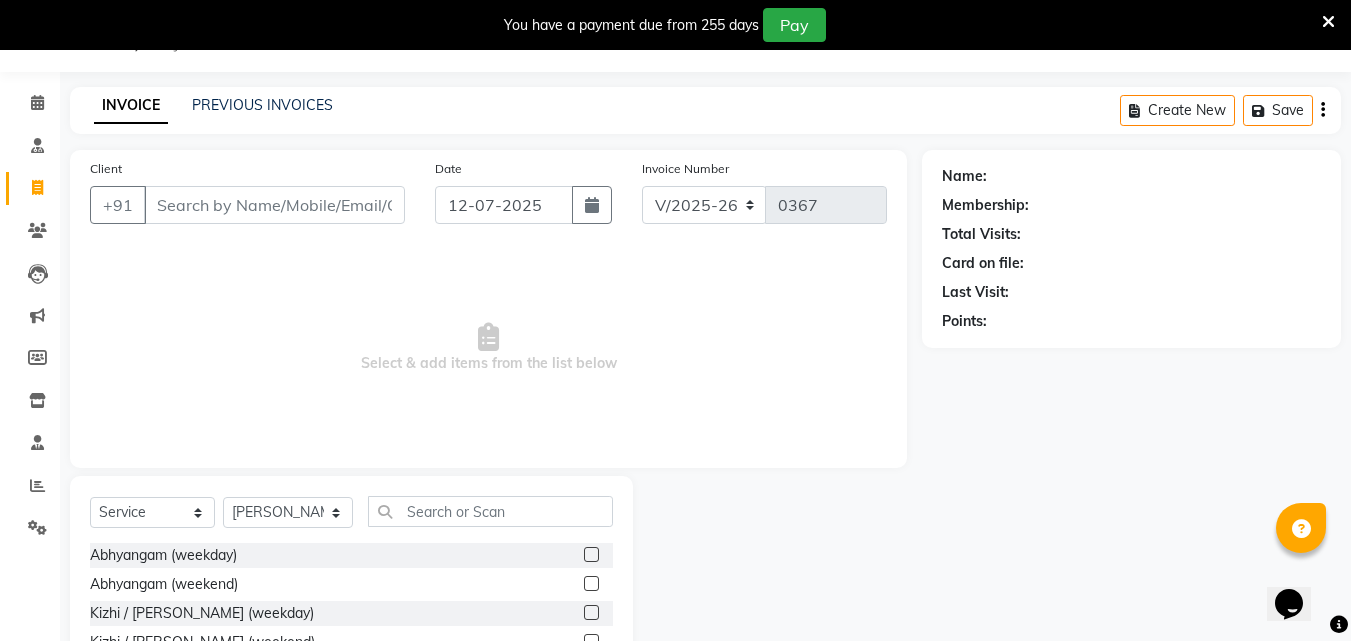 click on "Client" at bounding box center [274, 205] 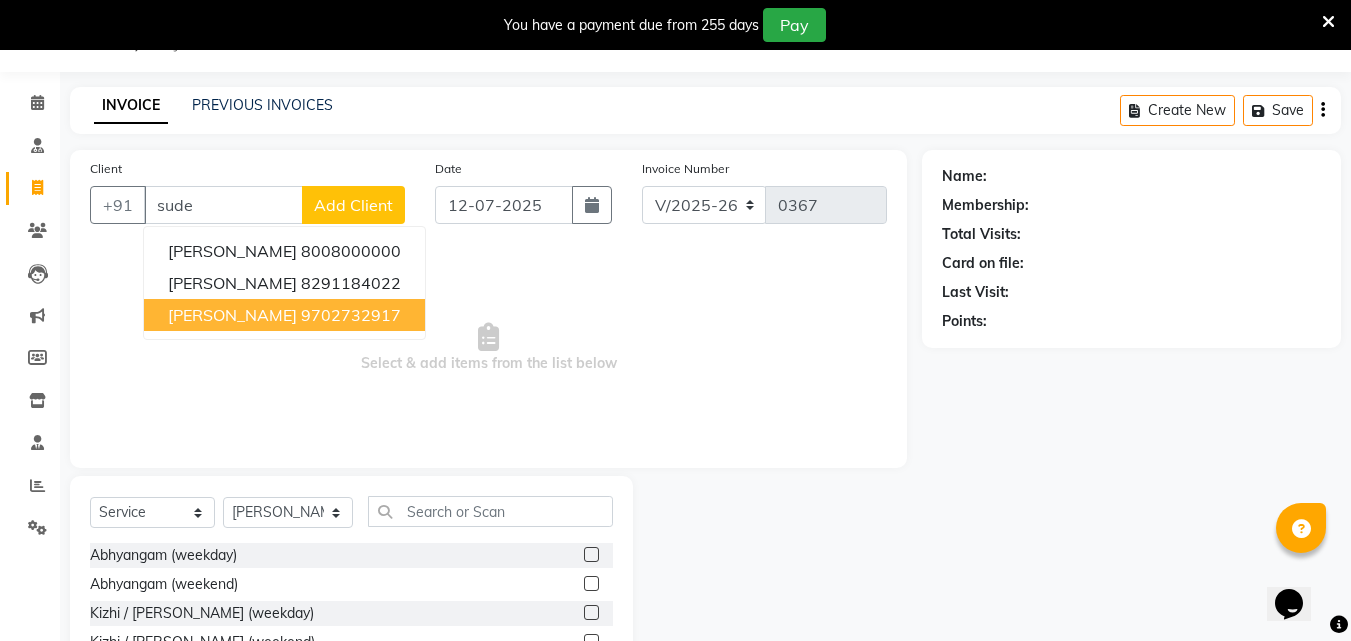 click on "9702732917" at bounding box center [351, 315] 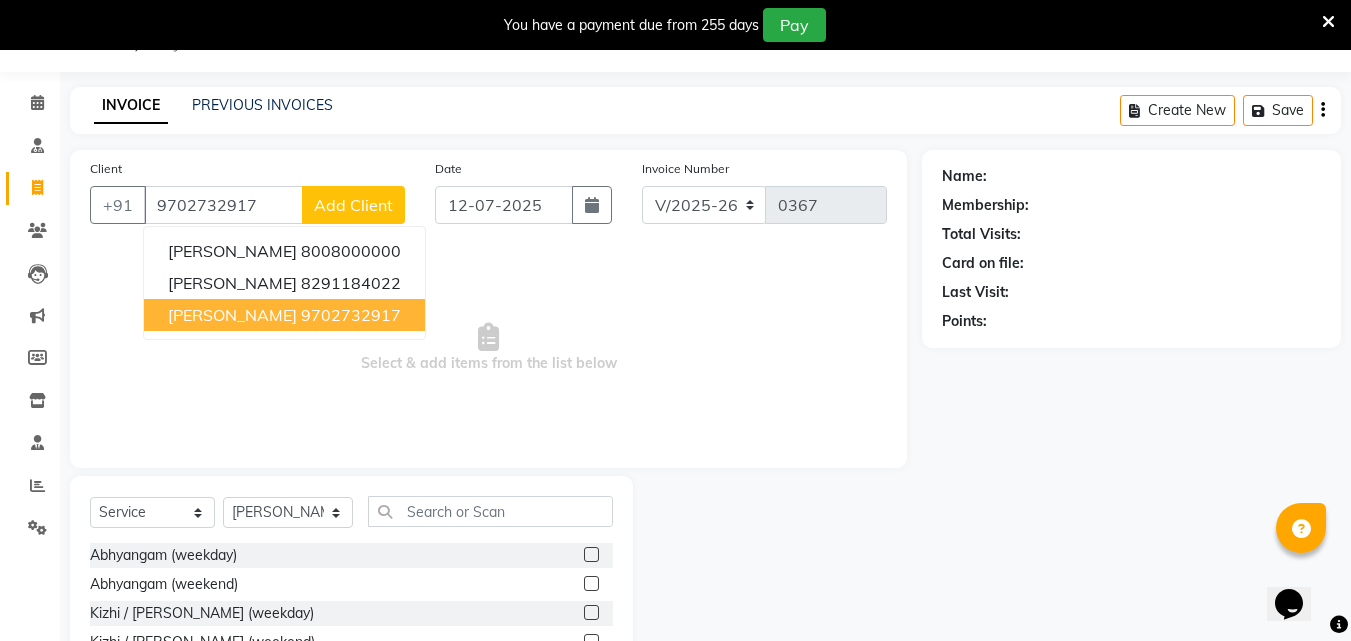 type on "9702732917" 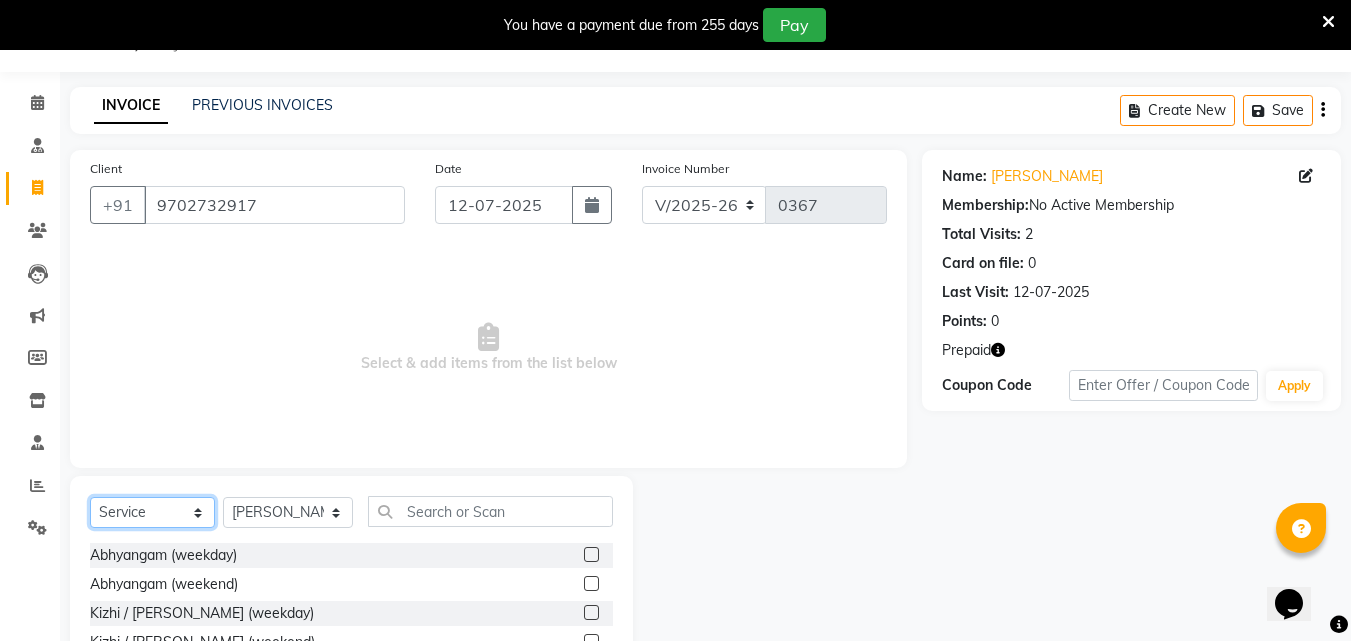click on "Select  Service  Product  Membership  Package Voucher Prepaid Gift Card" 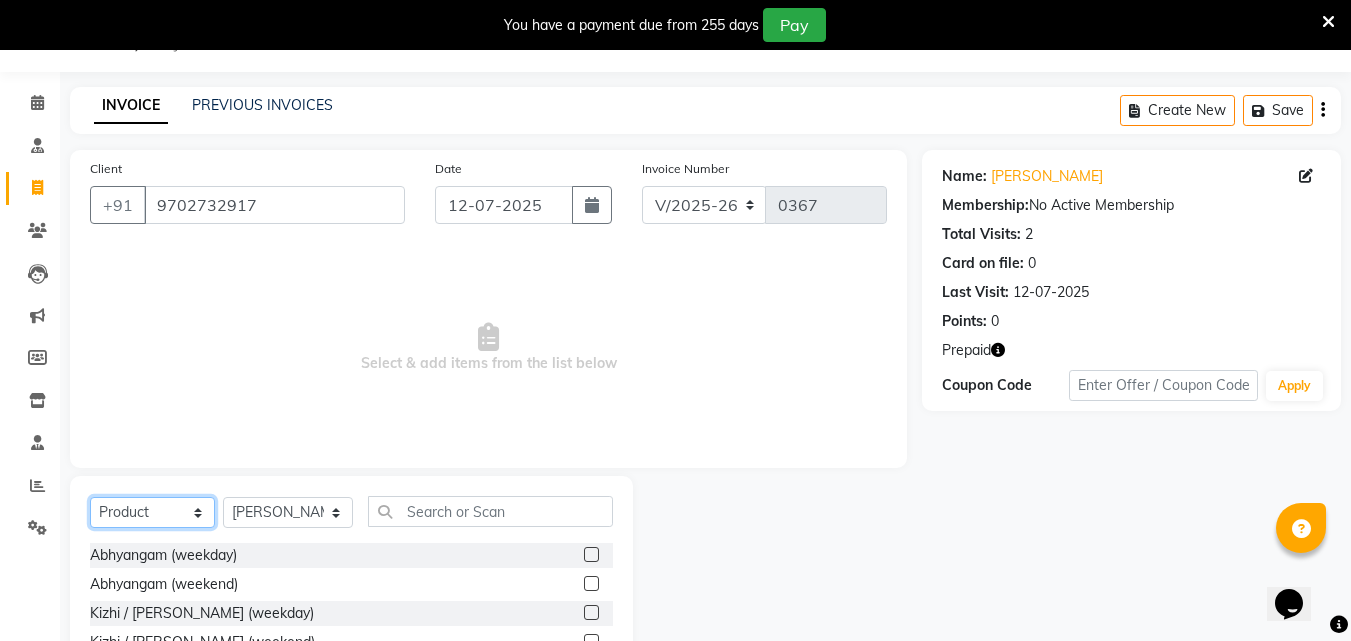 click on "Select  Service  Product  Membership  Package Voucher Prepaid Gift Card" 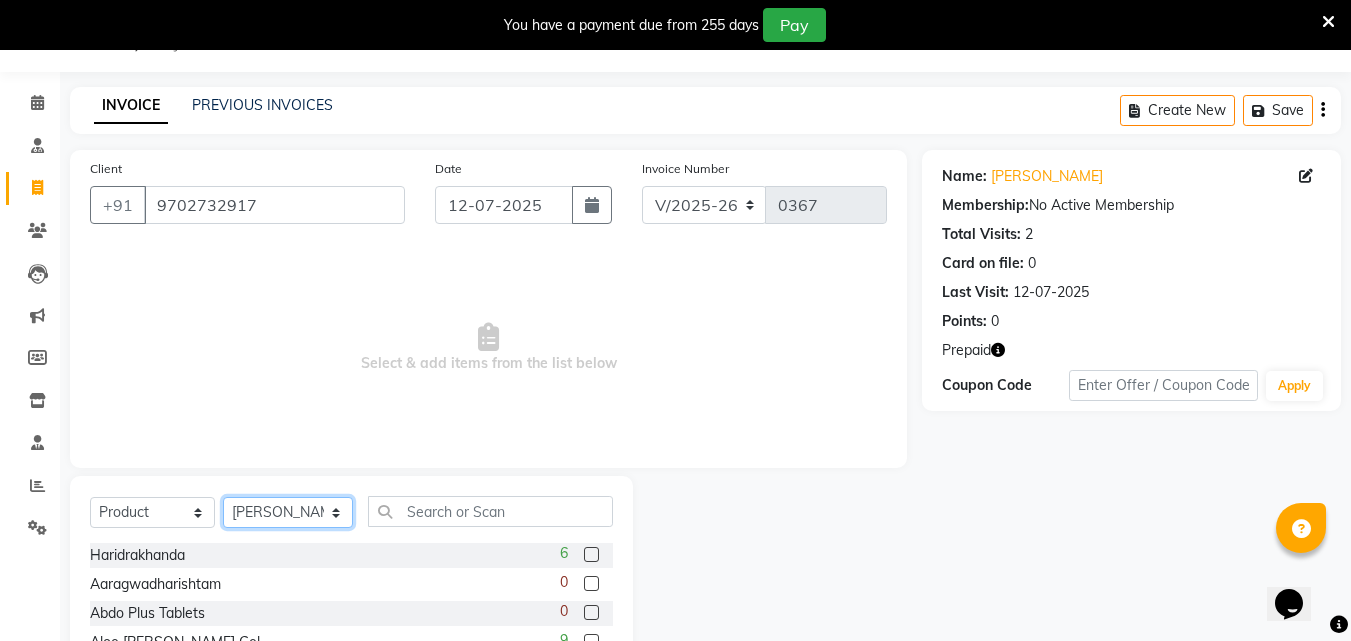 click on "Select Therapist [PERSON_NAME] [PERSON_NAME] [PERSON_NAME] Bibina [PERSON_NAME] [PERSON_NAME] Dr. [PERSON_NAME] [PERSON_NAME] Dr. [PERSON_NAME] Dr. [PERSON_NAME] [PERSON_NAME] [PERSON_NAME] [PERSON_NAME] [PERSON_NAME] Pooja [PERSON_NAME] Mishra [PERSON_NAME] [PERSON_NAME] G [PERSON_NAME] K M [PERSON_NAME] K [PERSON_NAME] Suddheesh K K [PERSON_NAME] [PERSON_NAME] Swati [PERSON_NAME] [PERSON_NAME] Vidya [PERSON_NAME] [PERSON_NAME]" 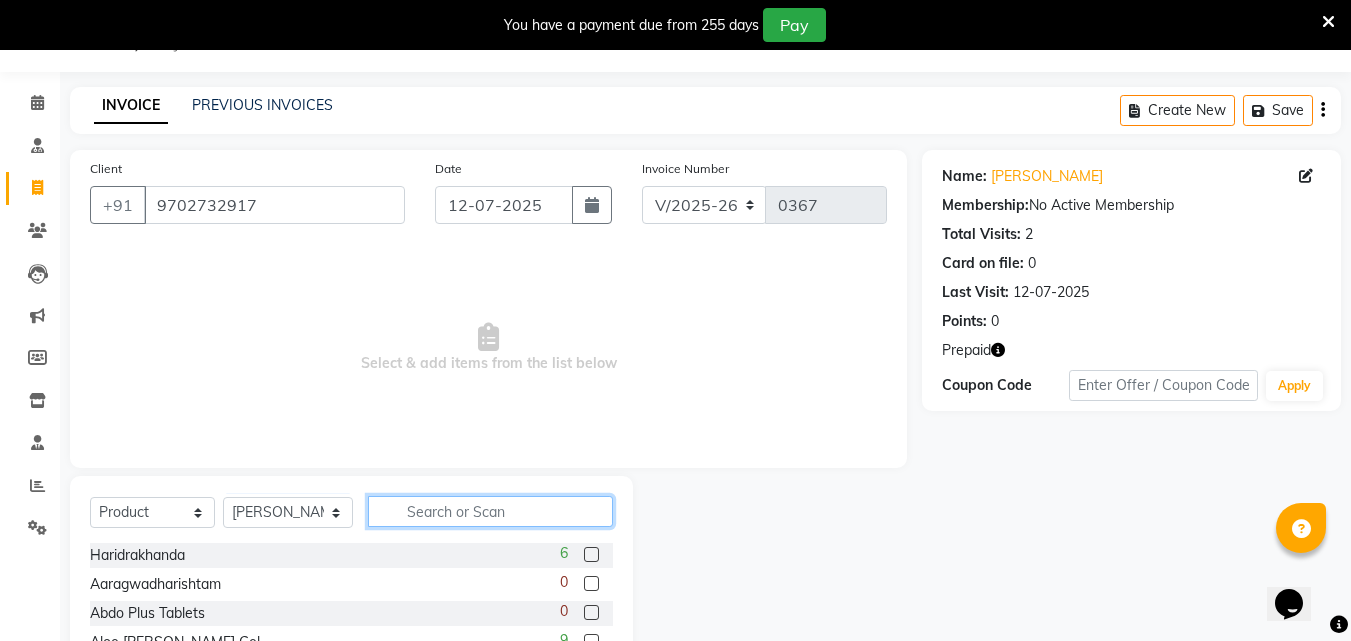 click 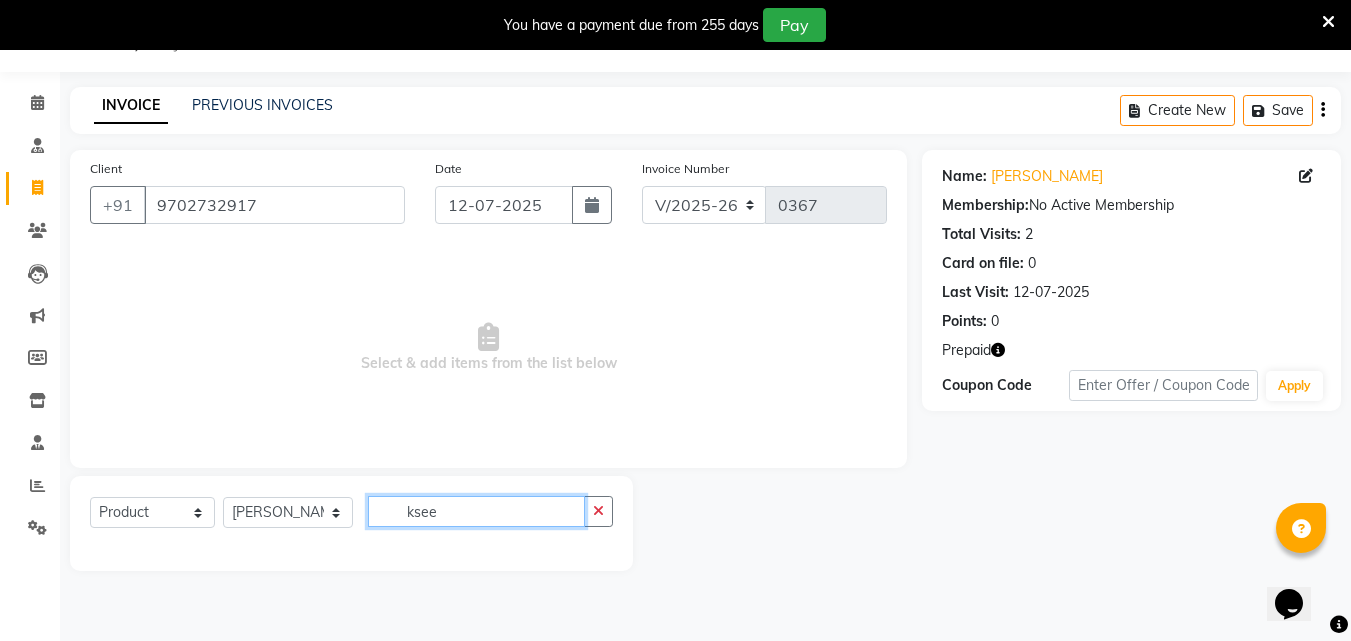 drag, startPoint x: 475, startPoint y: 518, endPoint x: 365, endPoint y: 514, distance: 110.0727 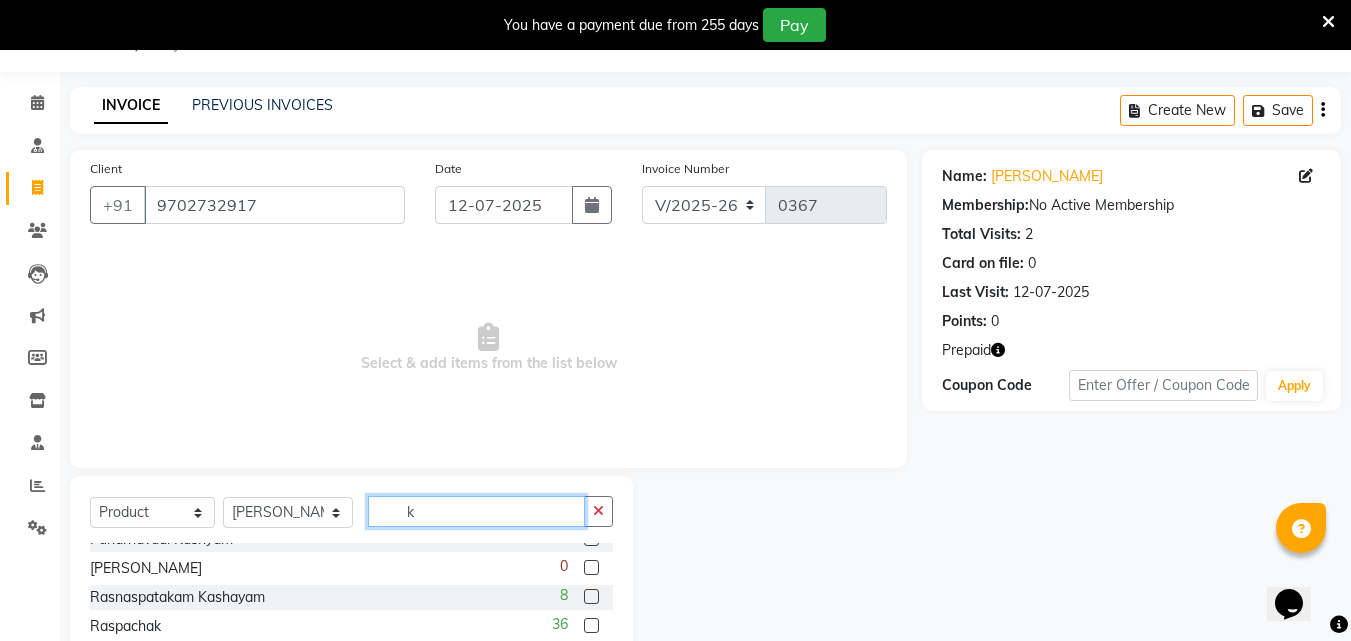 scroll, scrollTop: 1028, scrollLeft: 0, axis: vertical 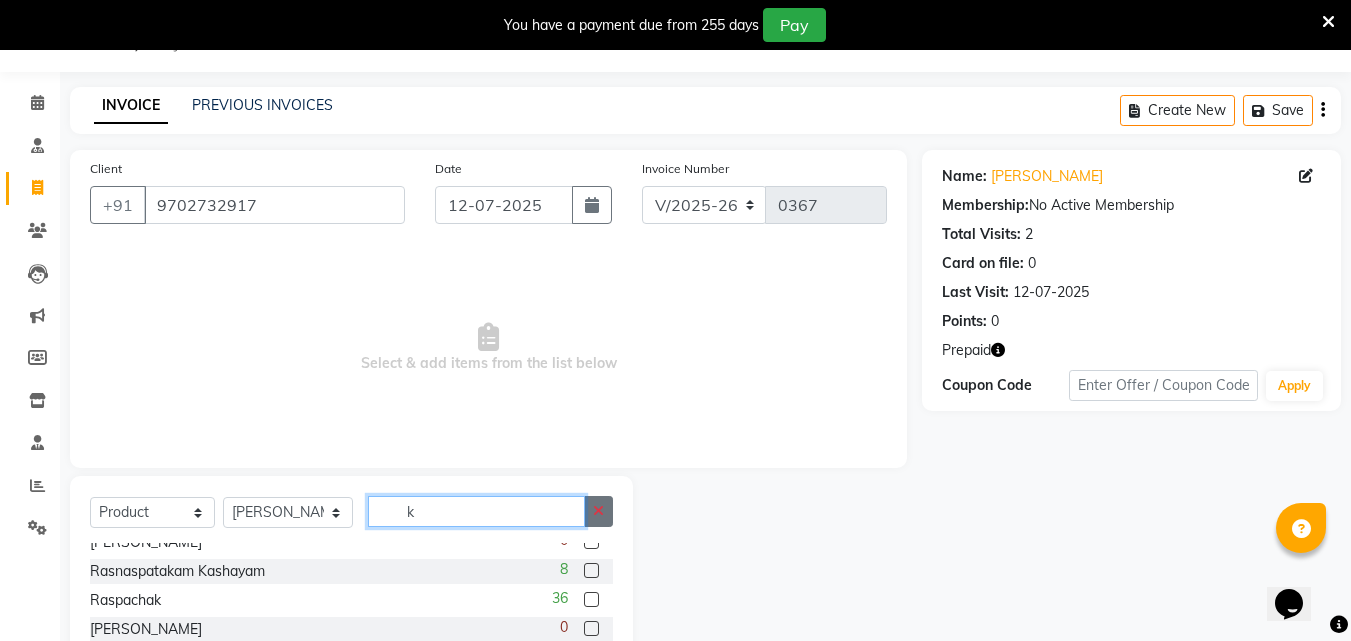 type on "k" 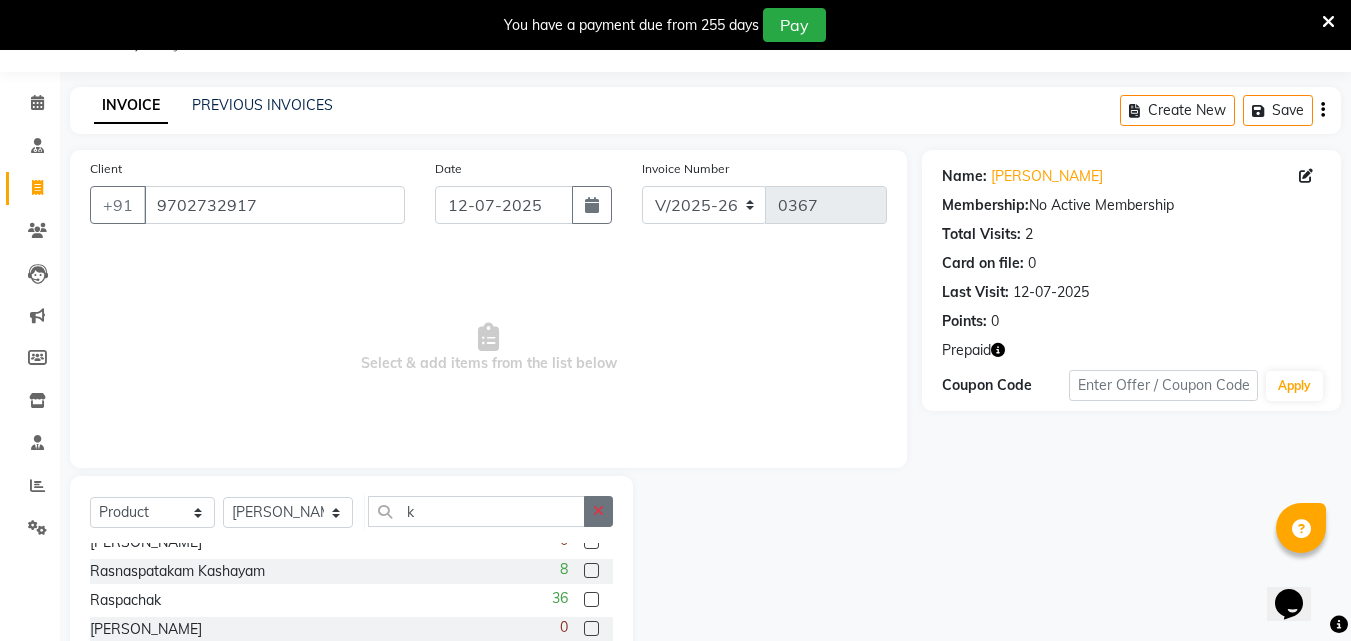 click 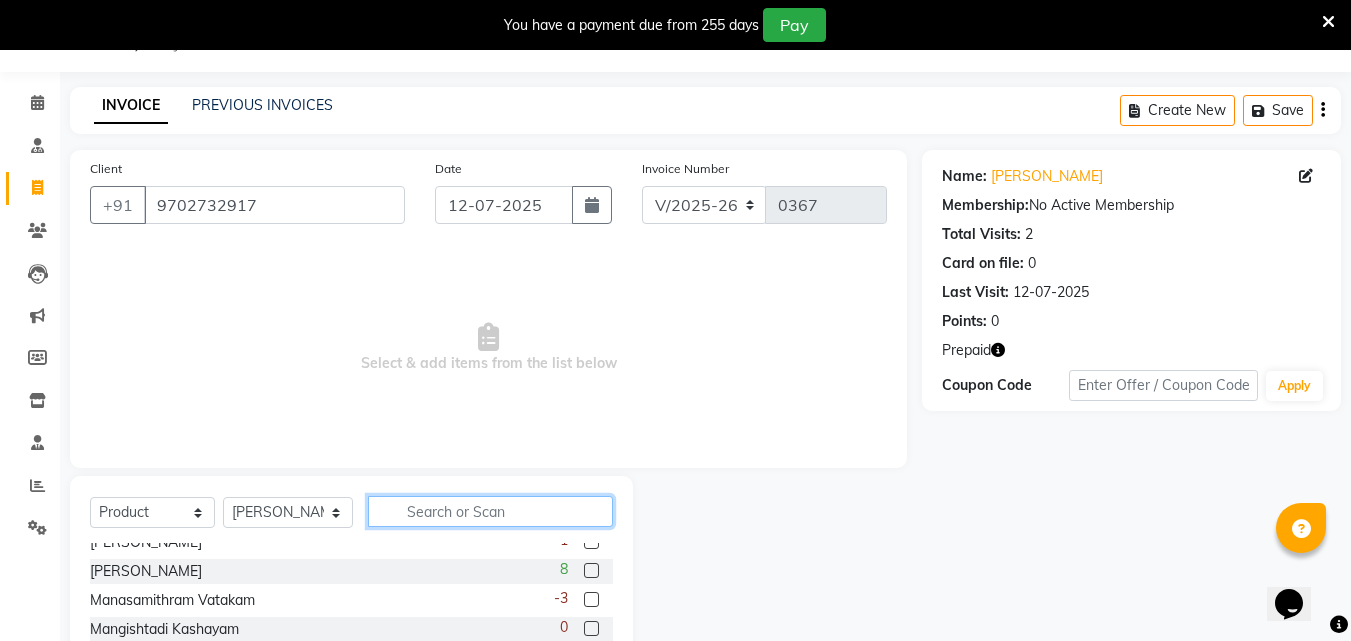 click 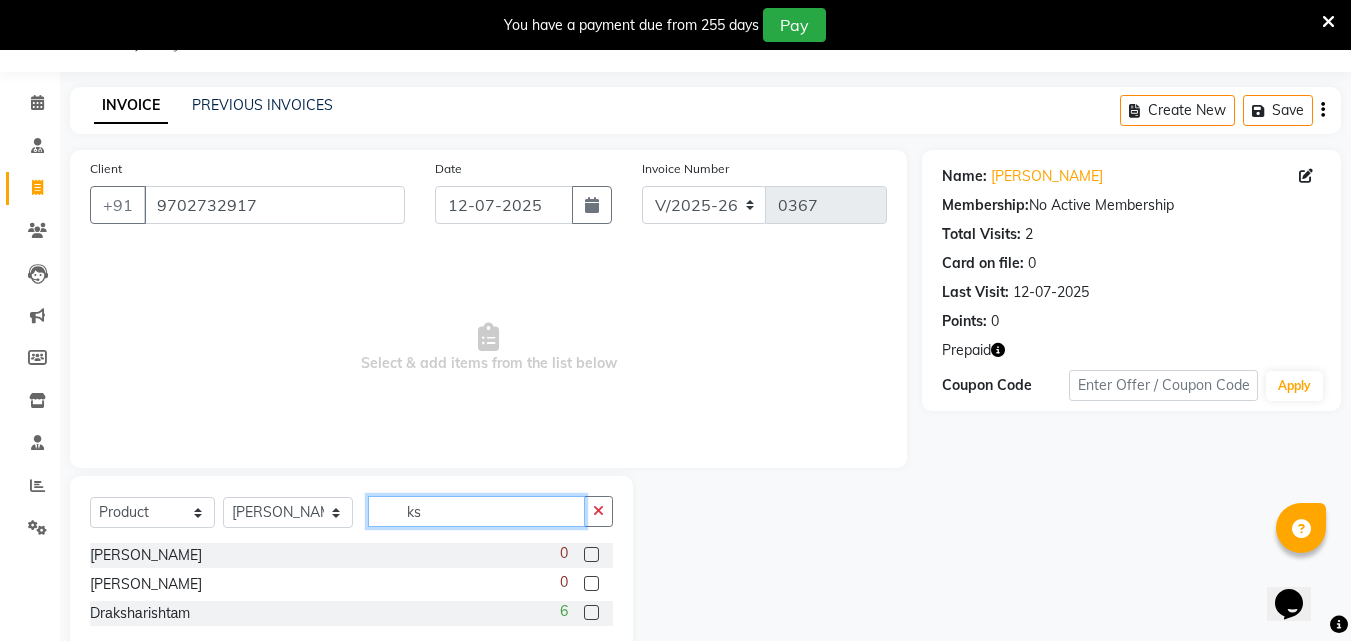 scroll, scrollTop: 0, scrollLeft: 0, axis: both 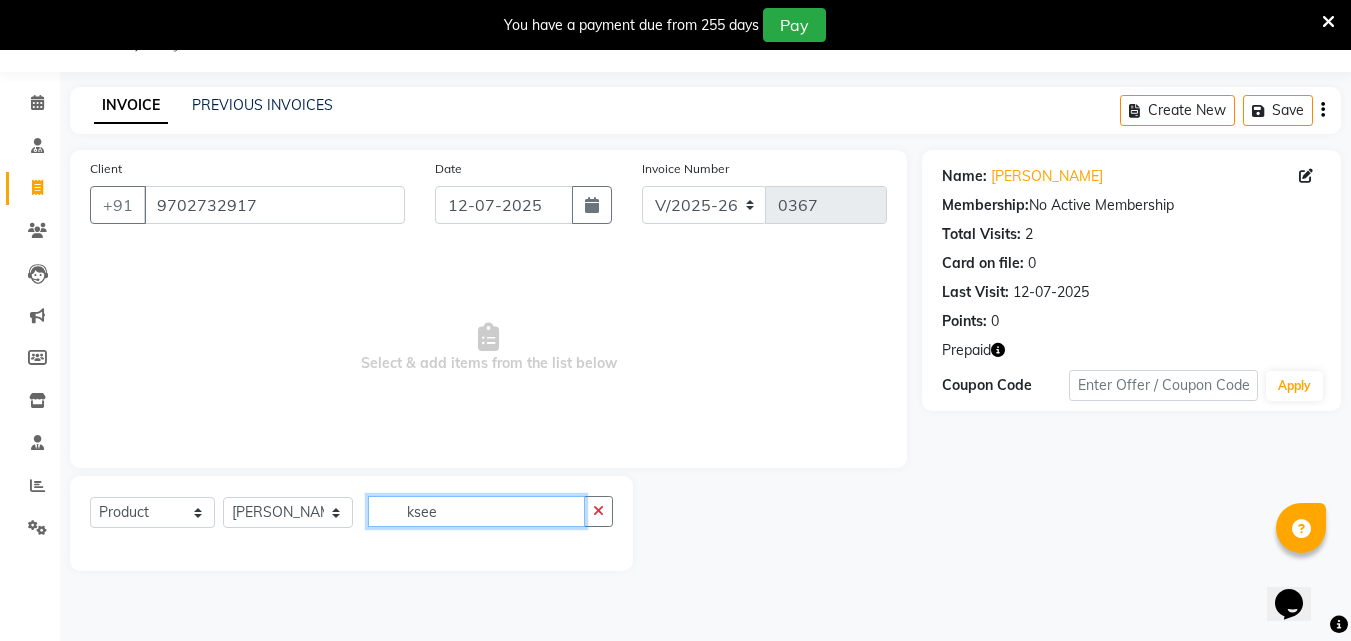 drag, startPoint x: 506, startPoint y: 518, endPoint x: 398, endPoint y: 515, distance: 108.04166 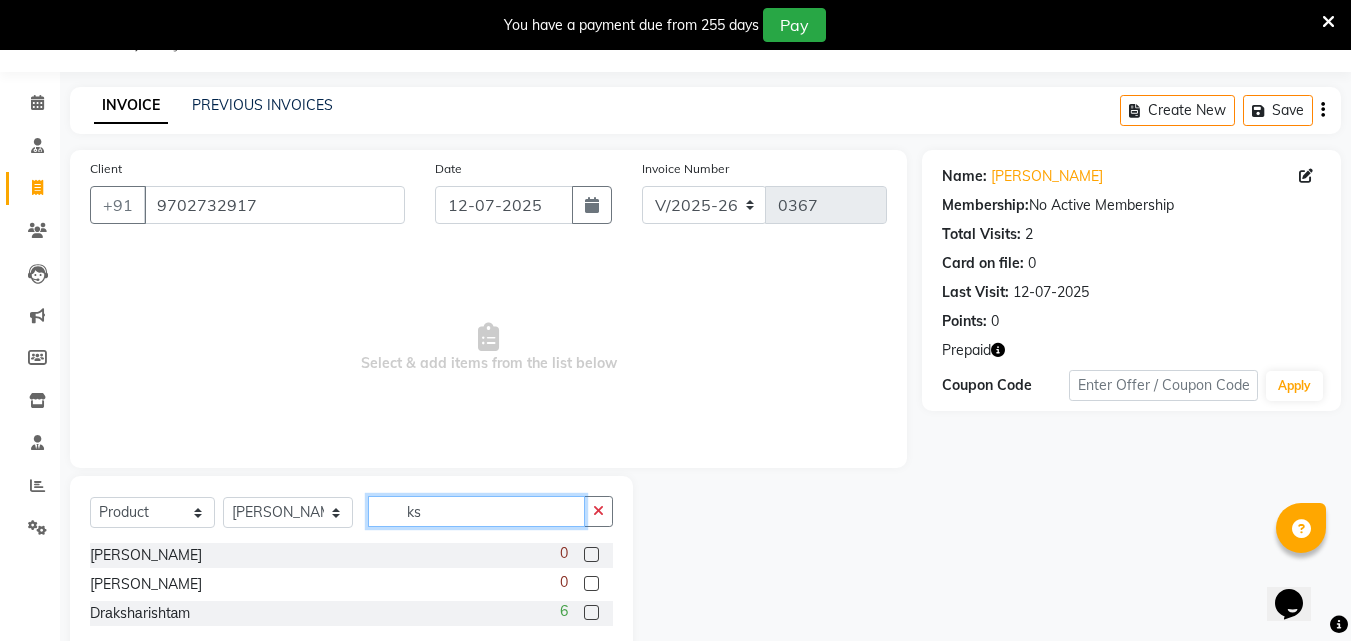type on "k" 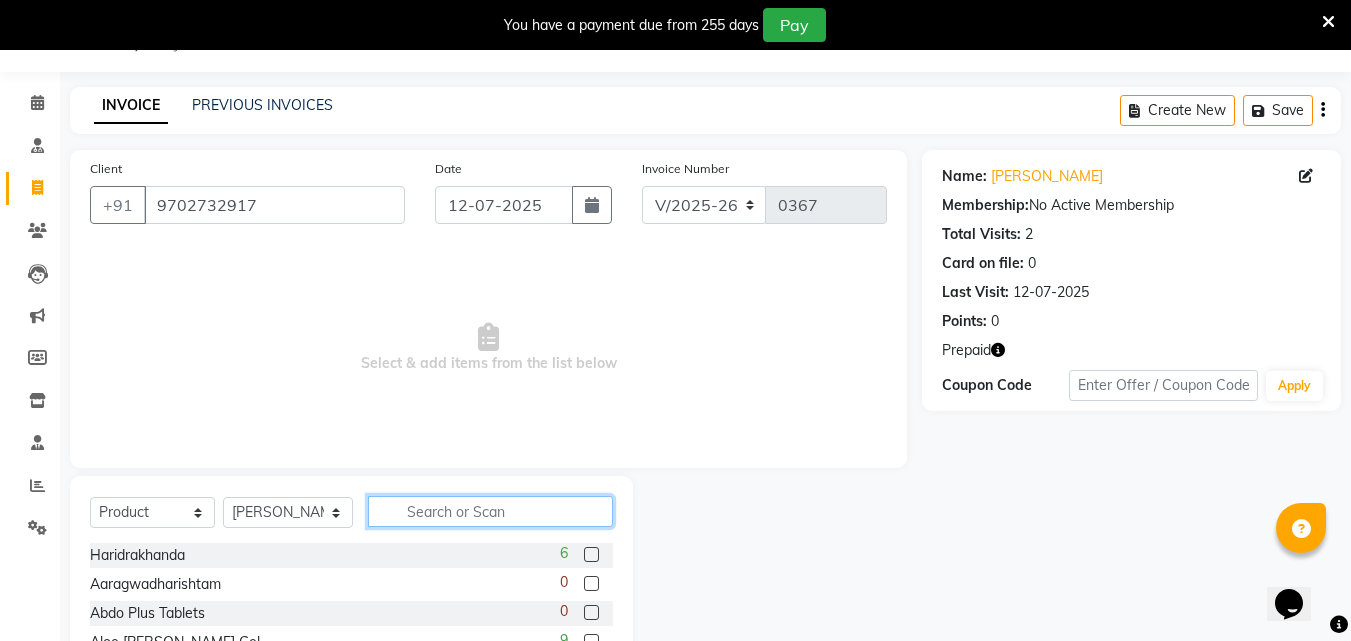 type on "k" 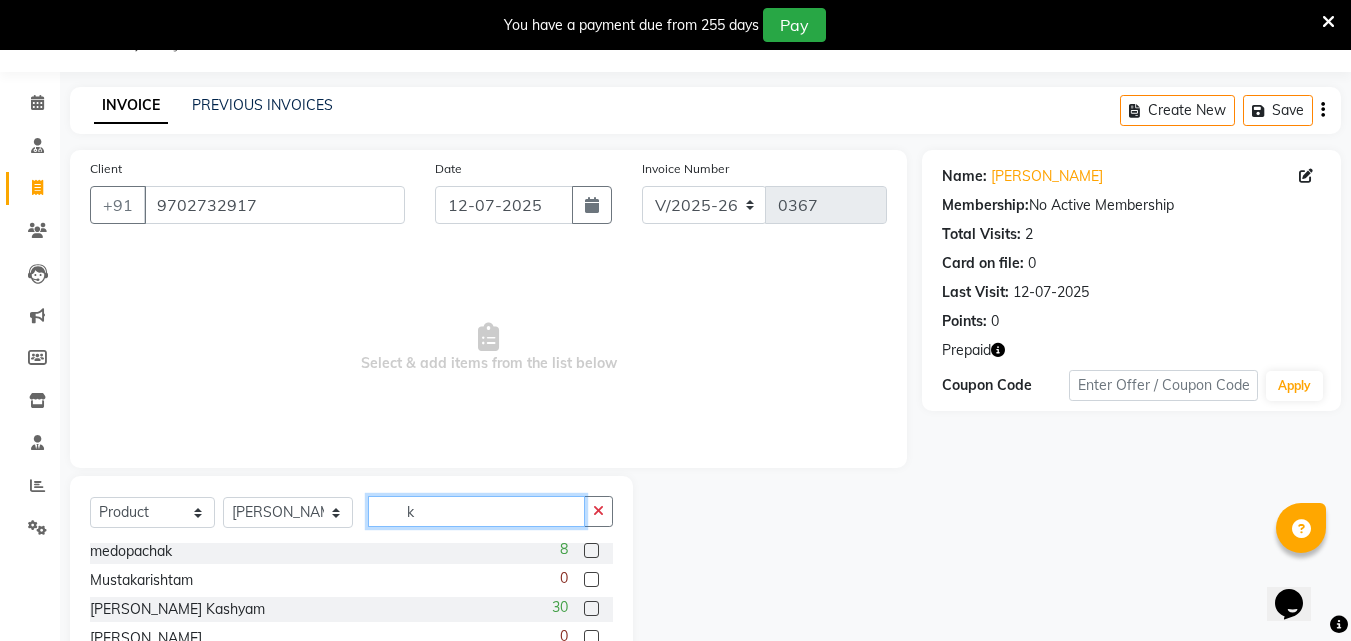 scroll, scrollTop: 709, scrollLeft: 0, axis: vertical 